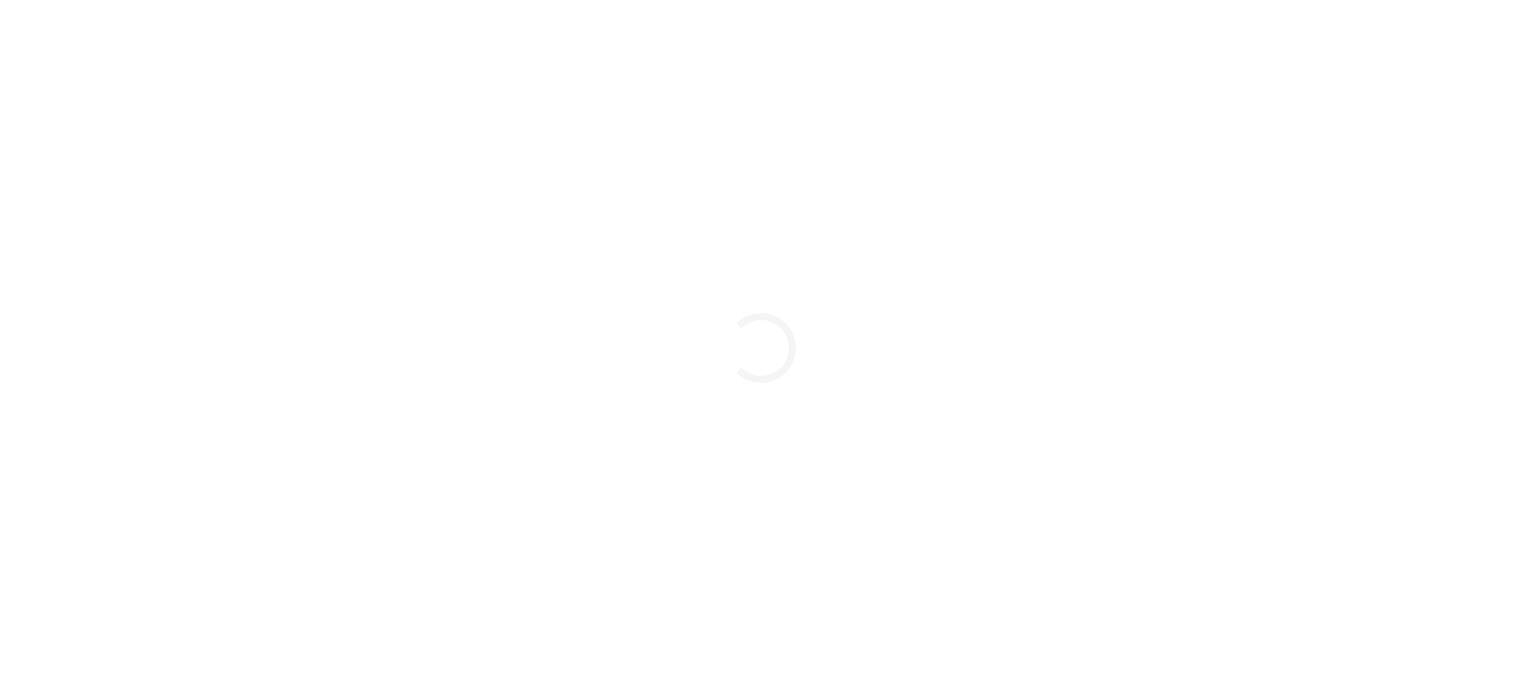 scroll, scrollTop: 0, scrollLeft: 0, axis: both 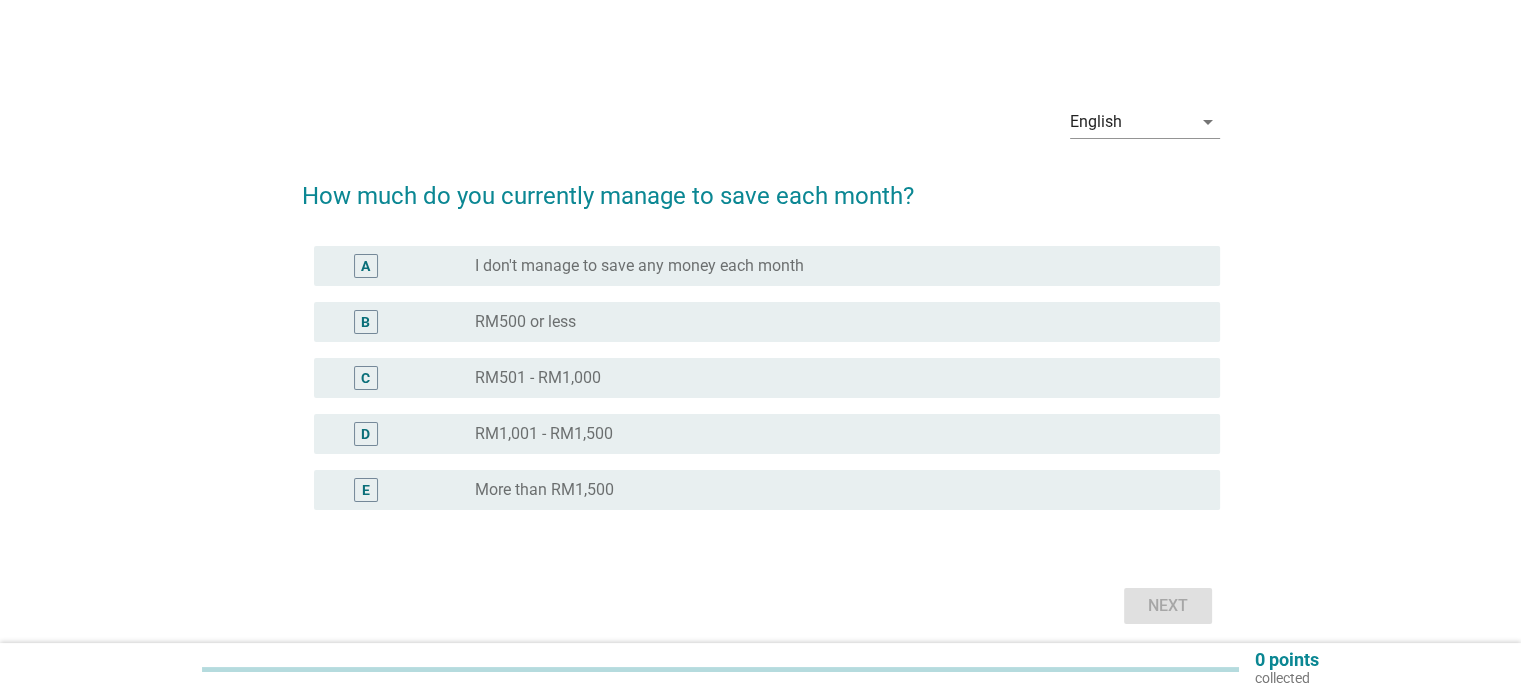 click on "C" at bounding box center [365, 378] 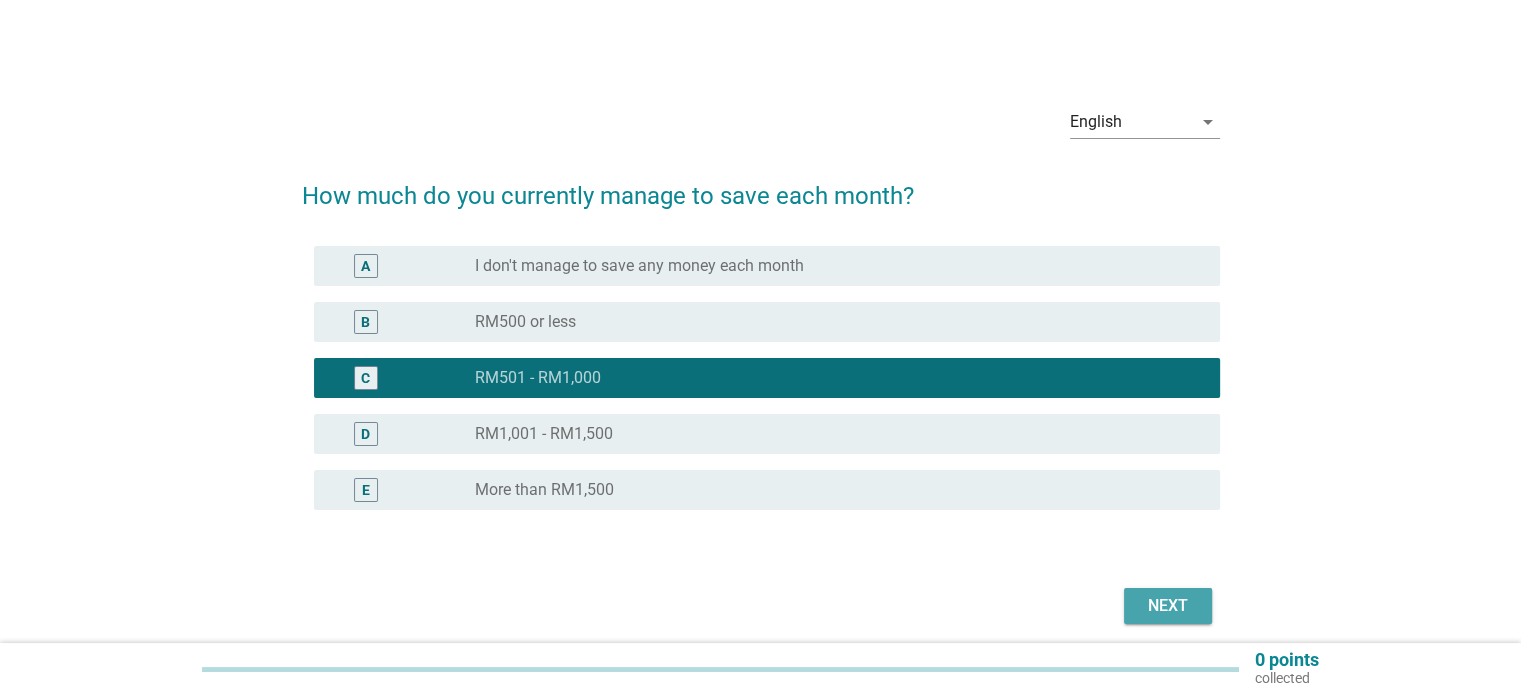 click on "Next" at bounding box center [1168, 606] 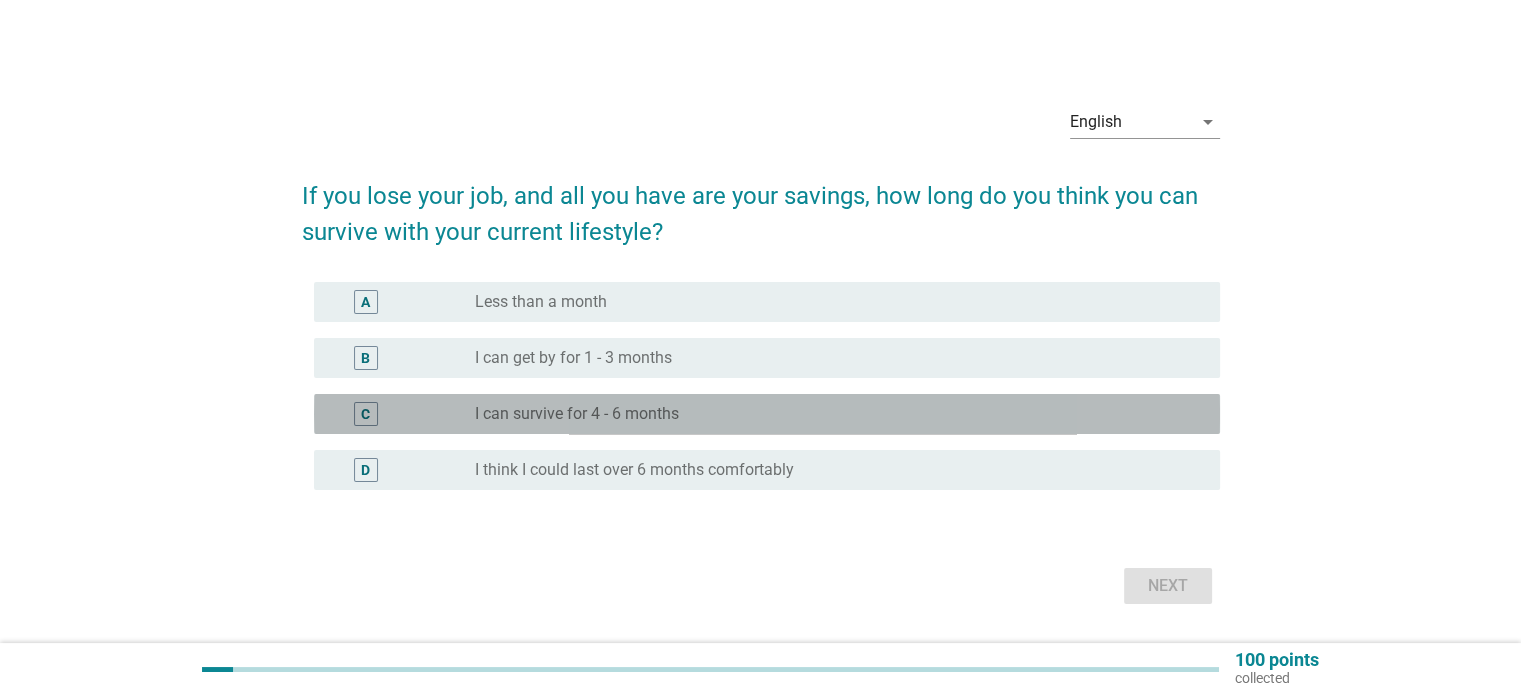 click on "C" at bounding box center (365, 414) 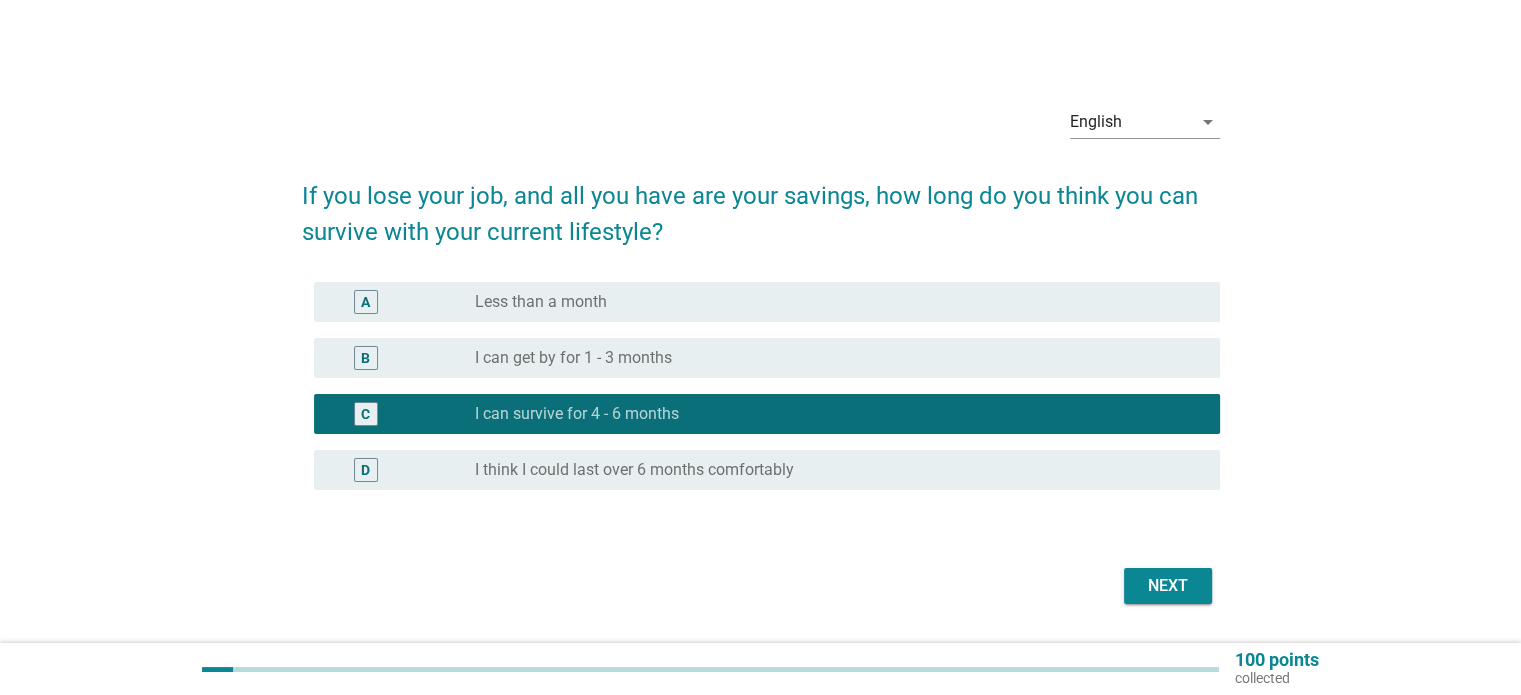 click on "Next" at bounding box center [1168, 586] 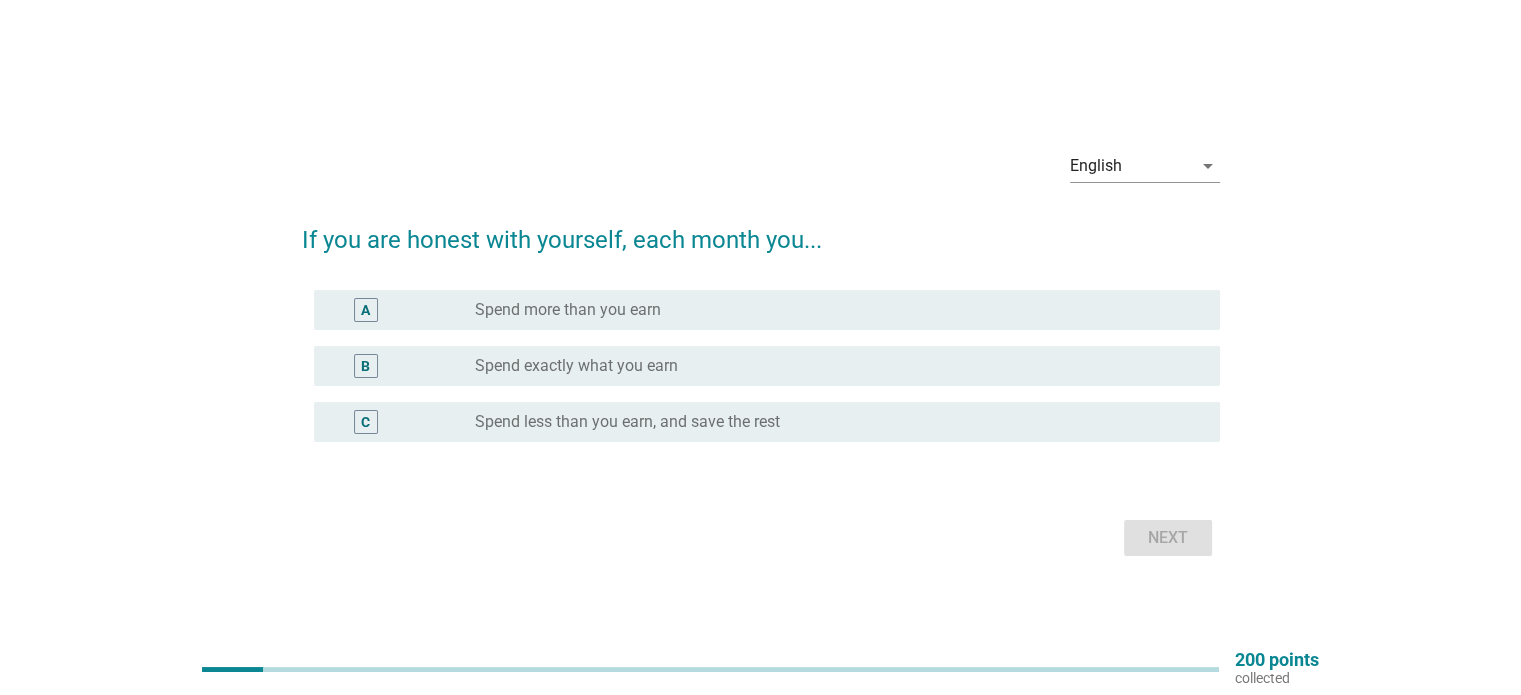 click on "C" at bounding box center [365, 421] 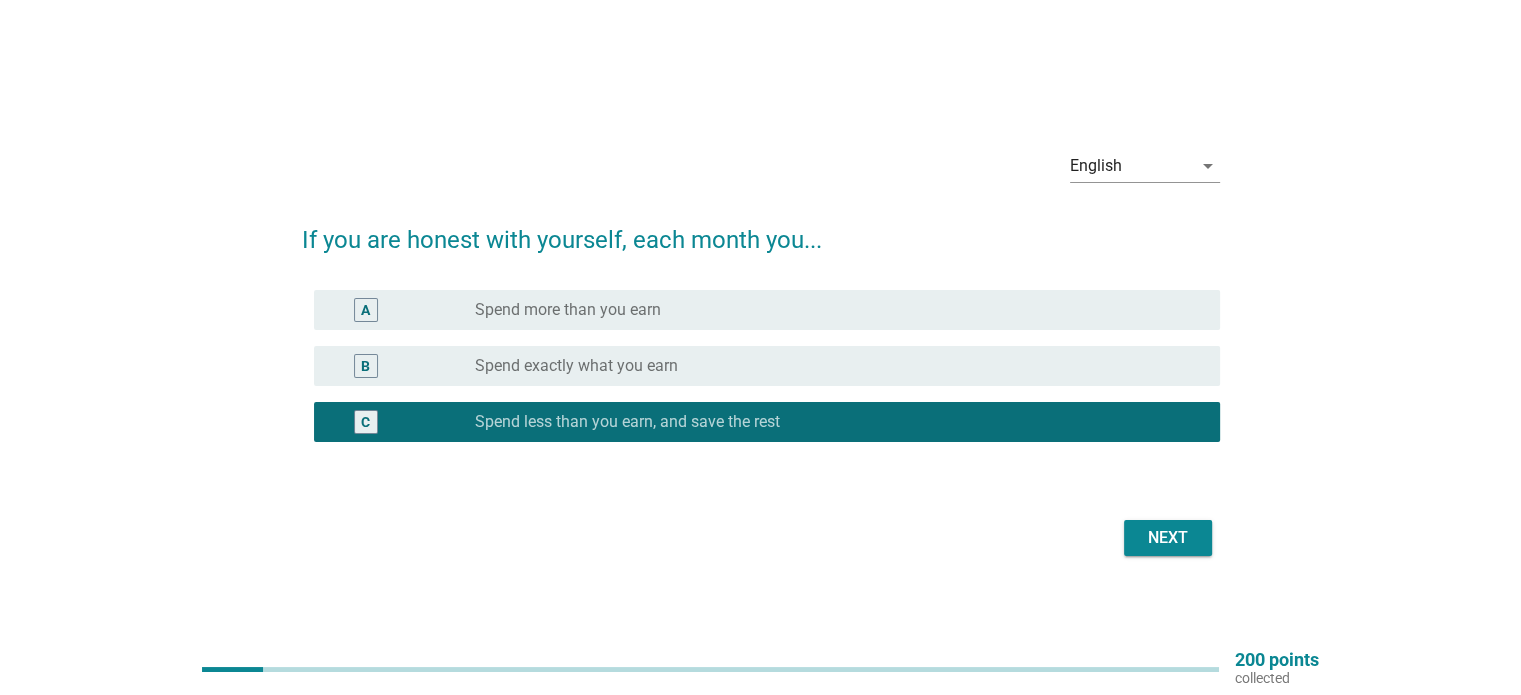 click on "Next" at bounding box center [1168, 538] 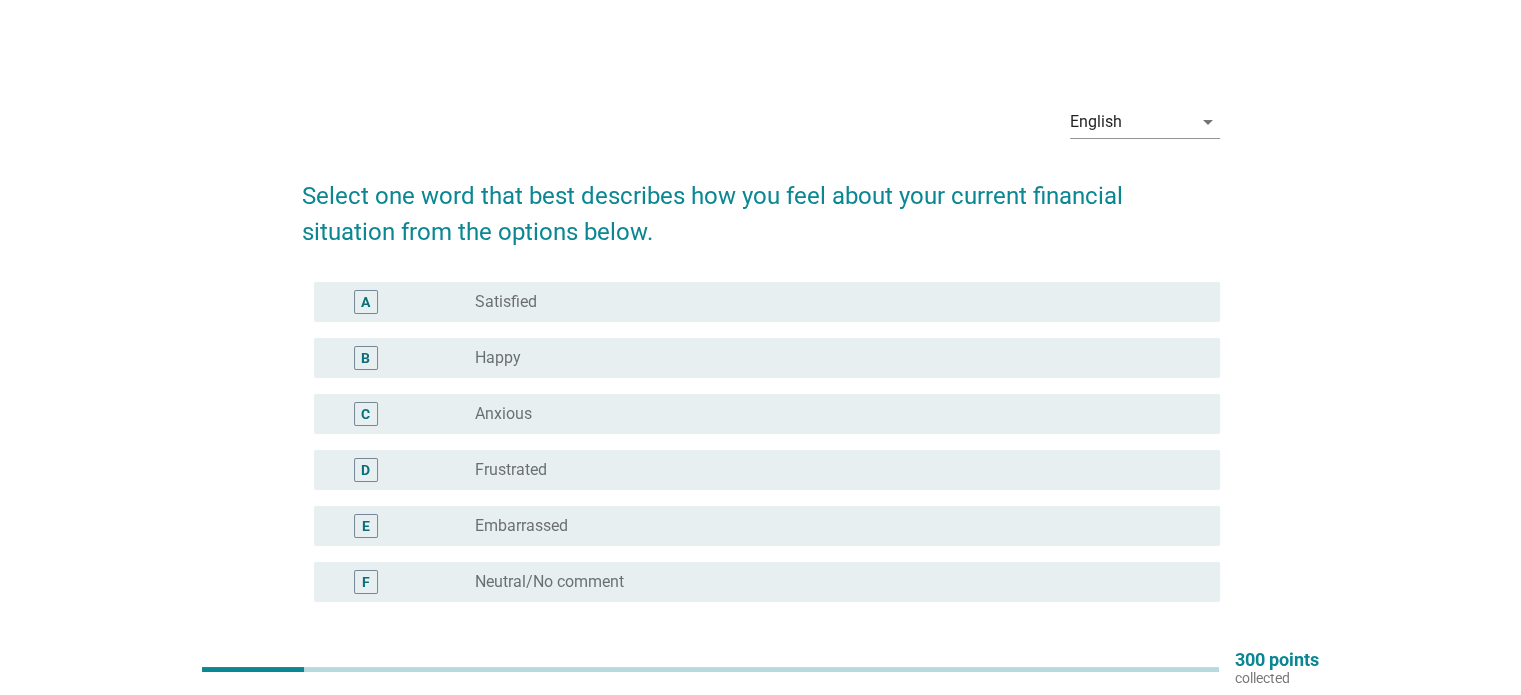 click on "C" at bounding box center (366, 414) 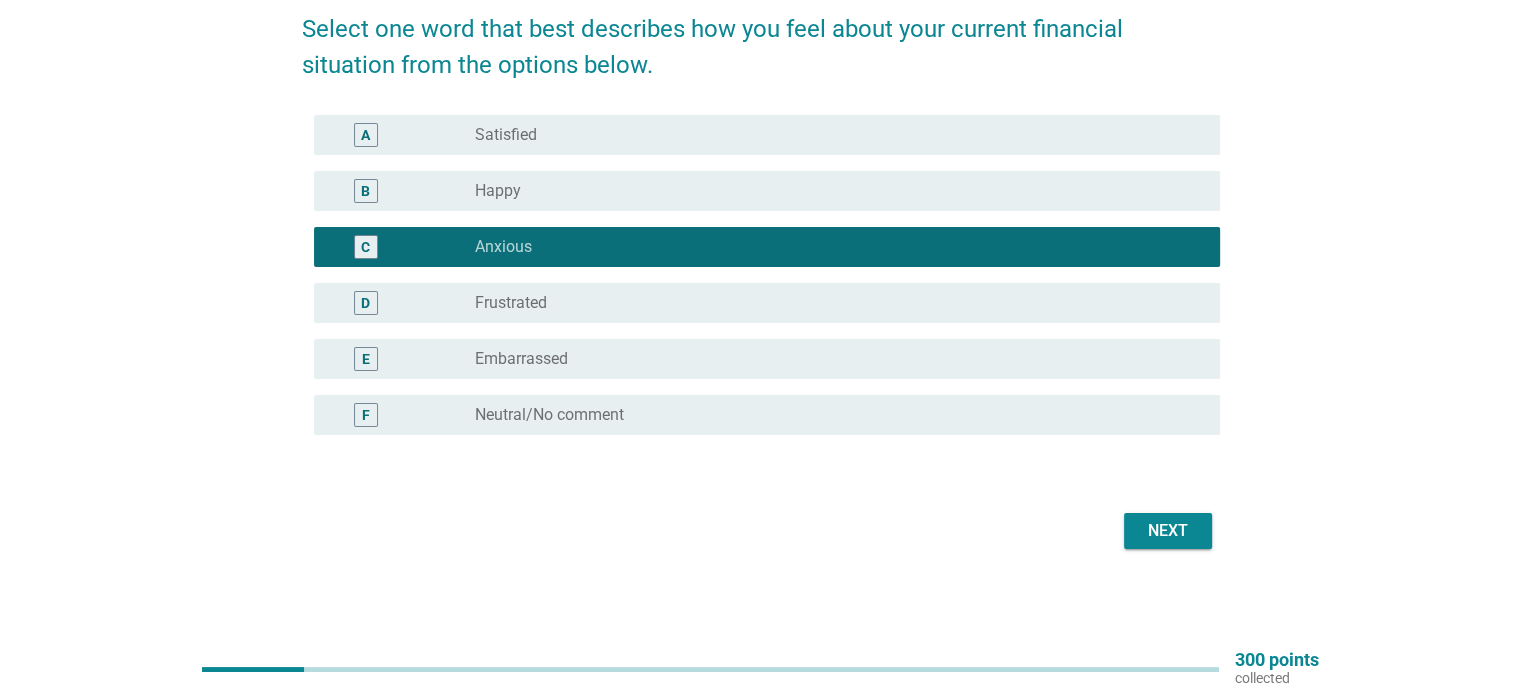 scroll, scrollTop: 168, scrollLeft: 0, axis: vertical 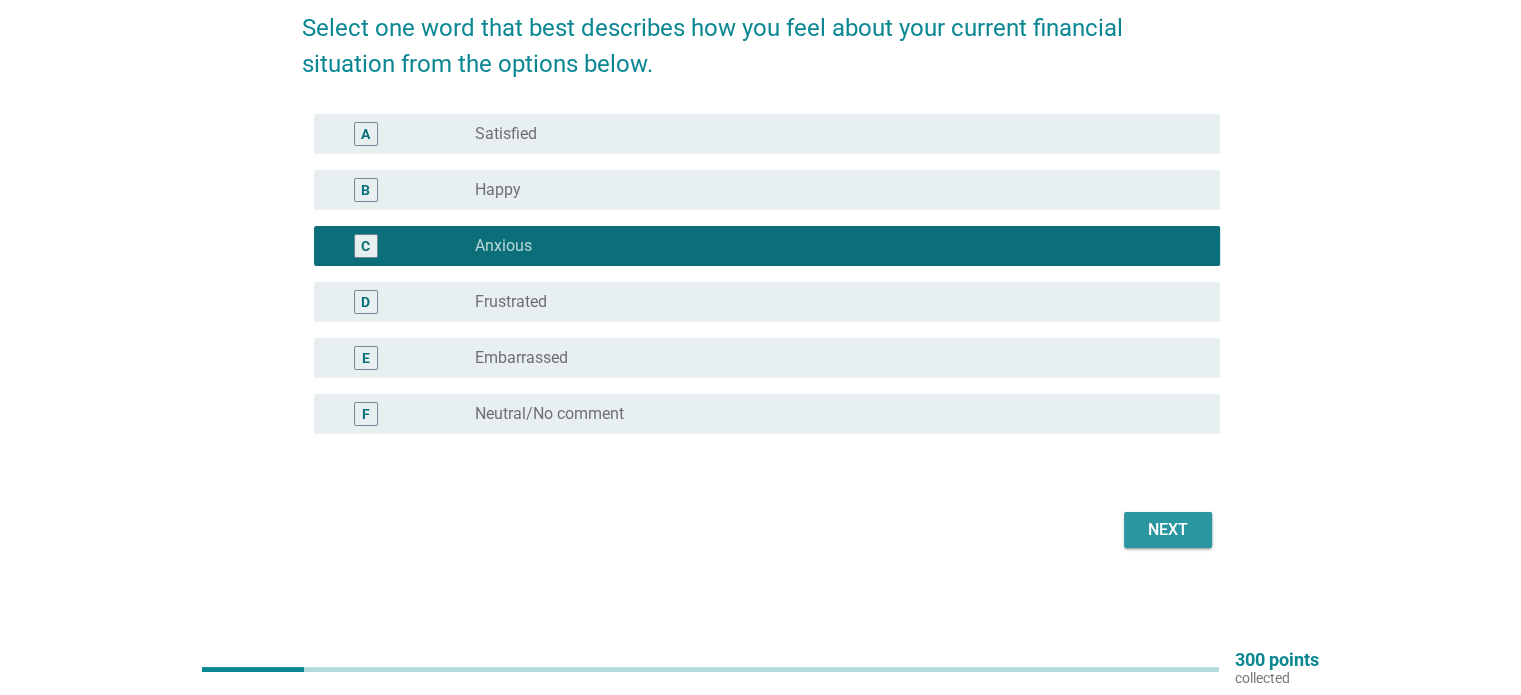 click on "Next" at bounding box center (1168, 530) 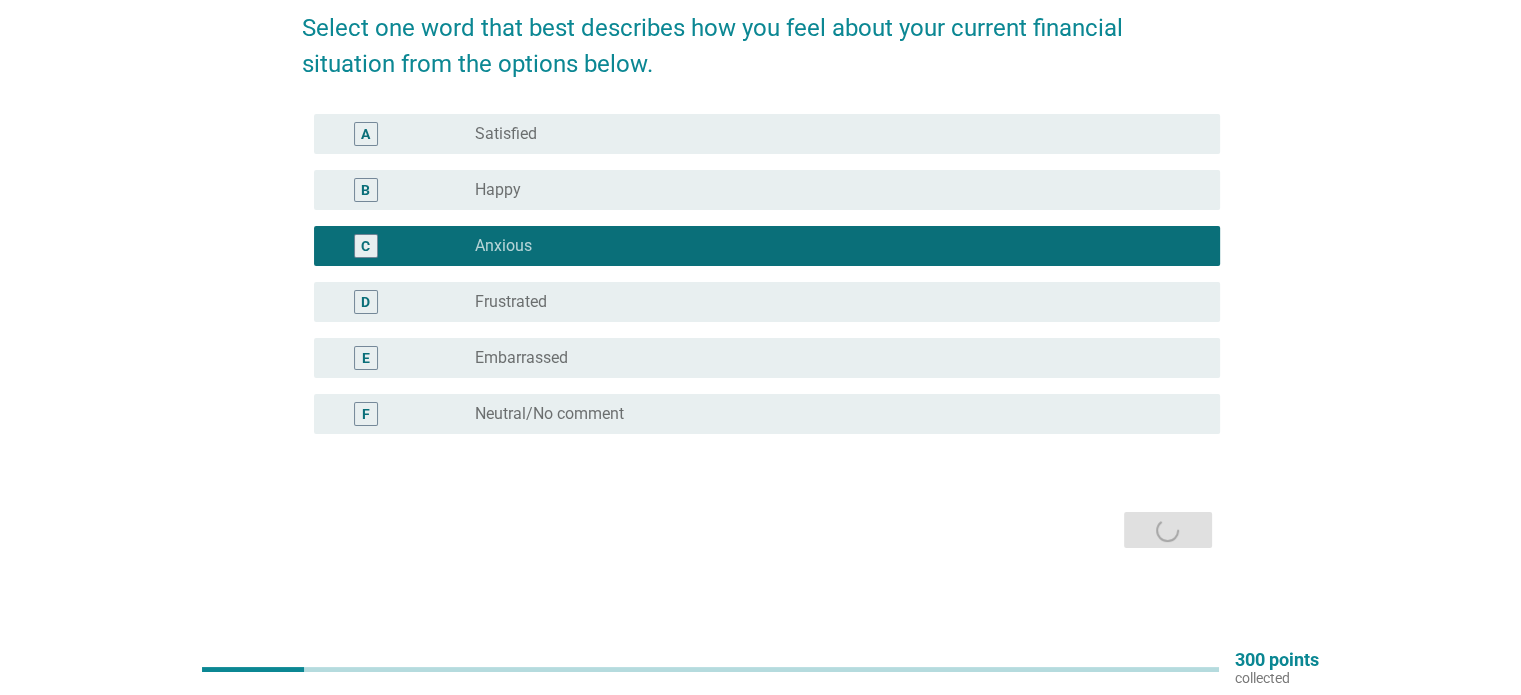 scroll, scrollTop: 0, scrollLeft: 0, axis: both 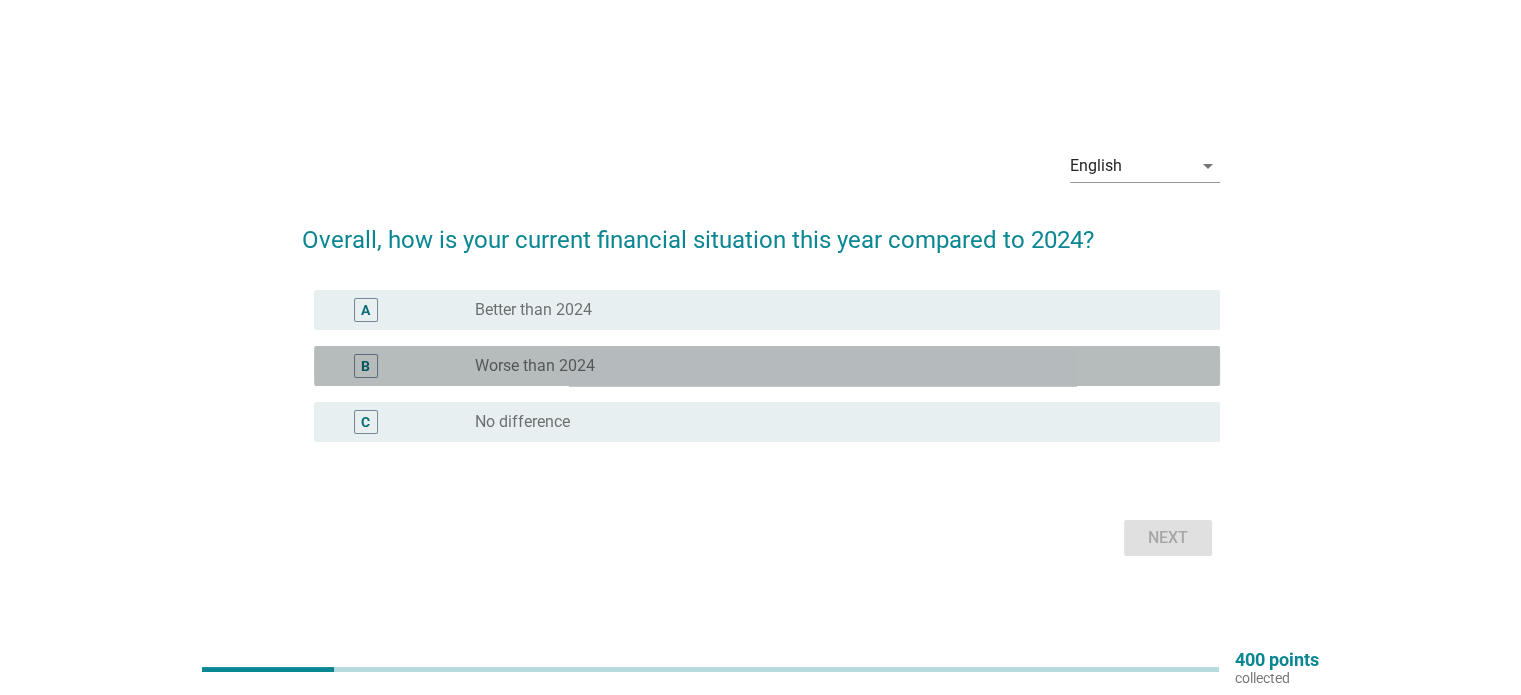 click on "B" at bounding box center [365, 365] 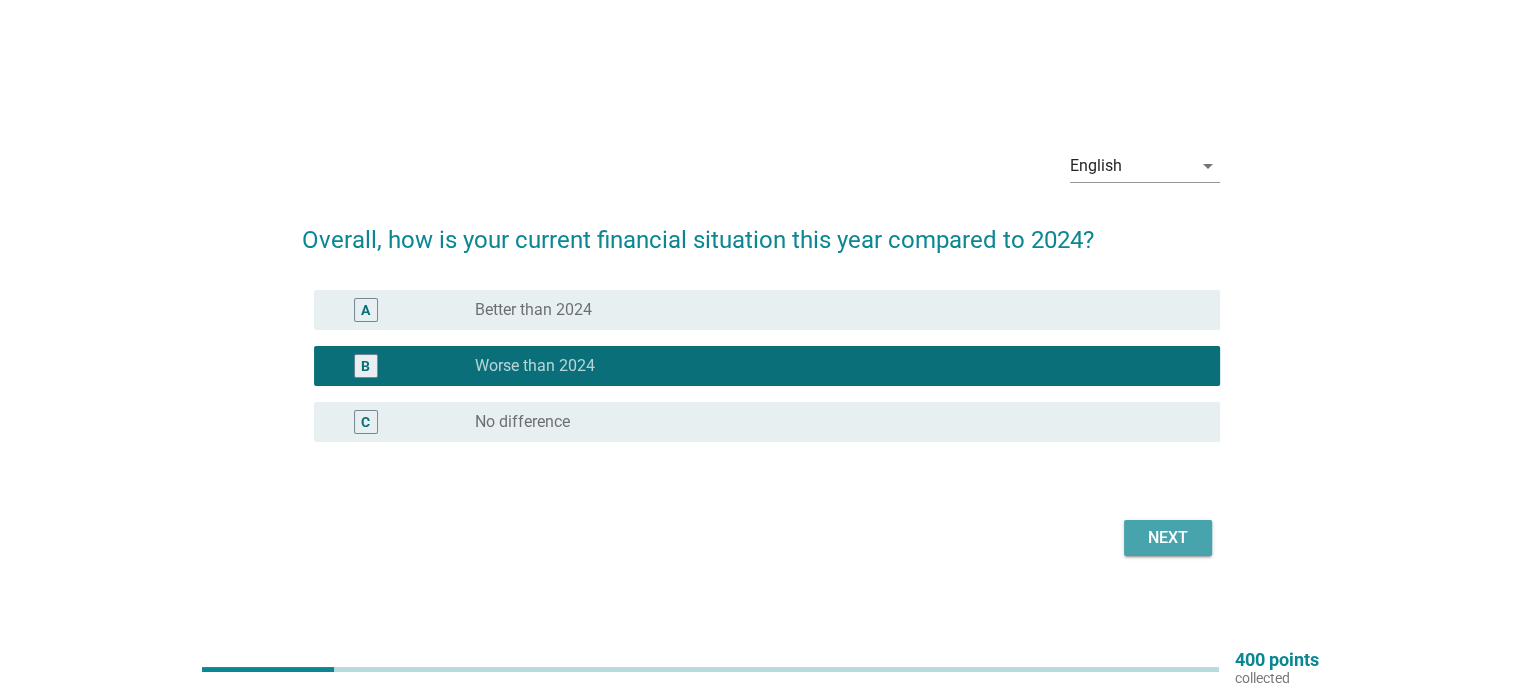 click on "Next" at bounding box center (1168, 538) 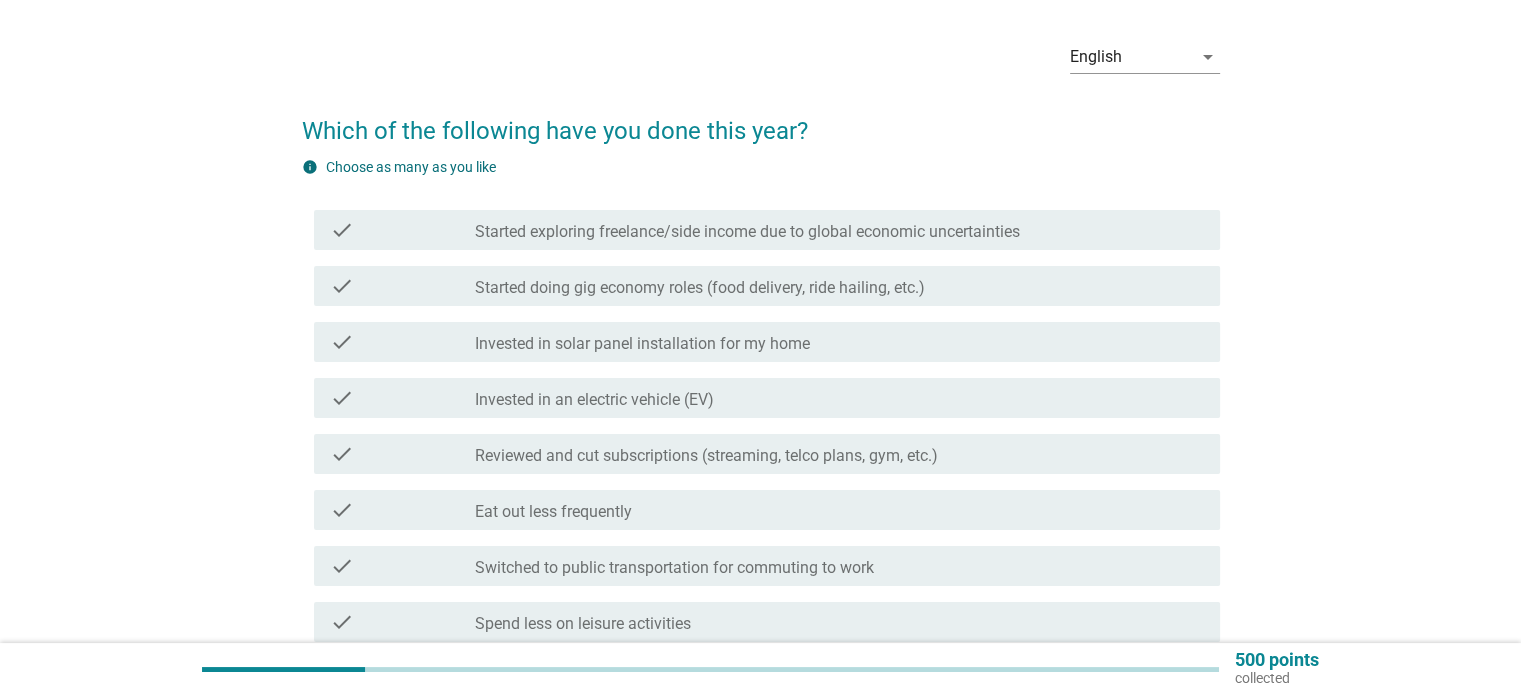scroll, scrollTop: 100, scrollLeft: 0, axis: vertical 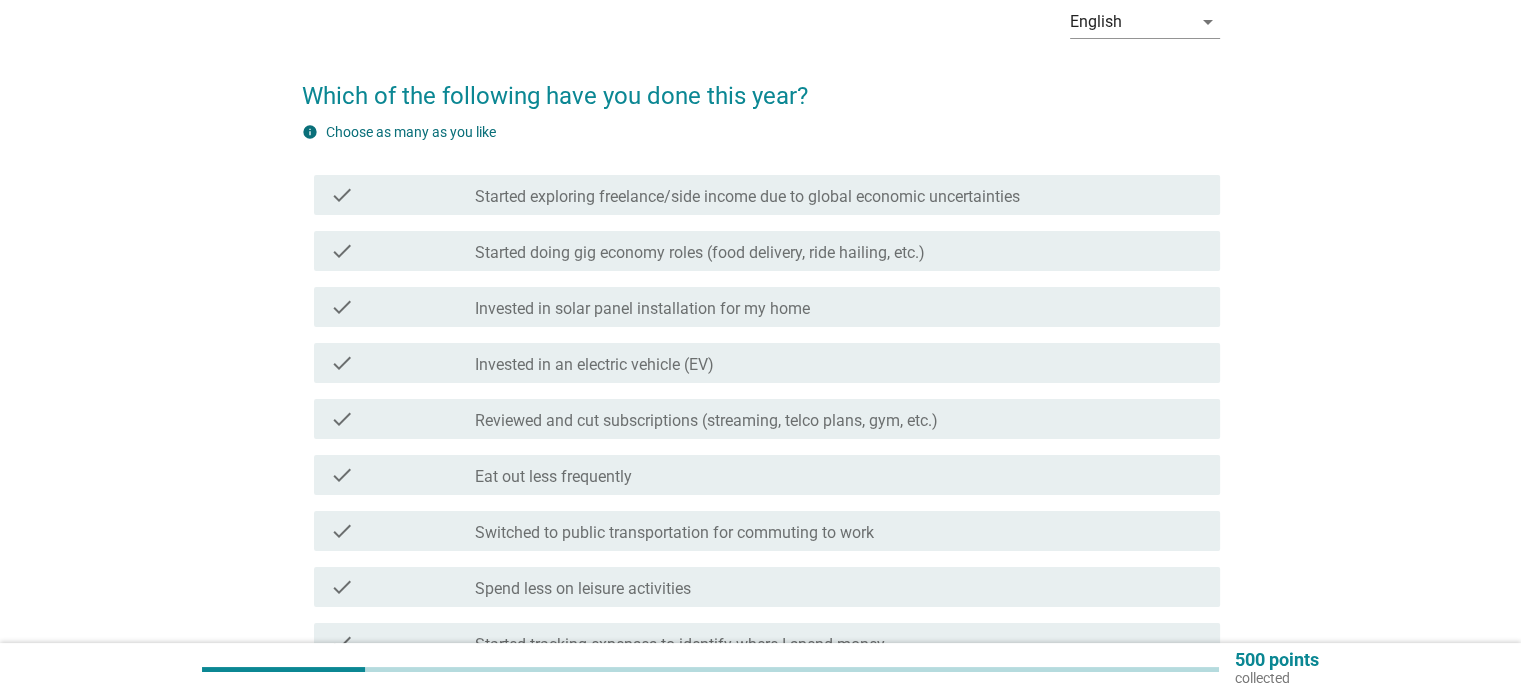 click on "check" at bounding box center [342, 195] 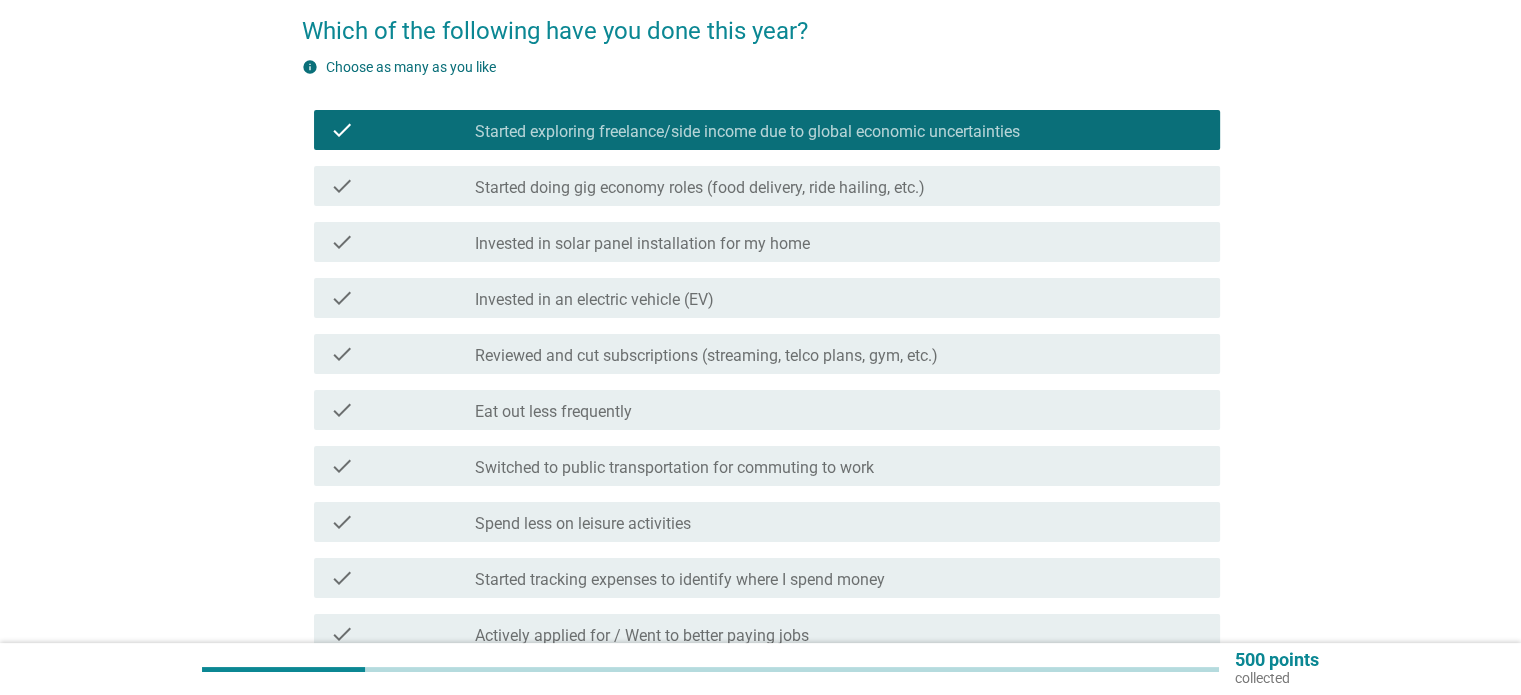 scroll, scrollTop: 200, scrollLeft: 0, axis: vertical 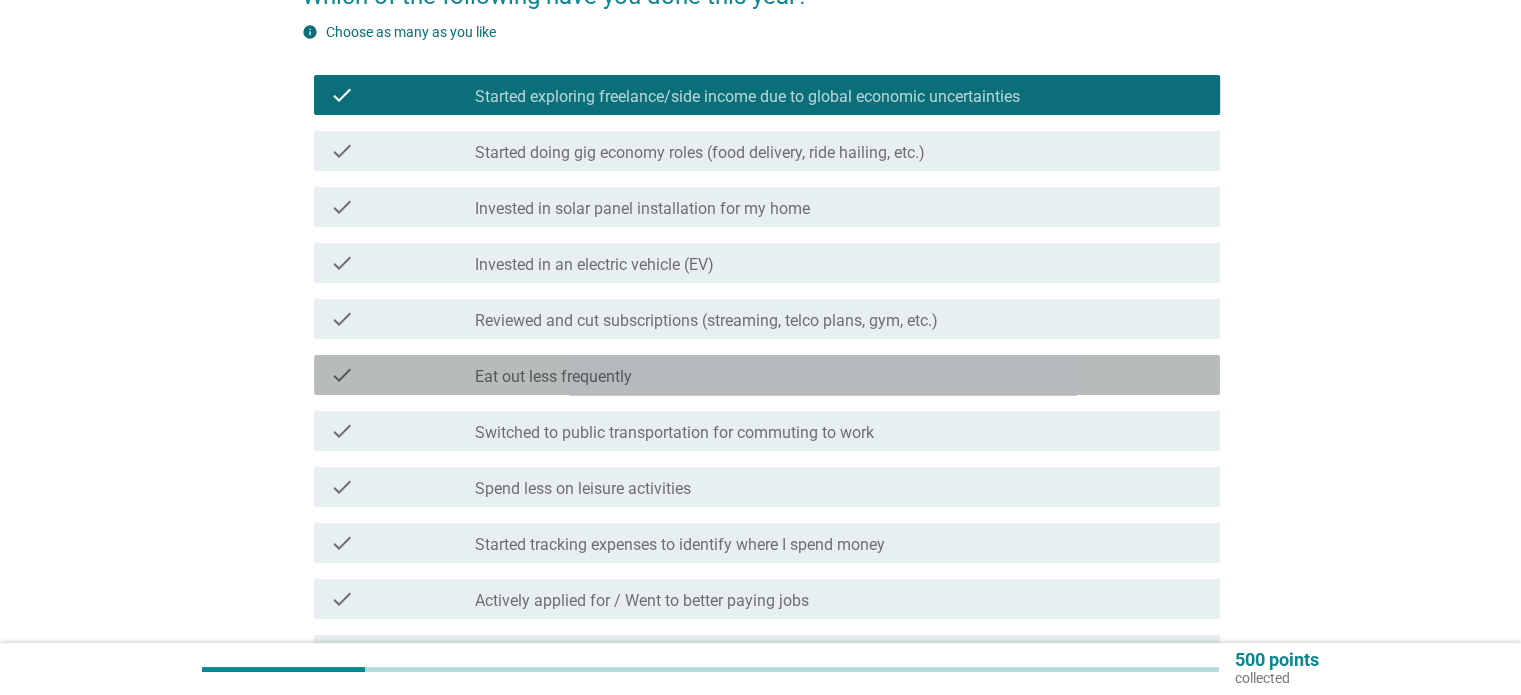 click on "check" at bounding box center (342, 375) 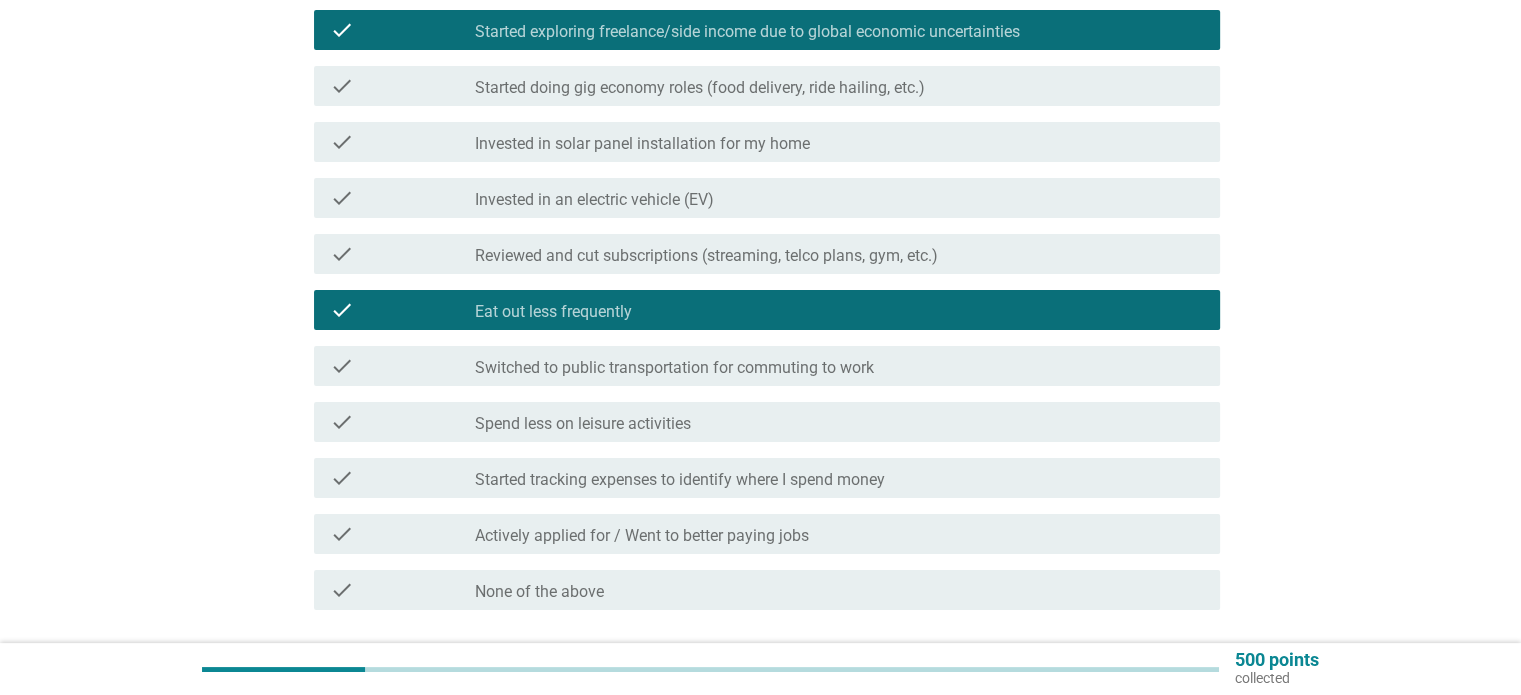 scroll, scrollTop: 300, scrollLeft: 0, axis: vertical 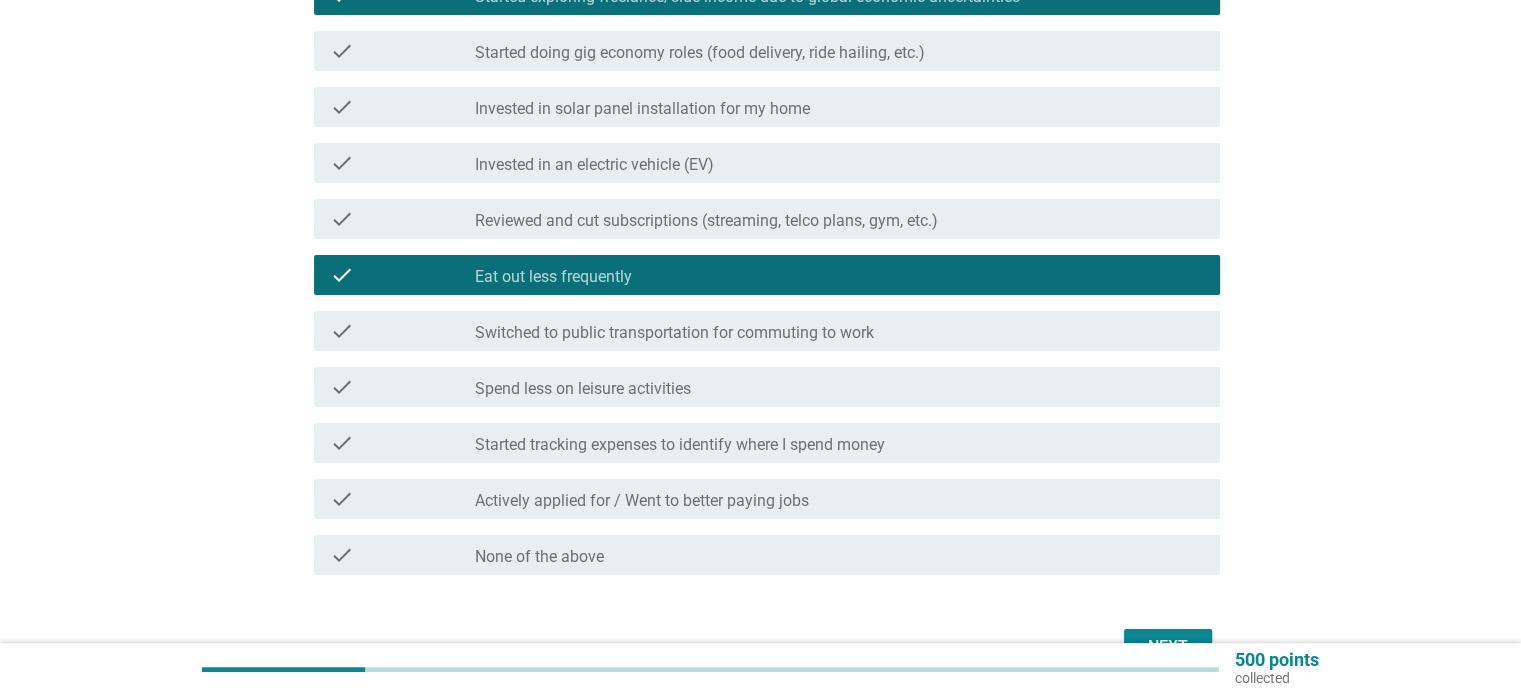 click on "check" at bounding box center [342, 387] 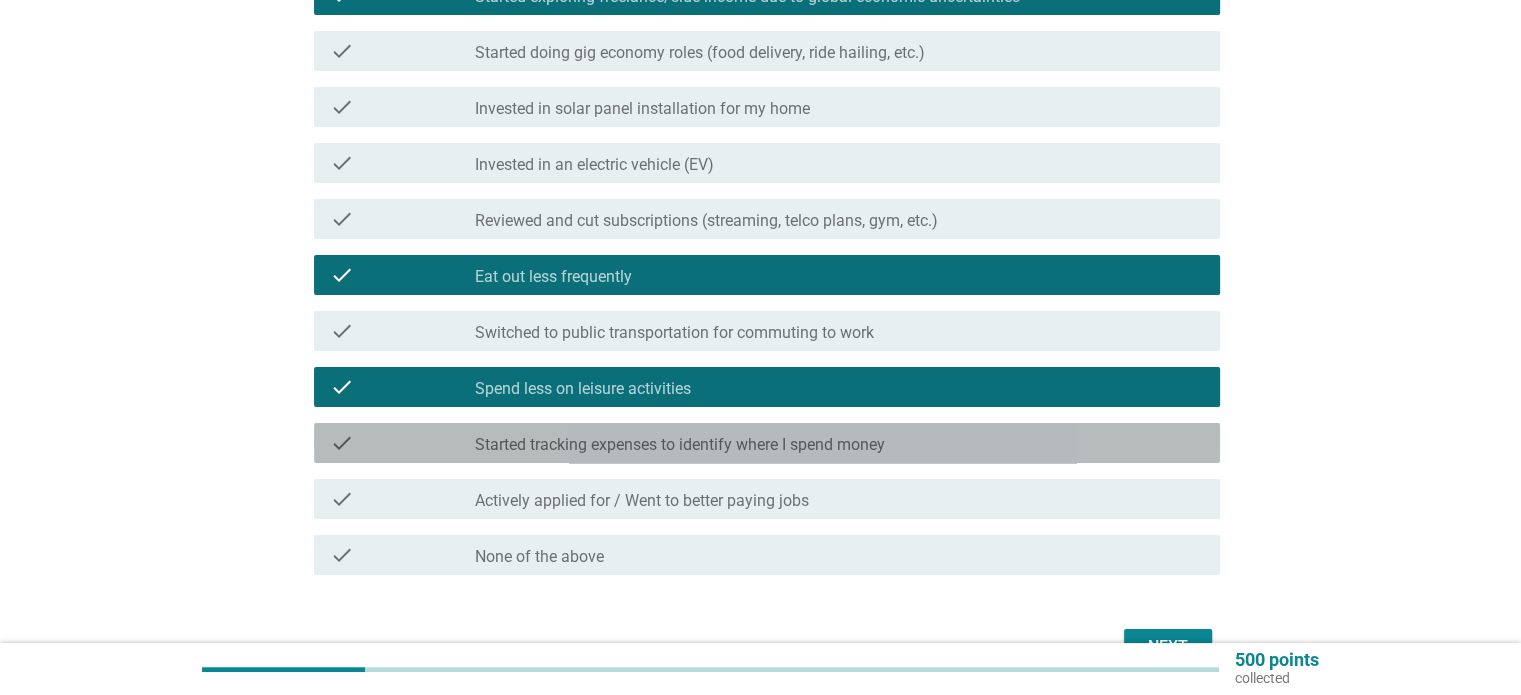 click on "check" at bounding box center (342, 443) 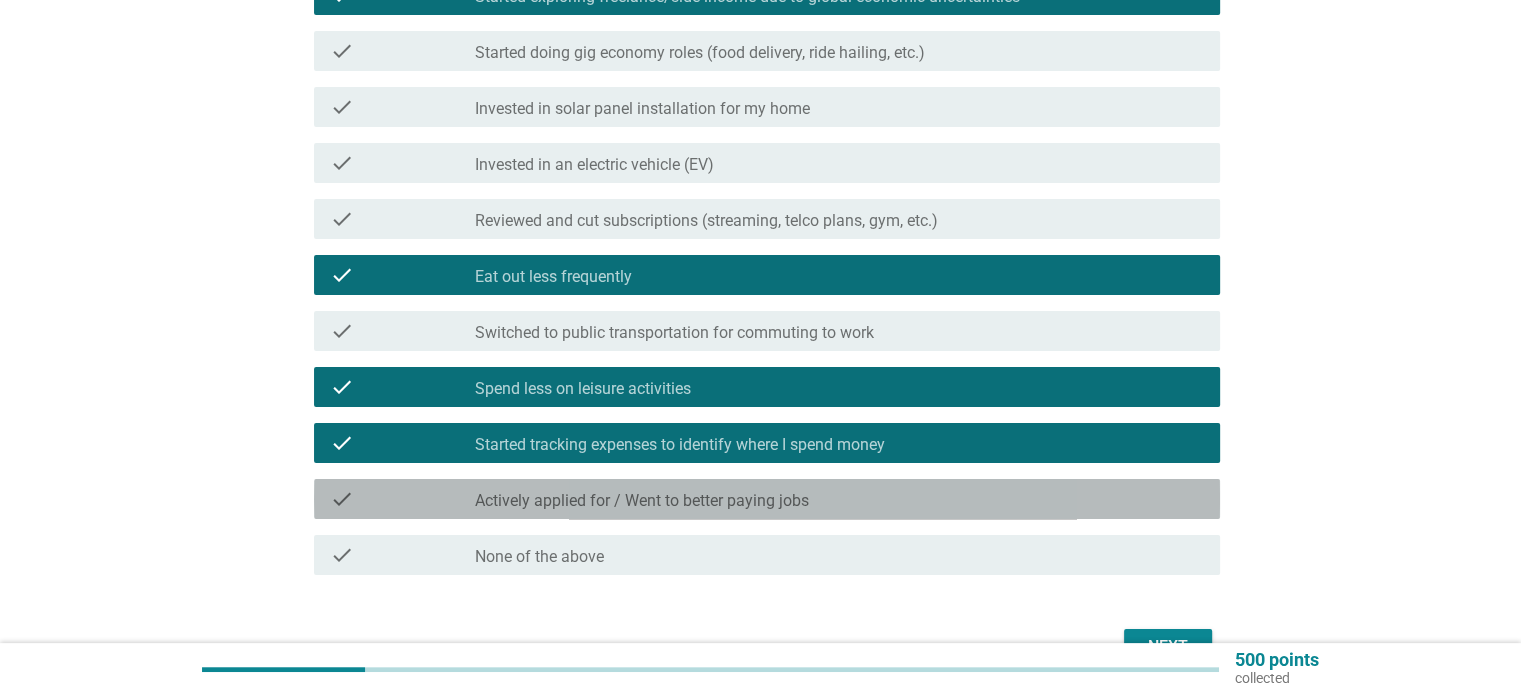 click on "check" at bounding box center [342, 499] 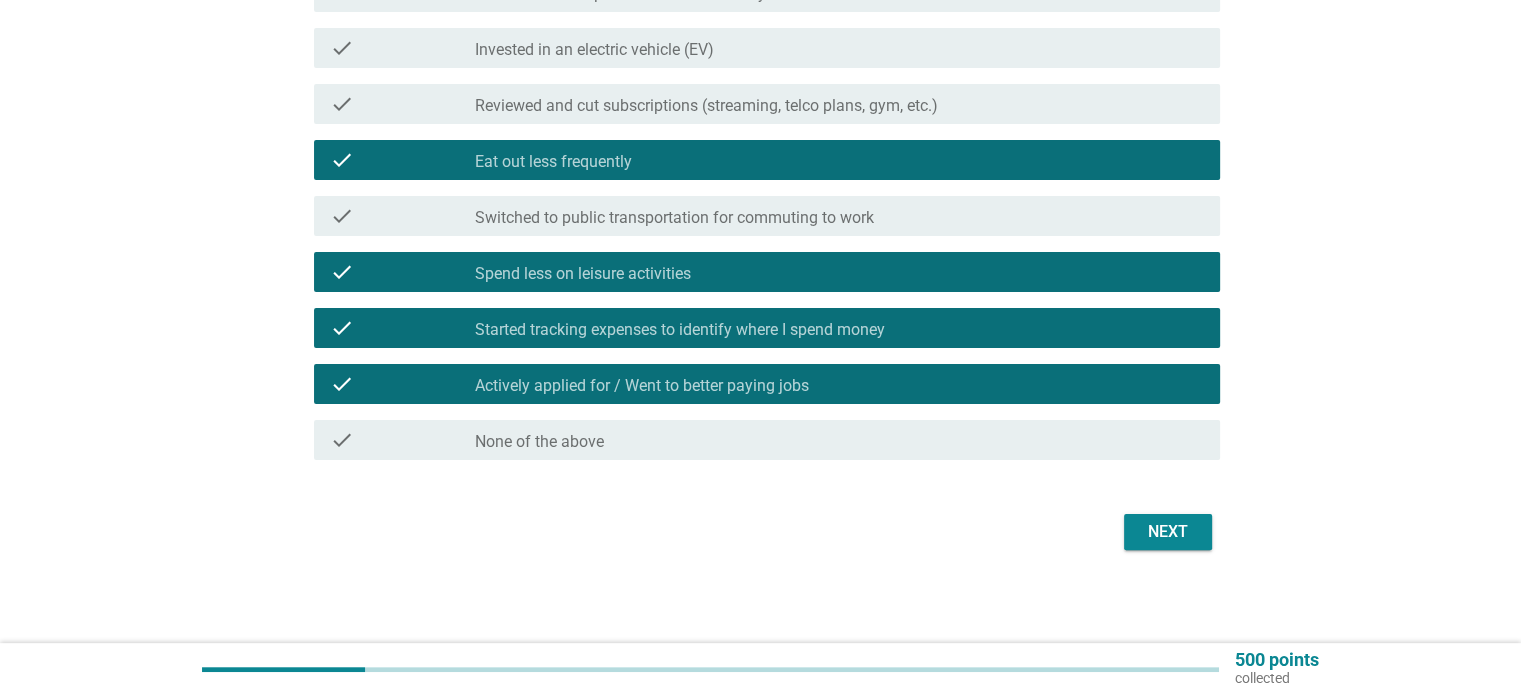 scroll, scrollTop: 417, scrollLeft: 0, axis: vertical 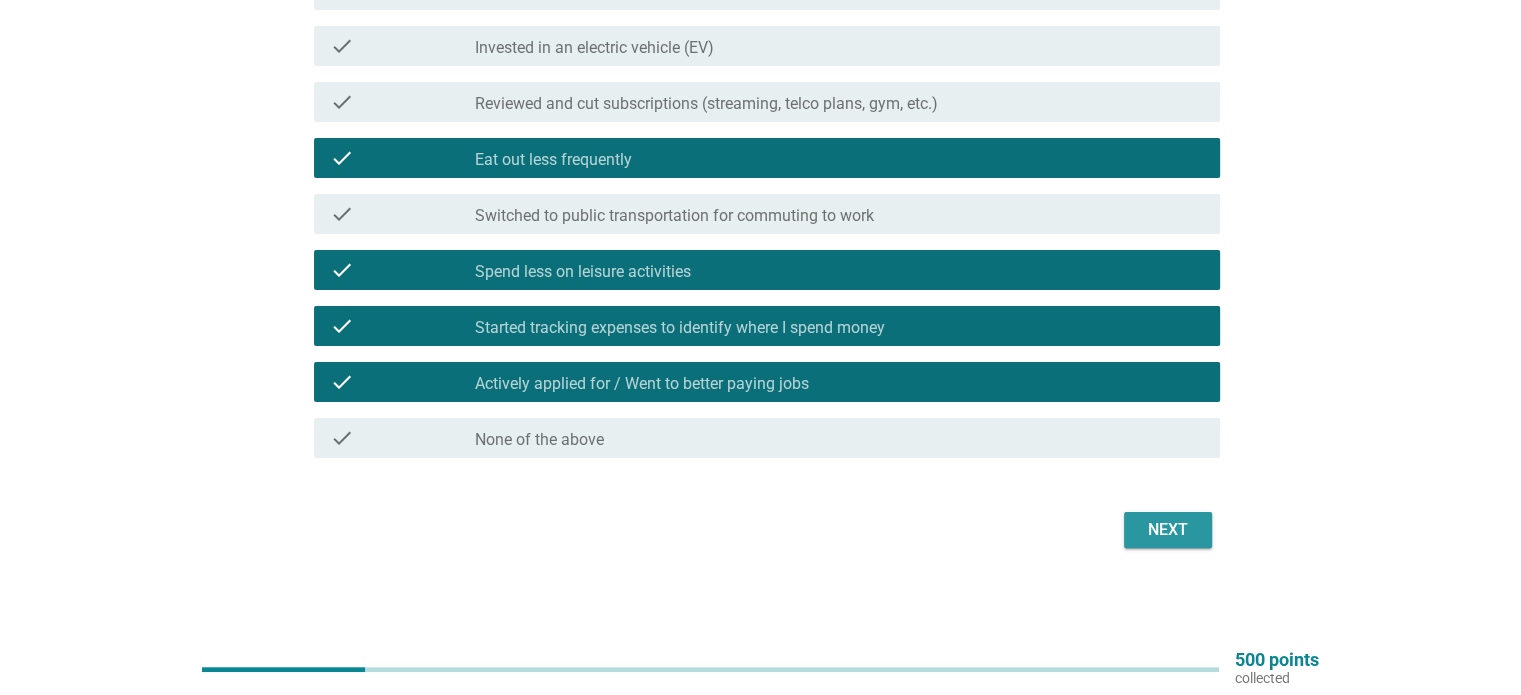 click on "Next" at bounding box center (1168, 530) 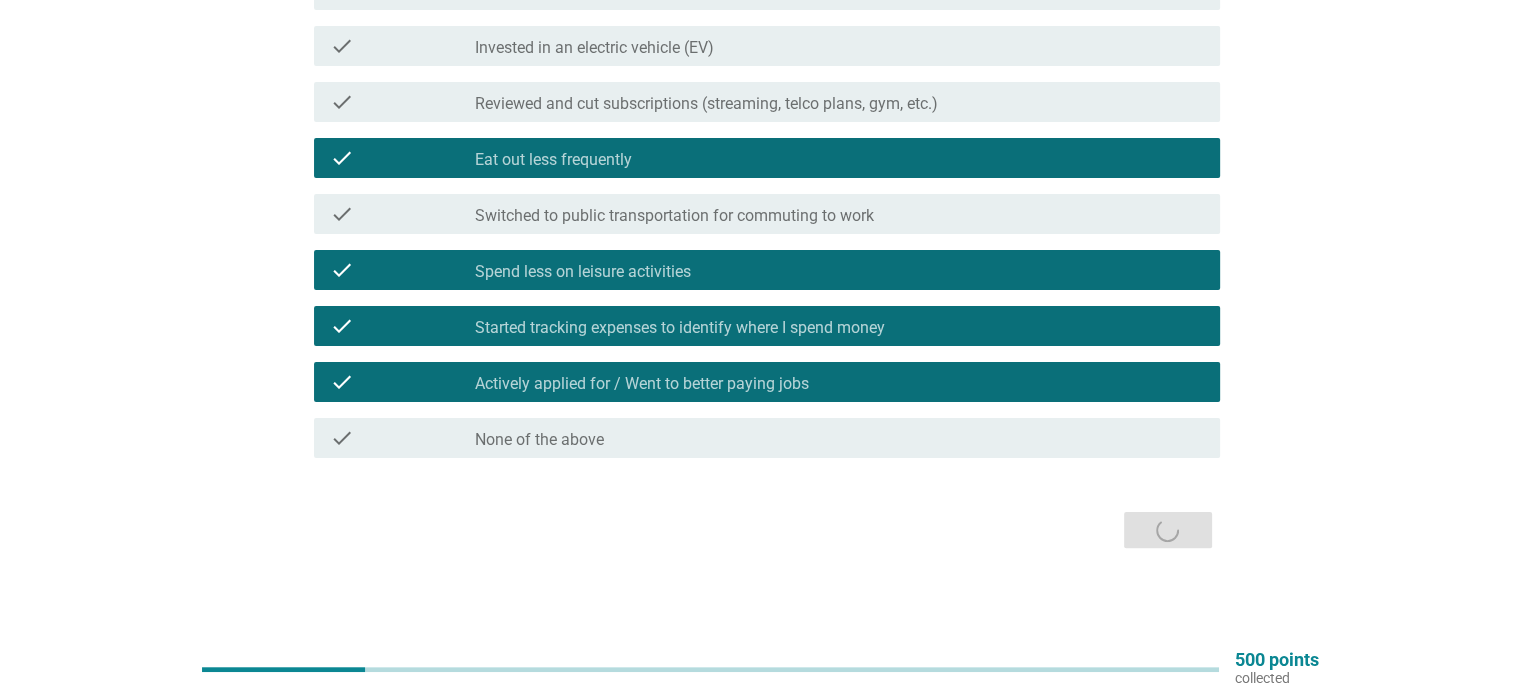 scroll, scrollTop: 0, scrollLeft: 0, axis: both 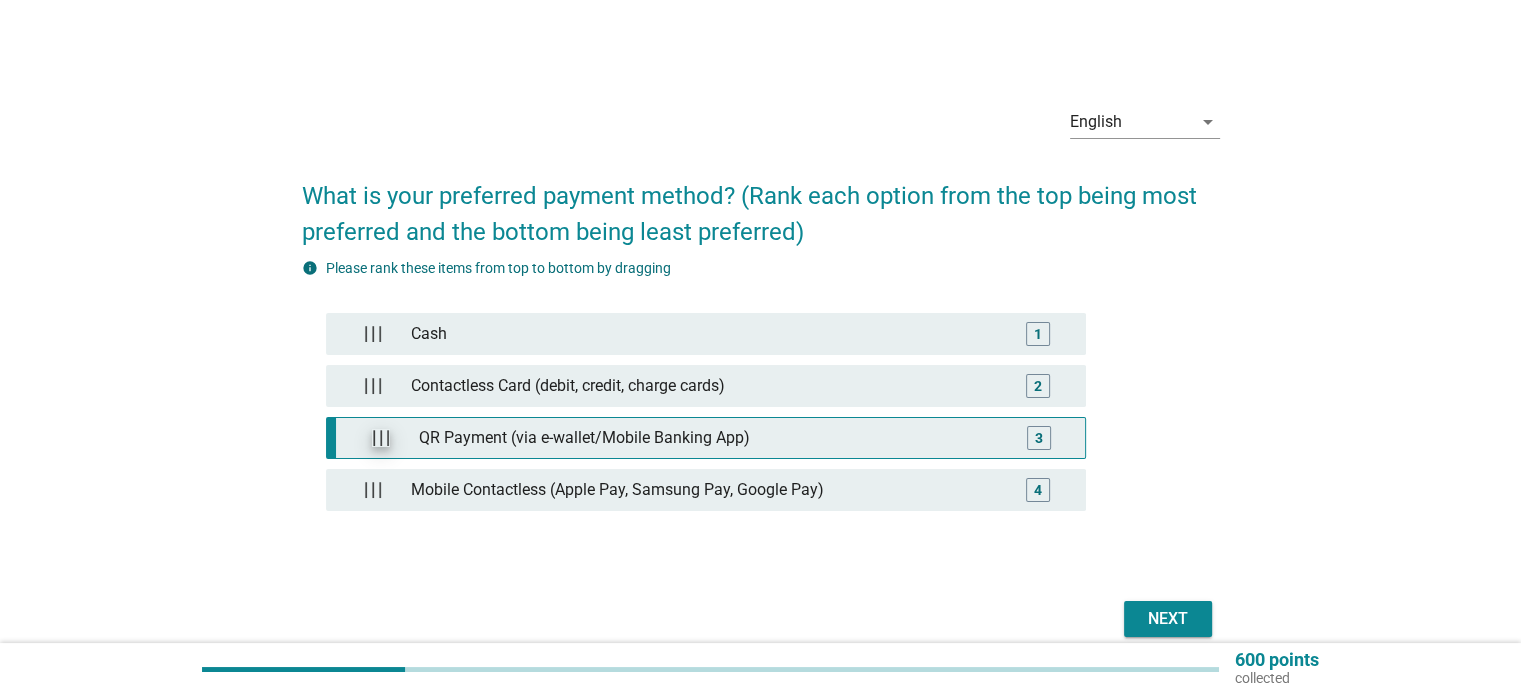click at bounding box center (382, 438) 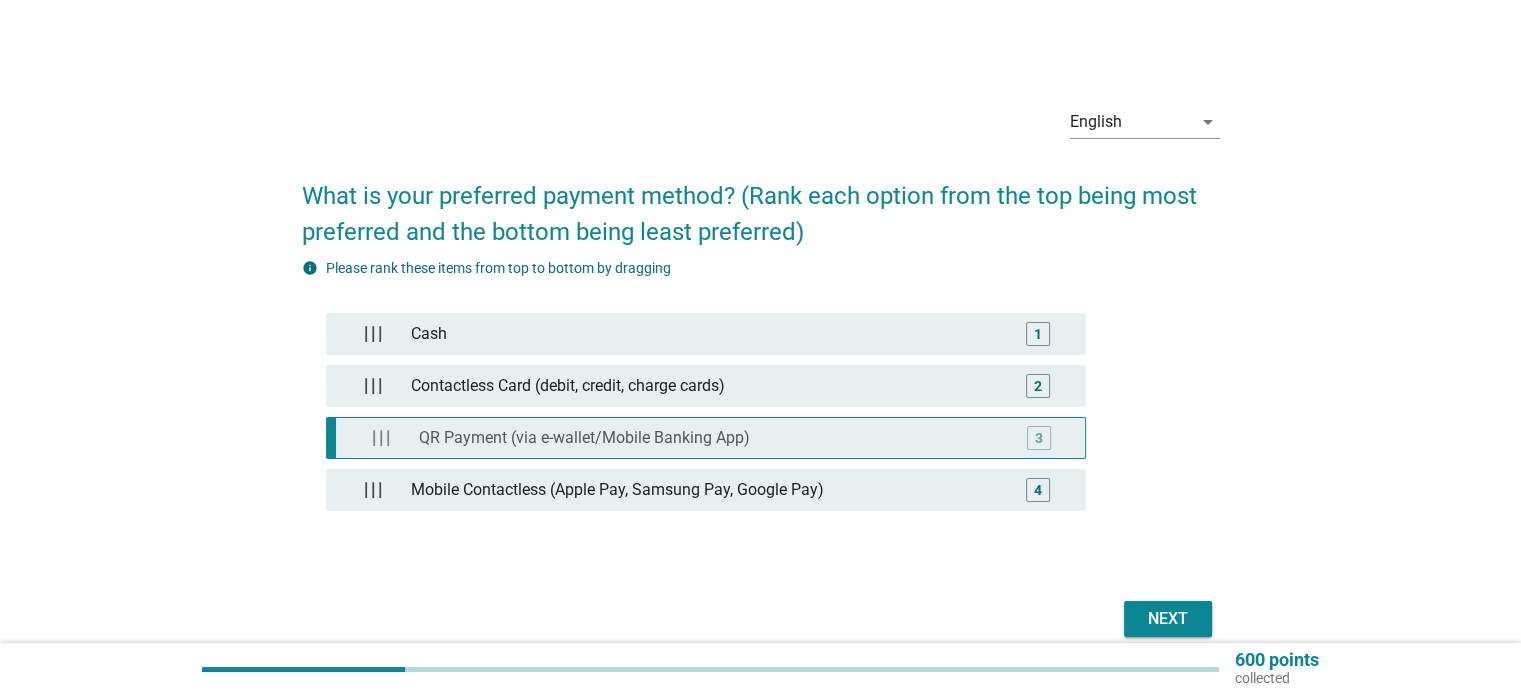 type 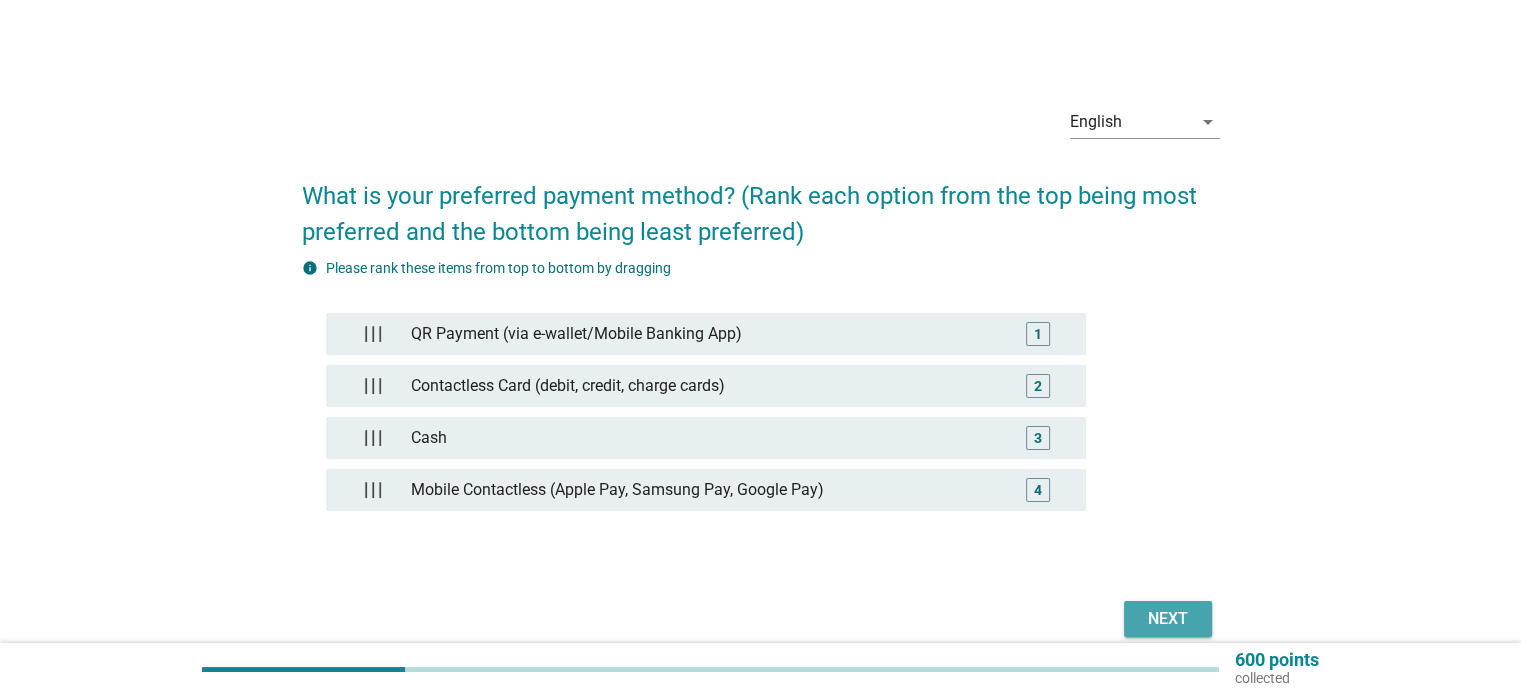 click on "Next" at bounding box center [1168, 619] 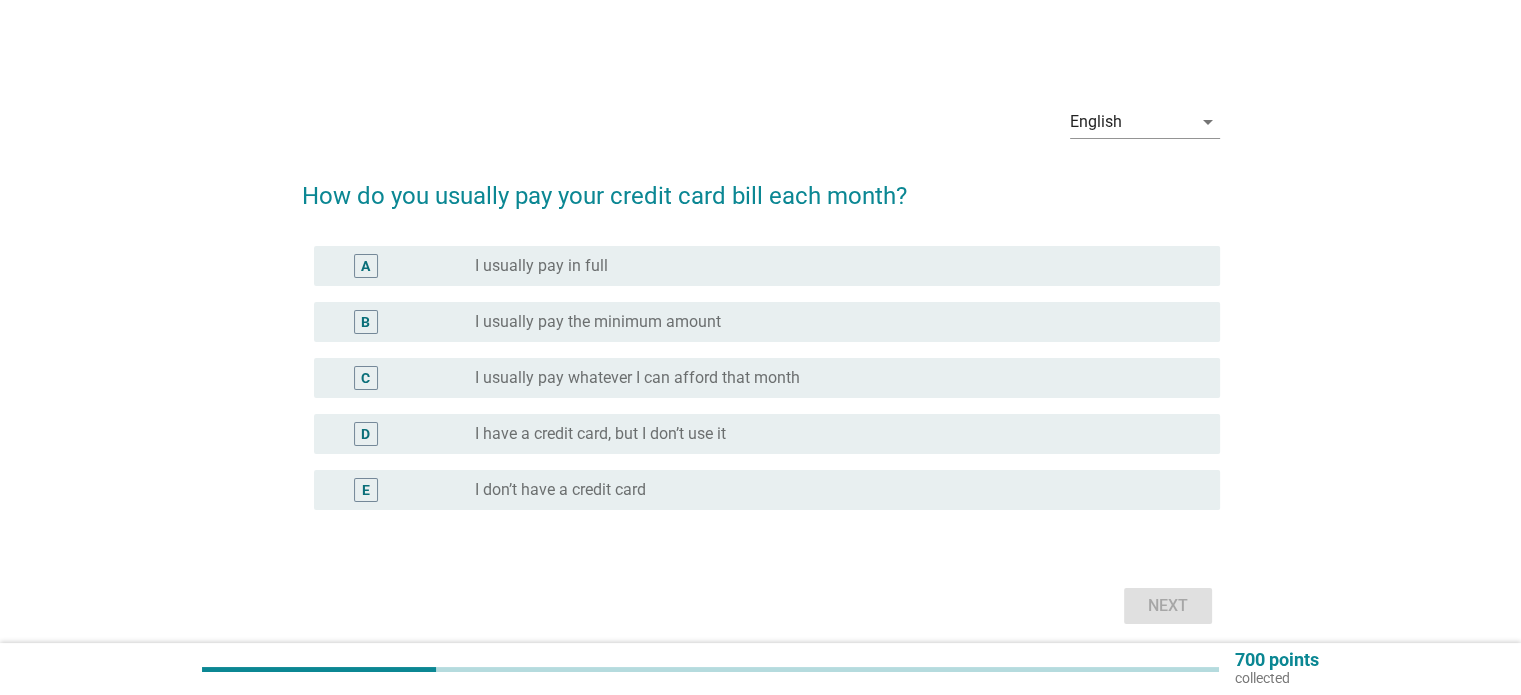 click on "A" at bounding box center [365, 266] 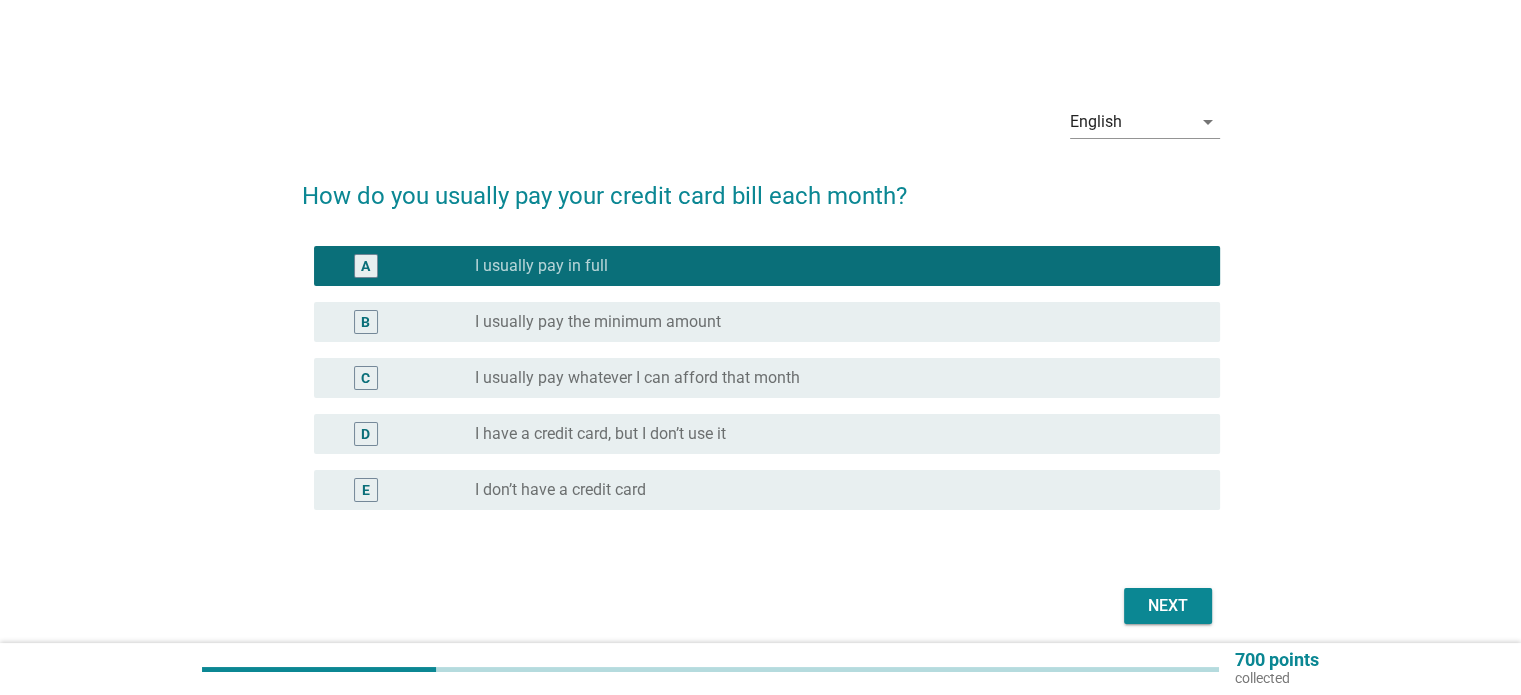 click on "Next" at bounding box center (1168, 606) 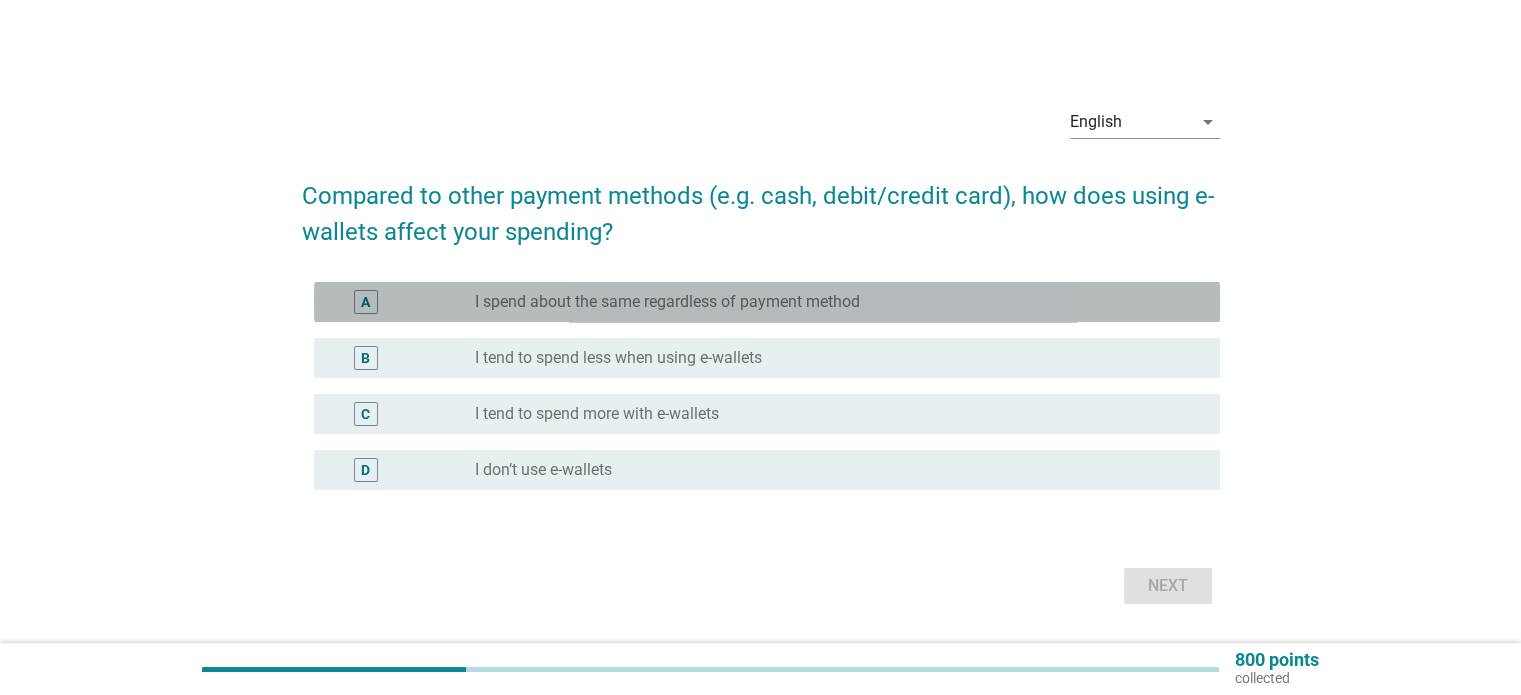 click on "A" at bounding box center (365, 302) 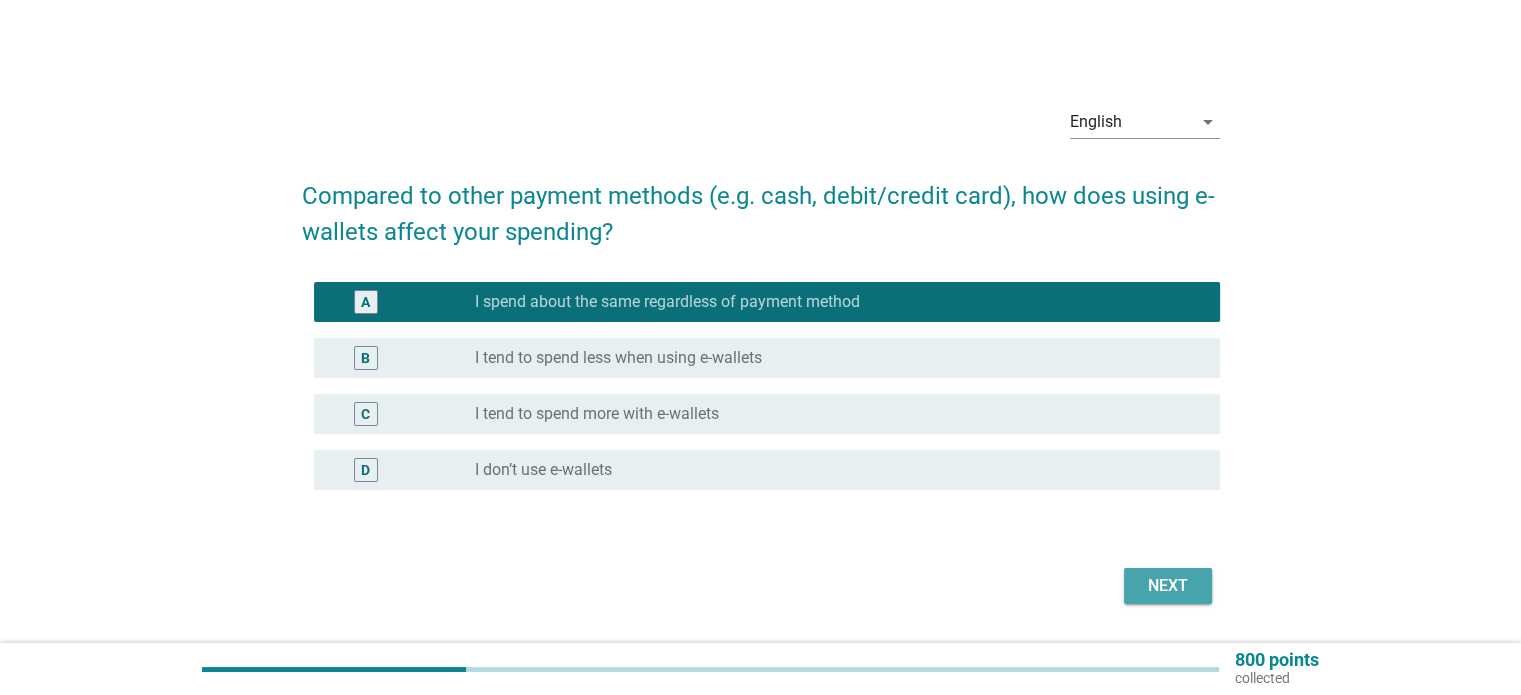 click on "Next" at bounding box center (1168, 586) 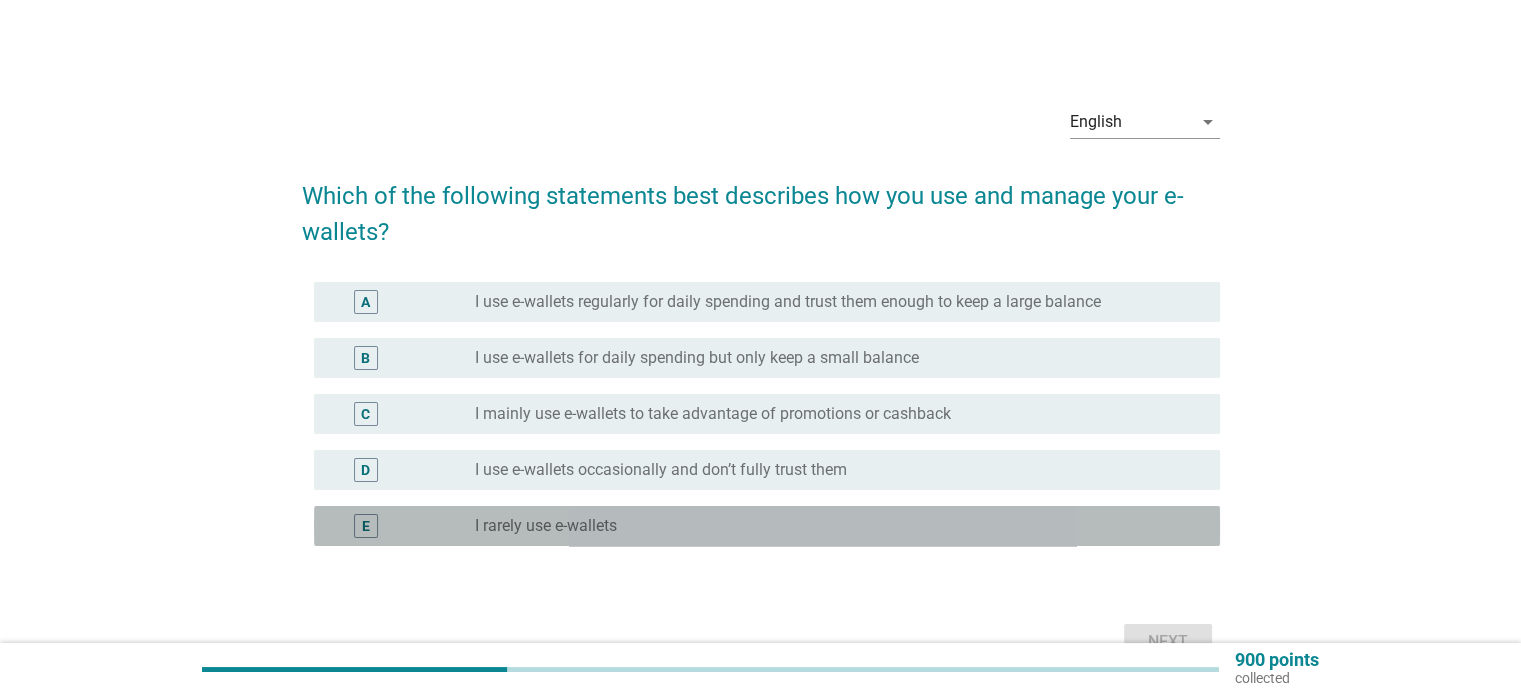 click on "E" at bounding box center [366, 526] 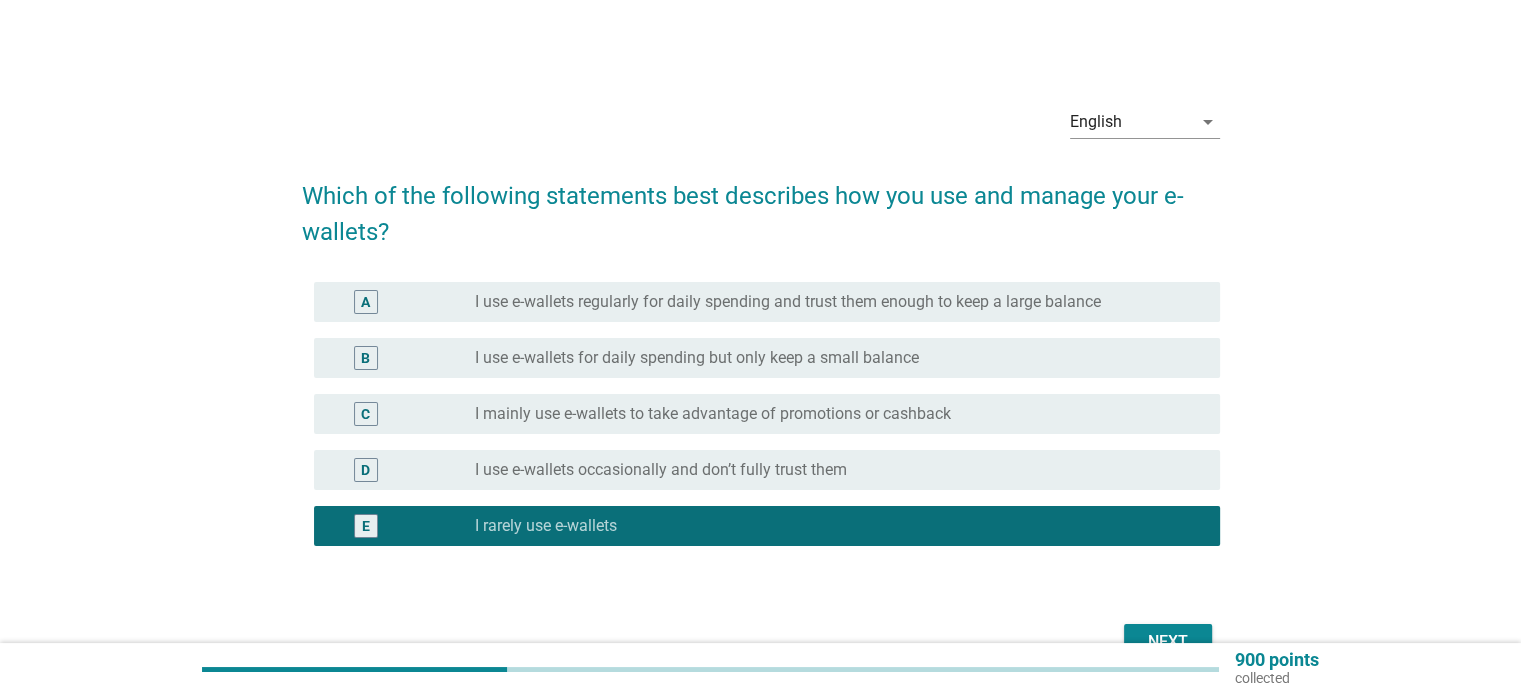 scroll, scrollTop: 100, scrollLeft: 0, axis: vertical 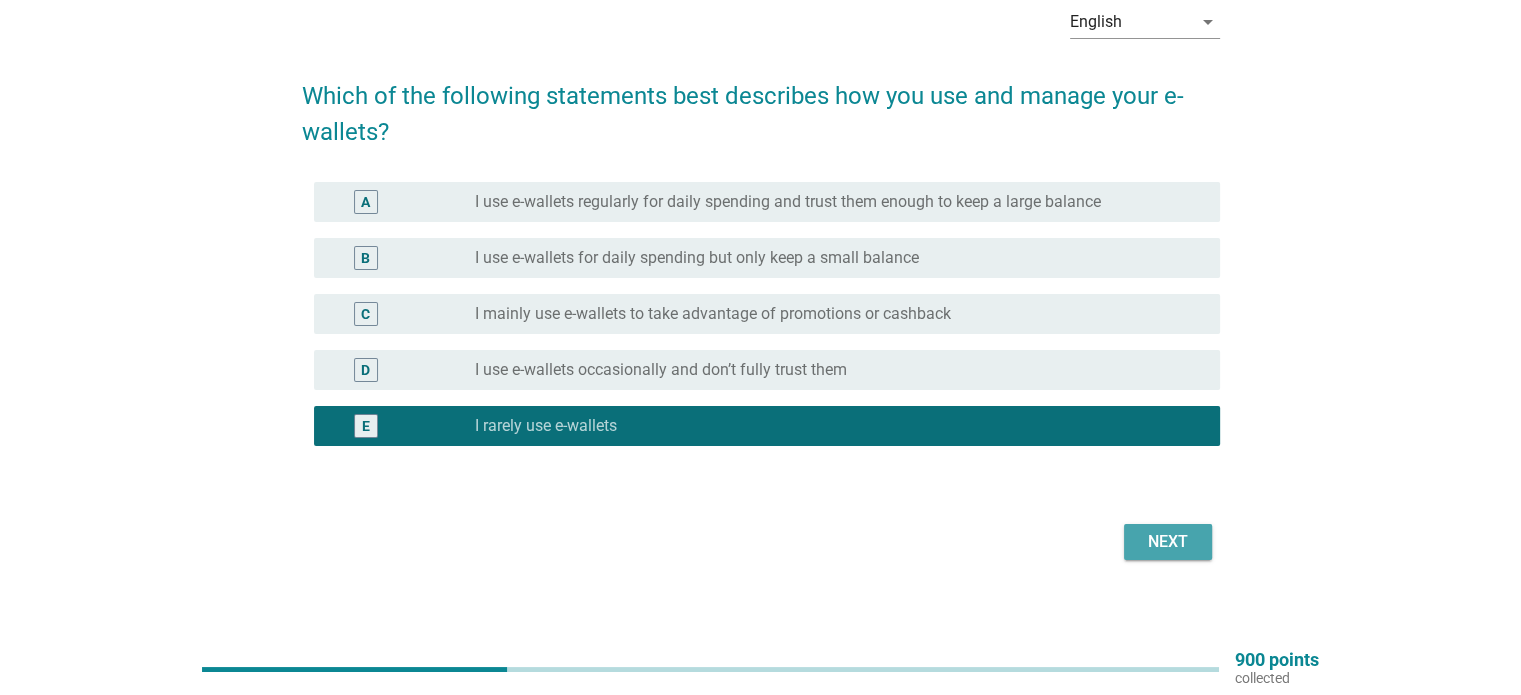 click on "Next" at bounding box center [1168, 542] 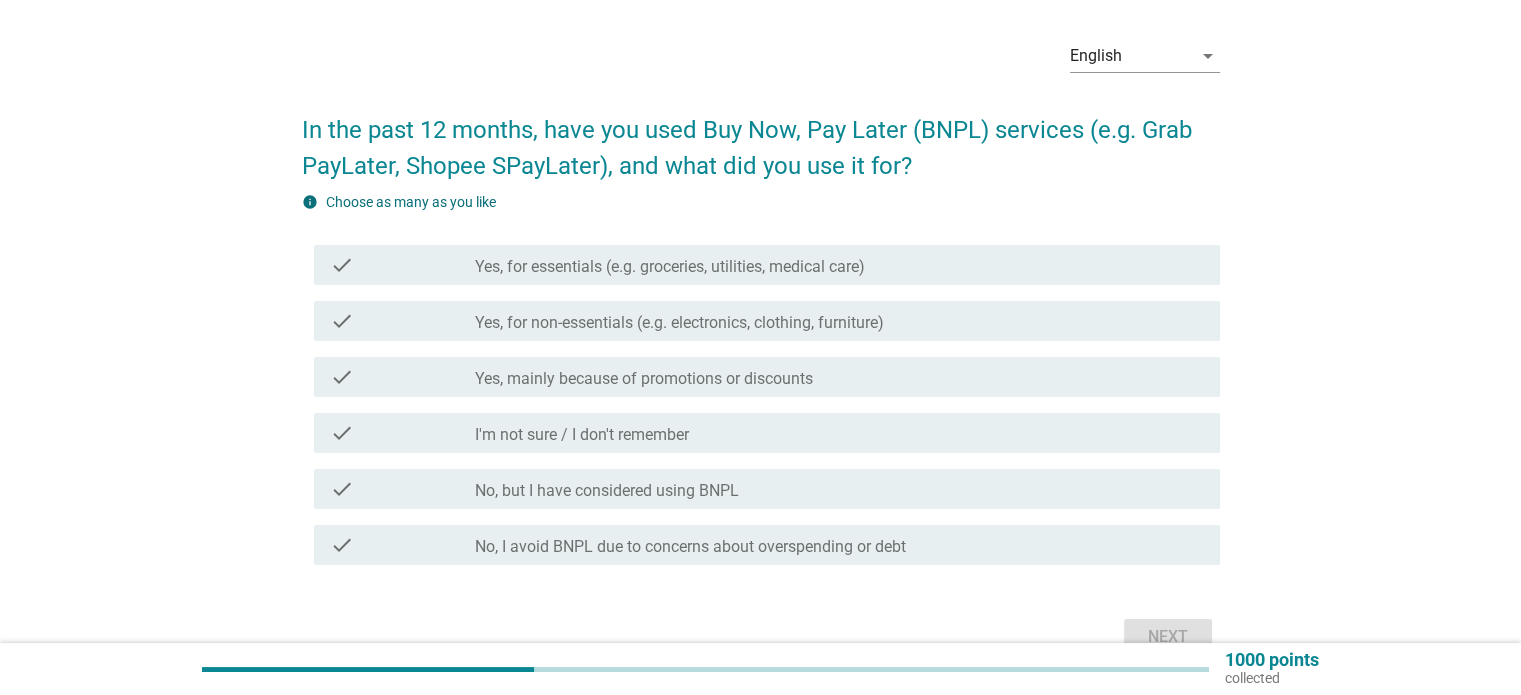 scroll, scrollTop: 100, scrollLeft: 0, axis: vertical 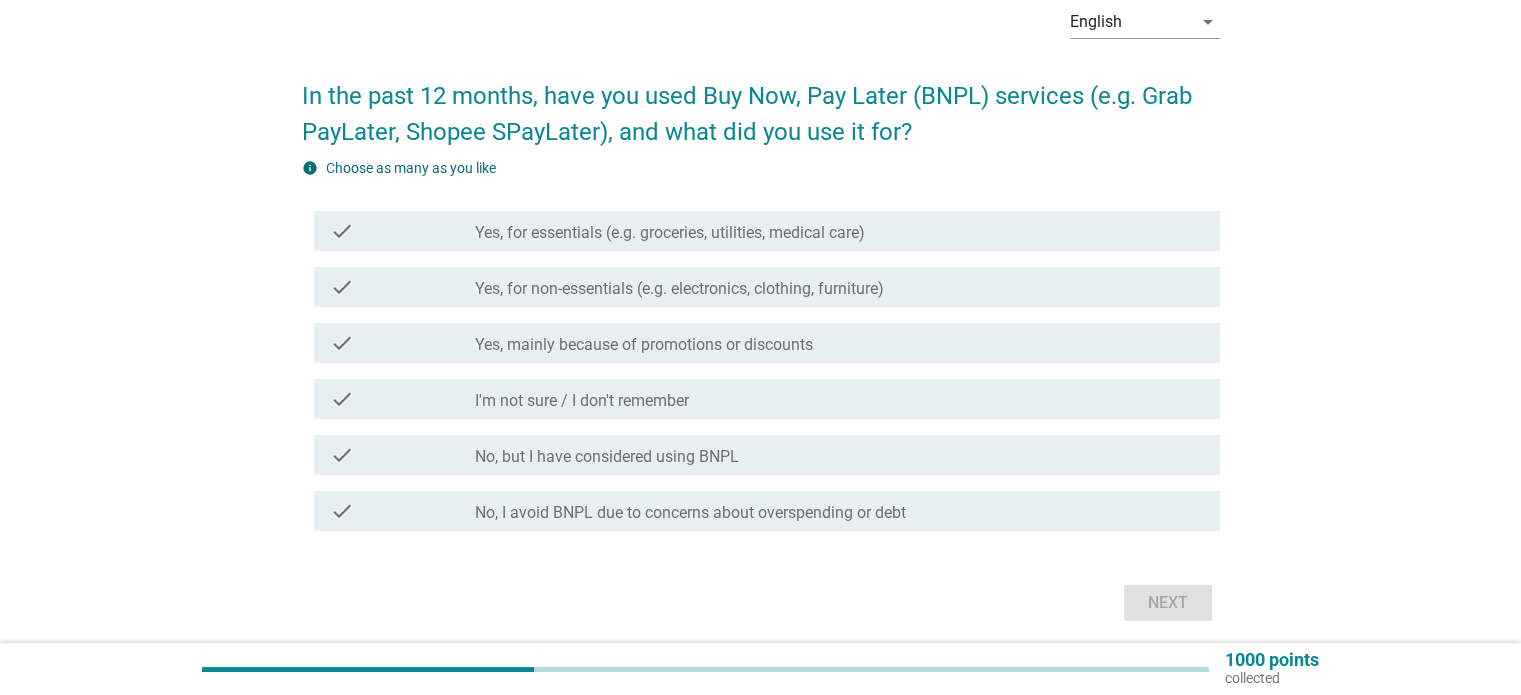 click on "check" at bounding box center [342, 511] 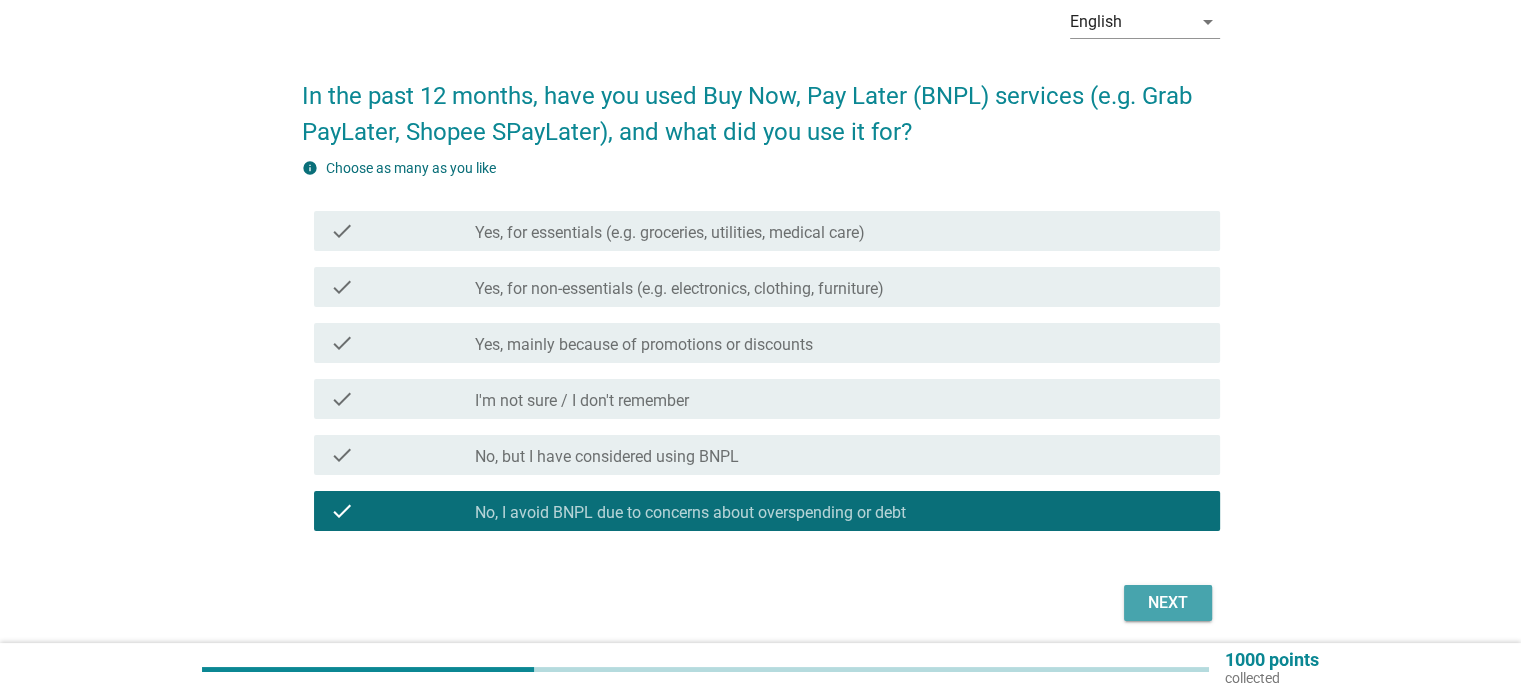click on "Next" at bounding box center (1168, 603) 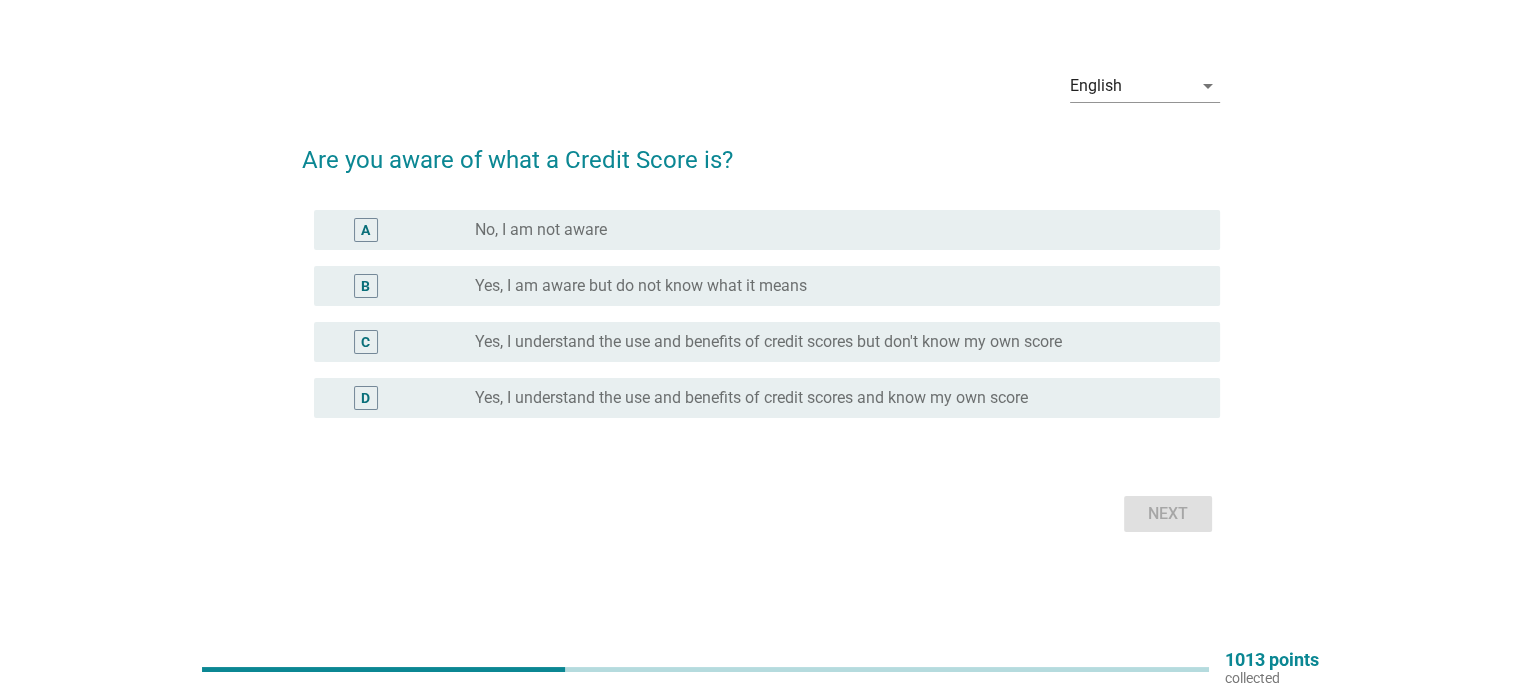 scroll, scrollTop: 0, scrollLeft: 0, axis: both 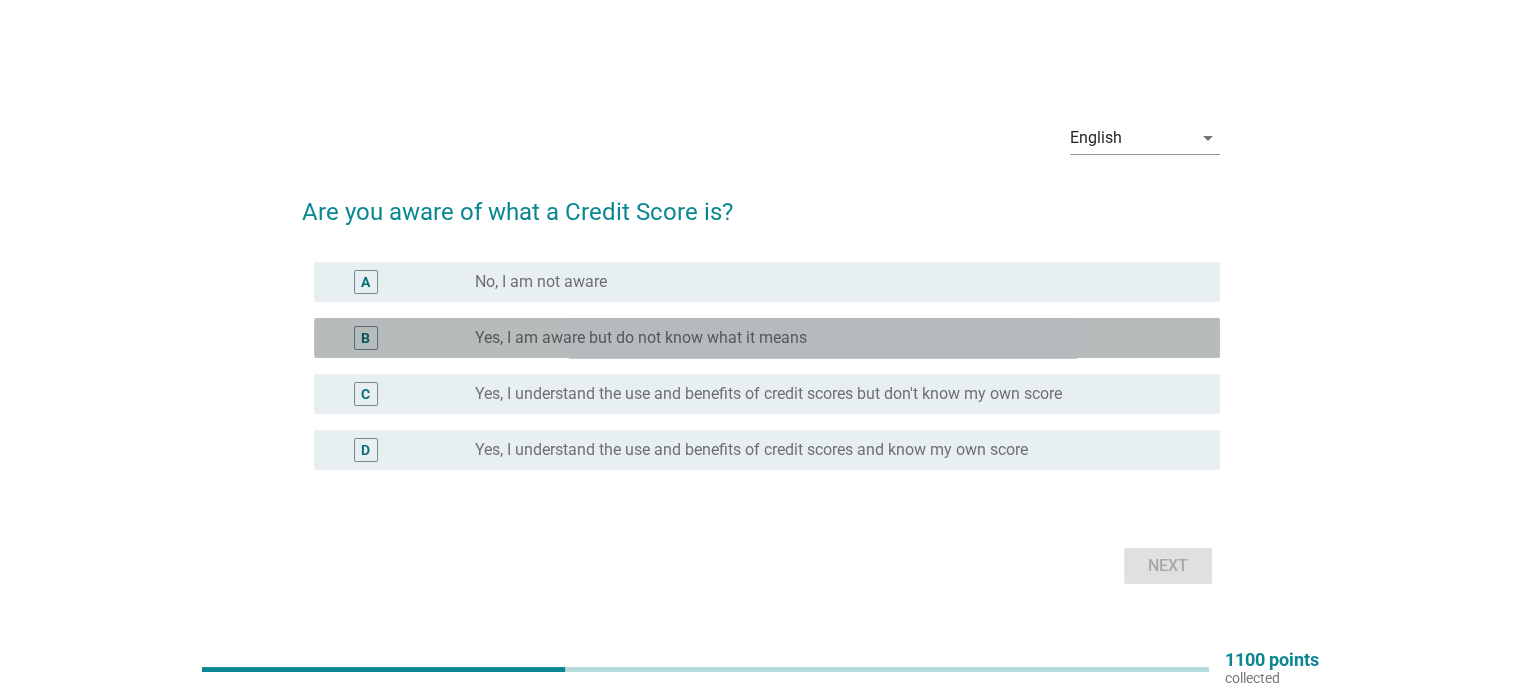 click on "B" at bounding box center (366, 338) 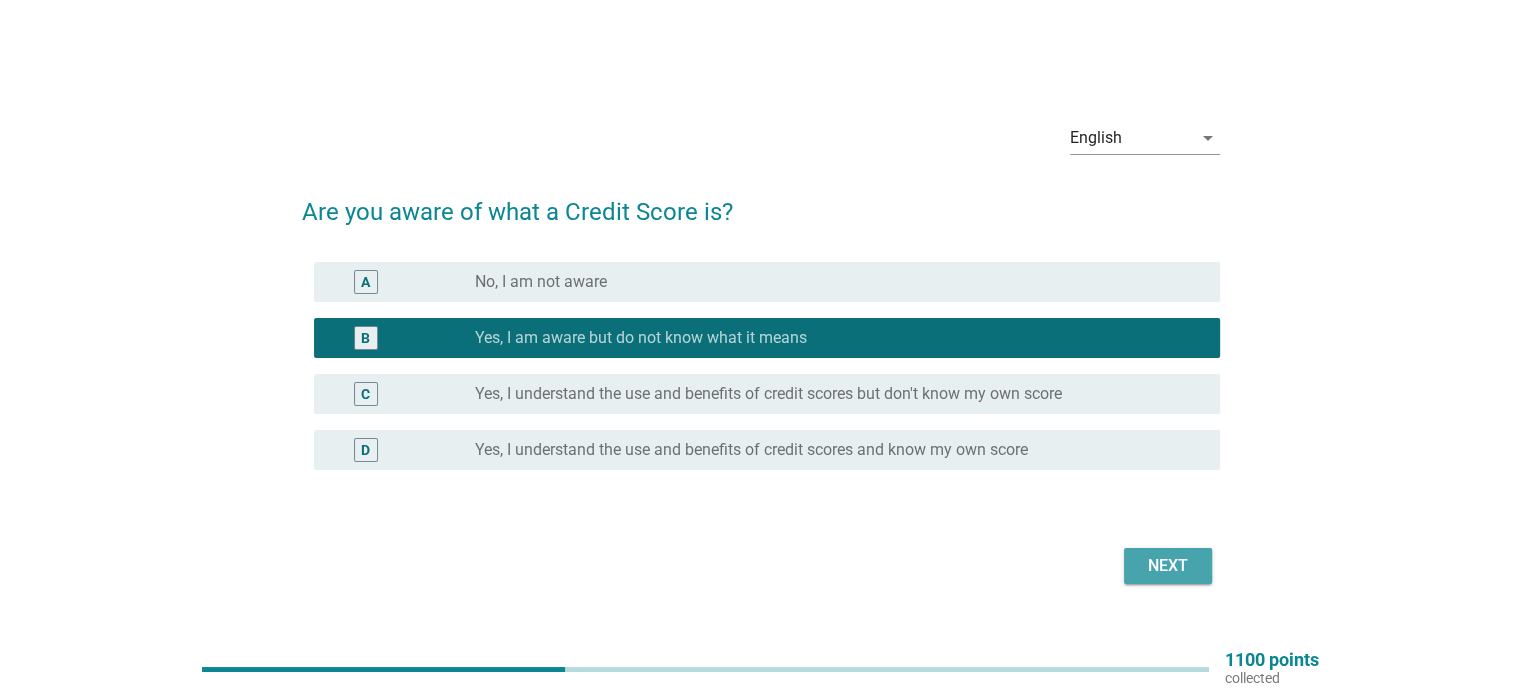 click on "Next" at bounding box center (1168, 566) 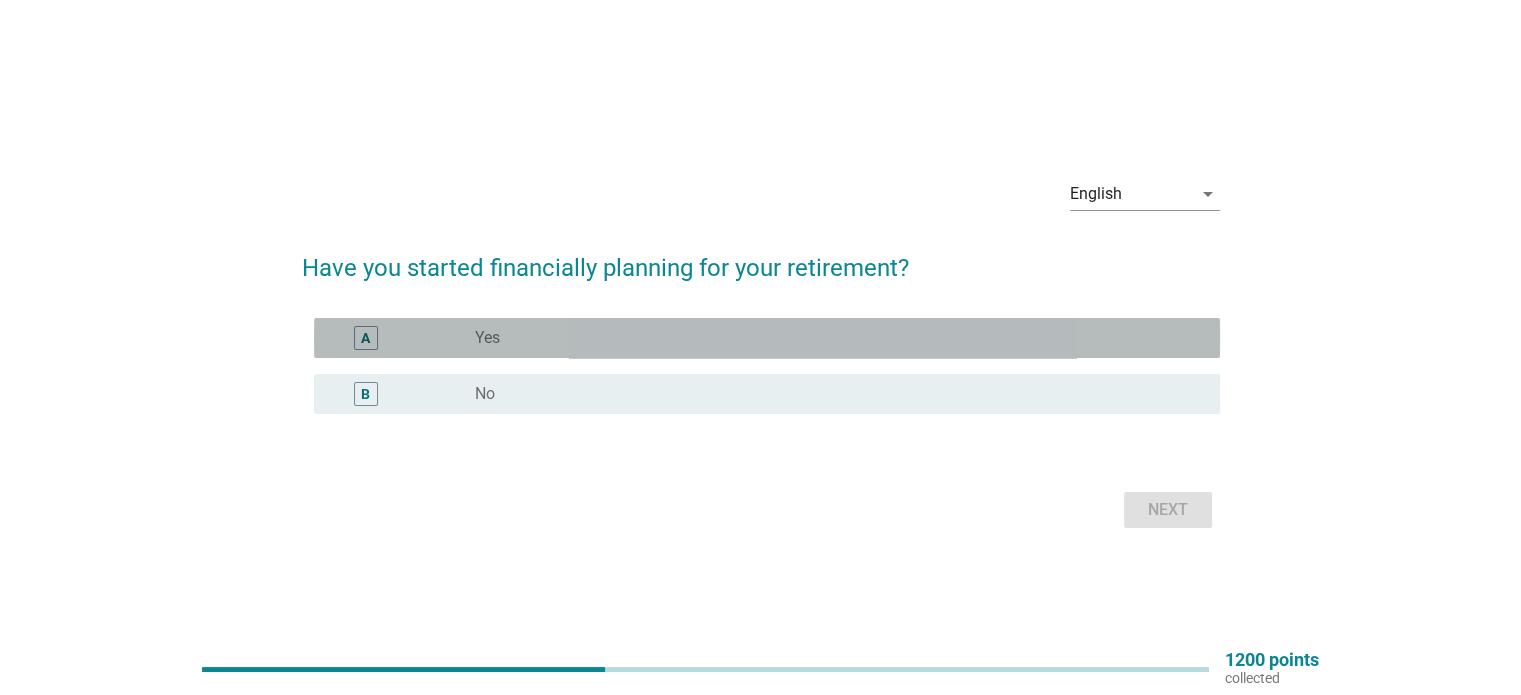 click on "A" at bounding box center (365, 337) 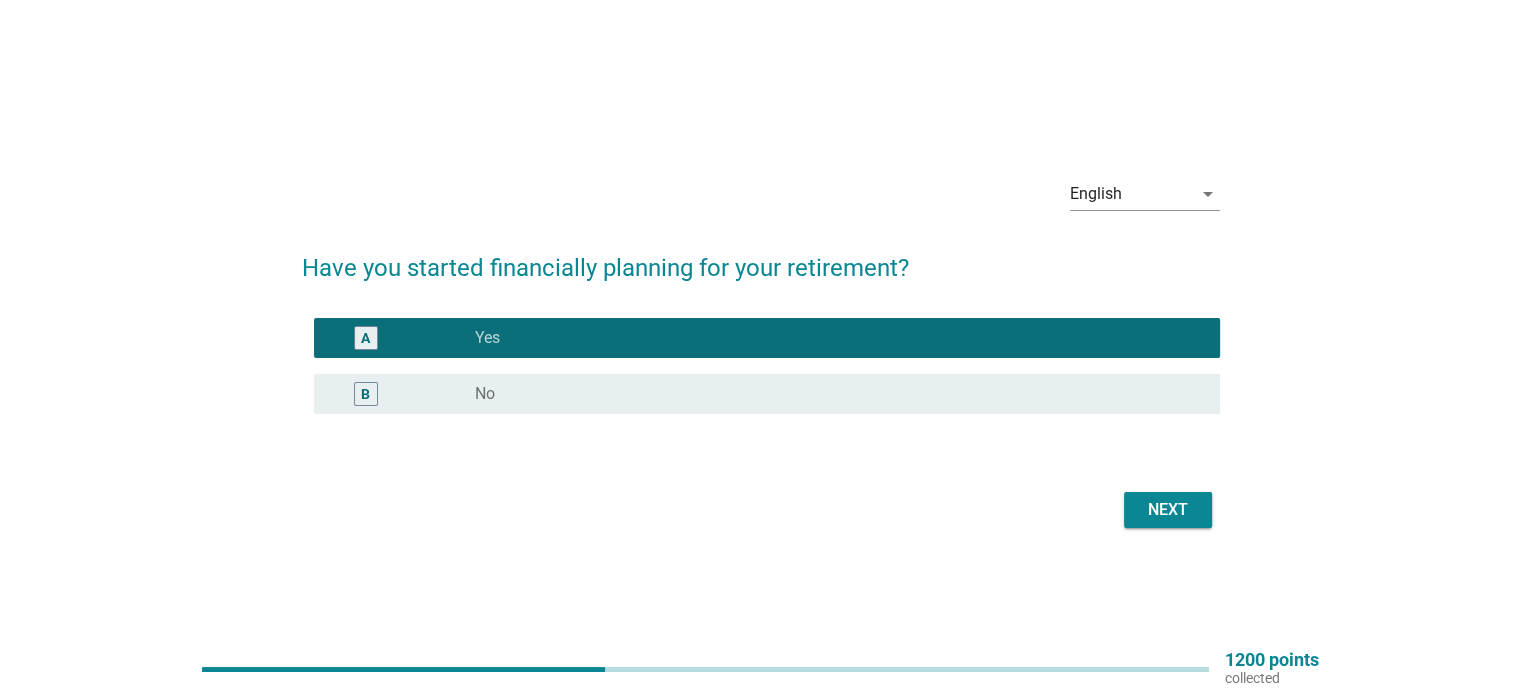 click on "Next" at bounding box center (1168, 510) 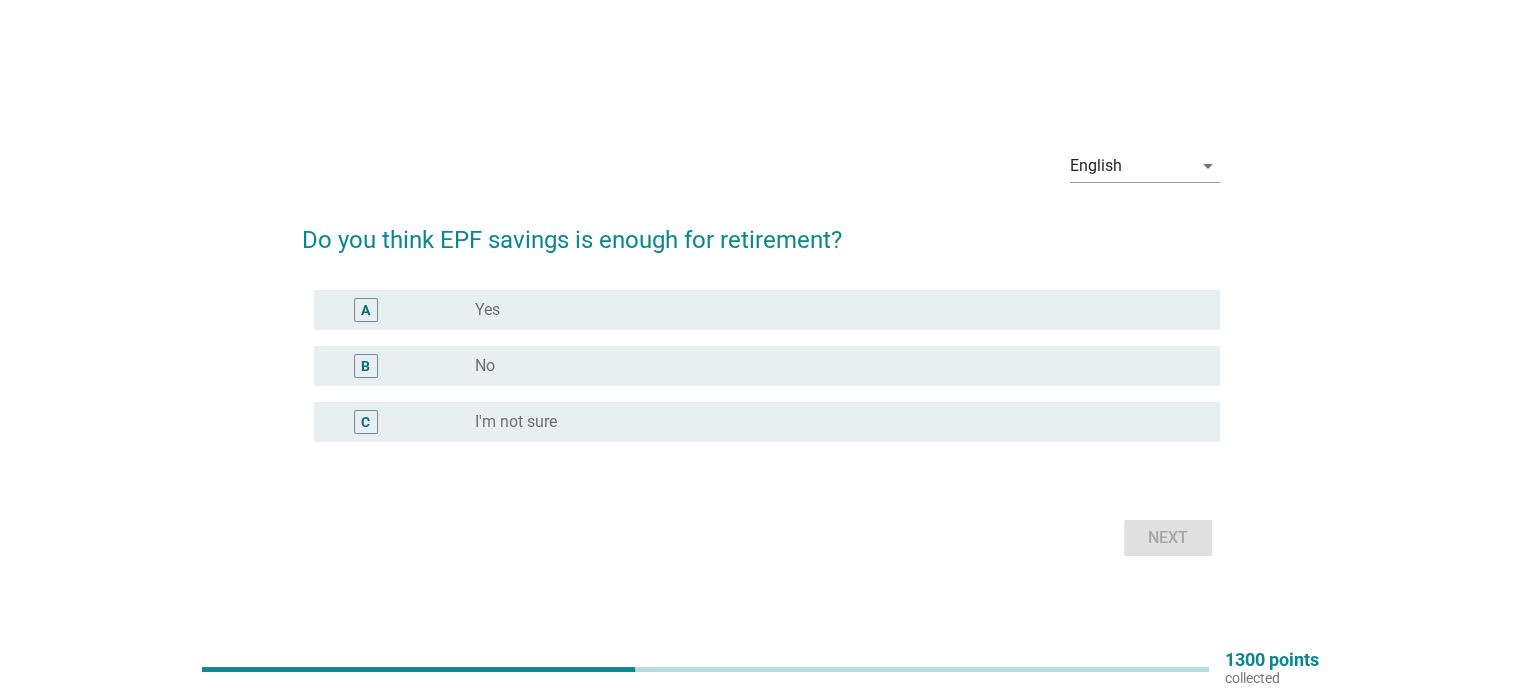 click on "B" at bounding box center (365, 365) 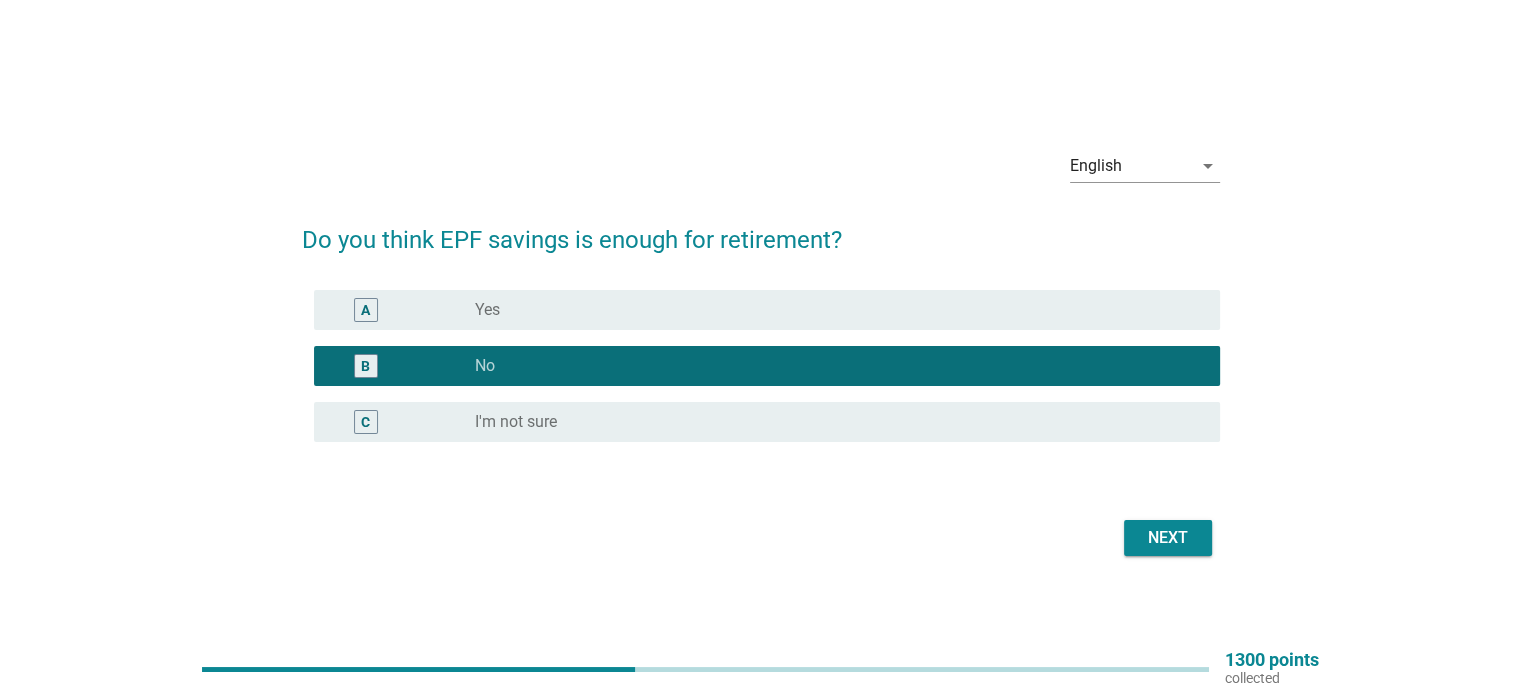 click on "Next" at bounding box center [1168, 538] 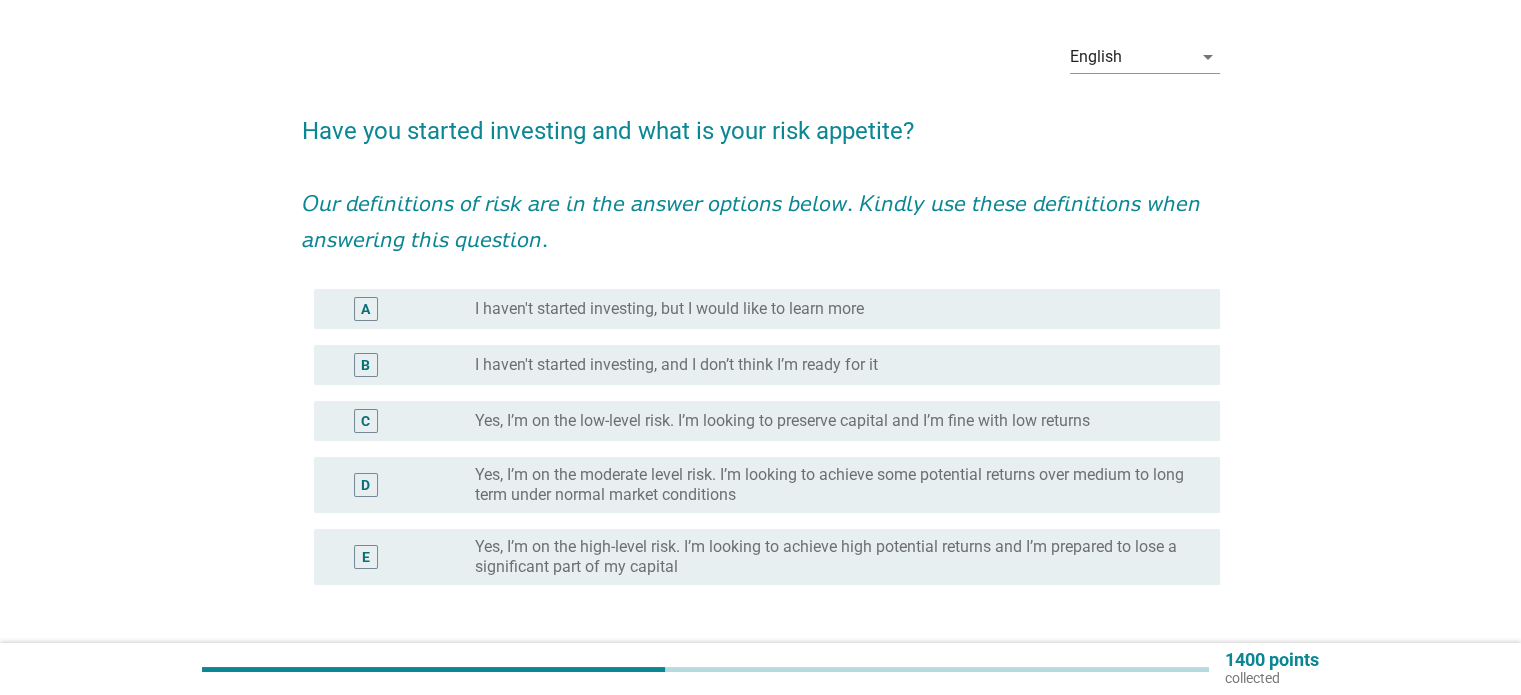 scroll, scrollTop: 100, scrollLeft: 0, axis: vertical 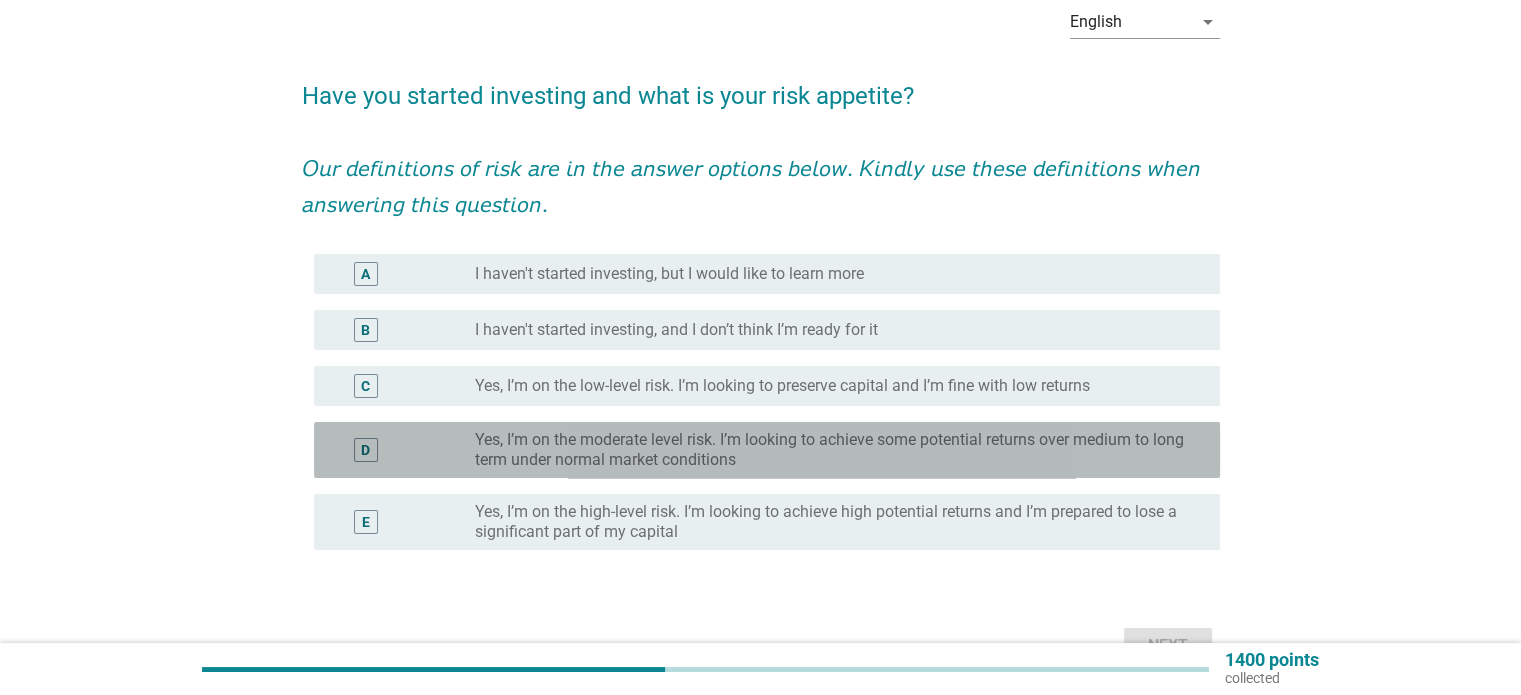 click on "D" at bounding box center [365, 450] 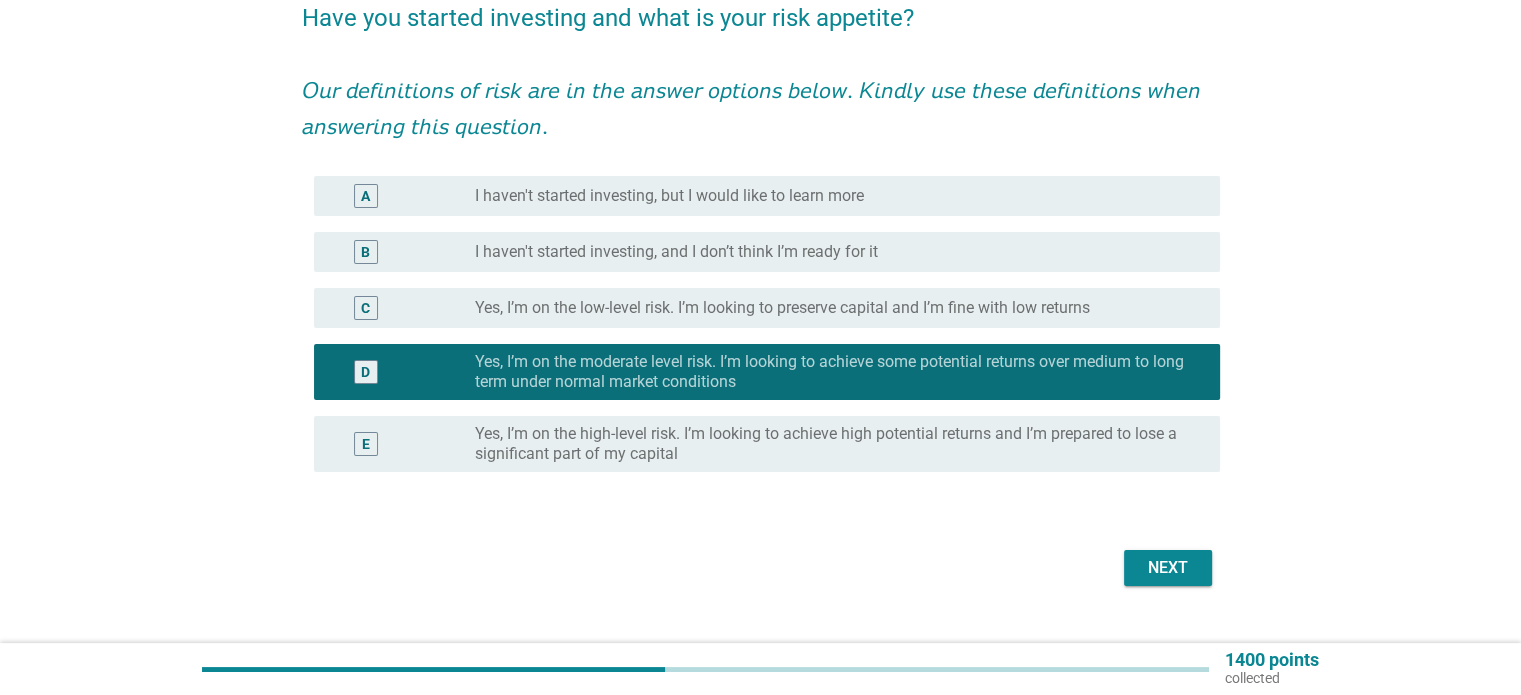 scroll, scrollTop: 216, scrollLeft: 0, axis: vertical 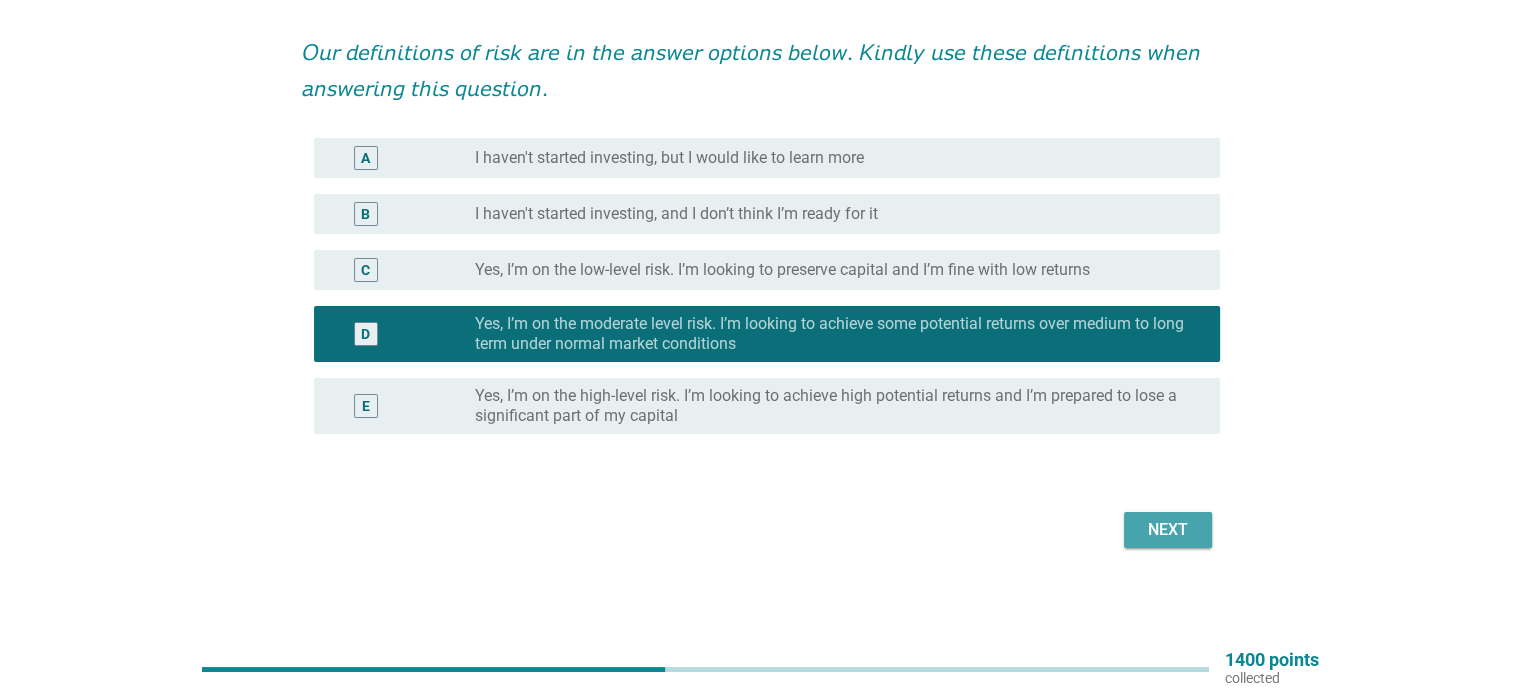 click on "Next" at bounding box center (1168, 530) 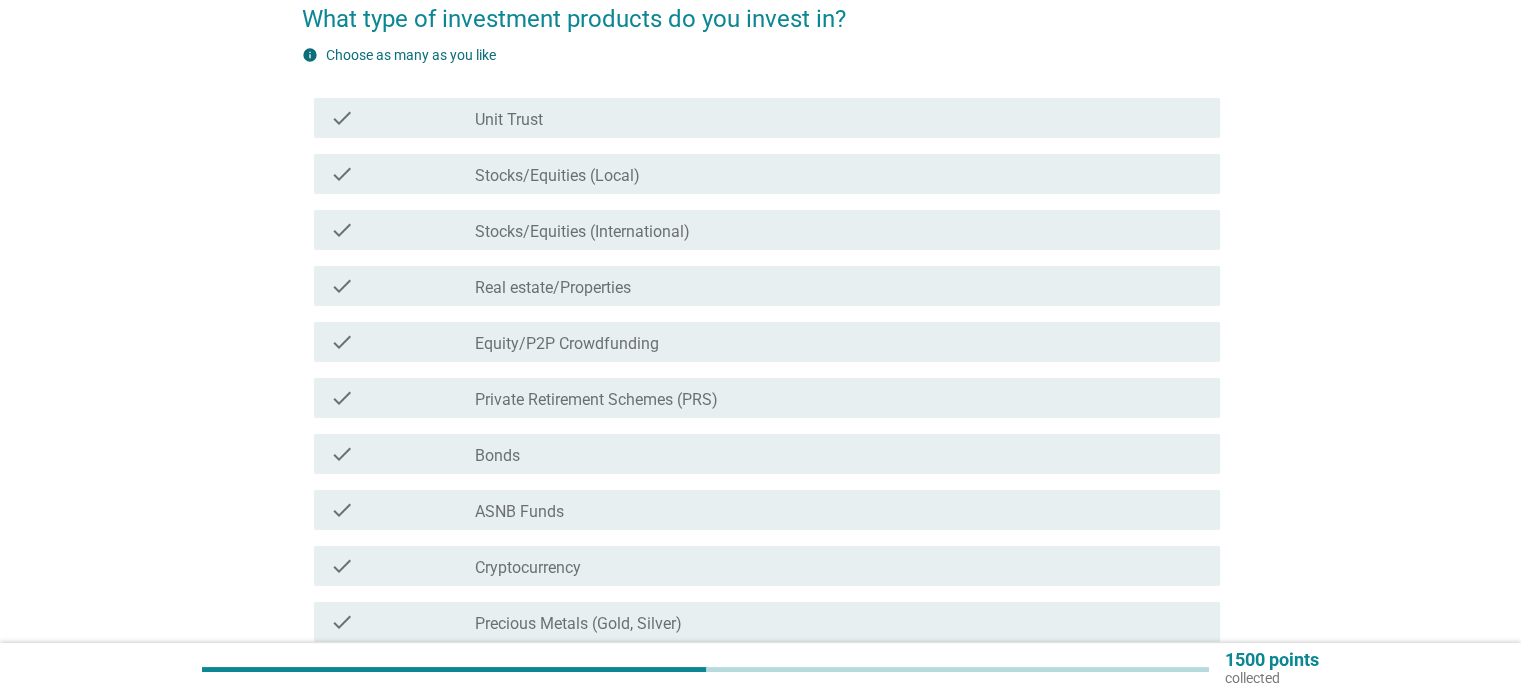 scroll, scrollTop: 200, scrollLeft: 0, axis: vertical 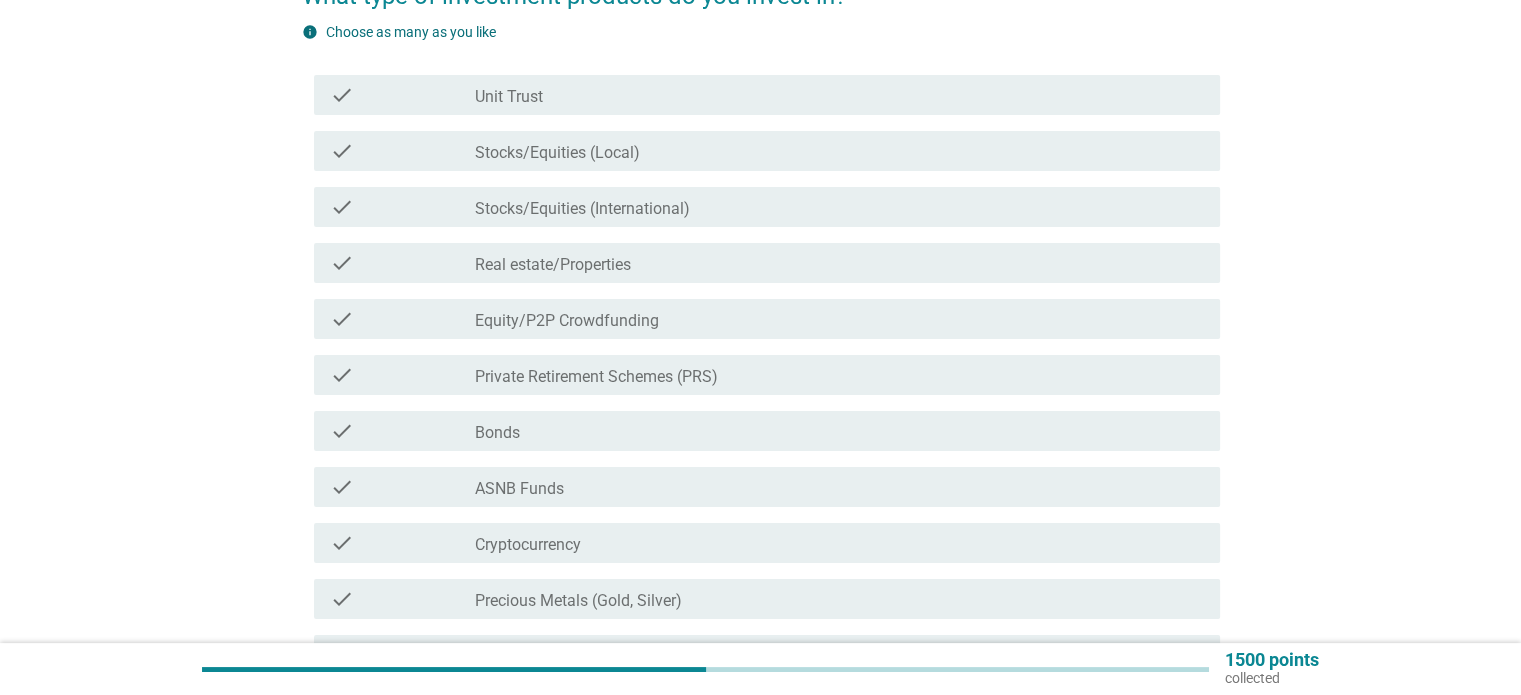 click on "check" at bounding box center [342, 95] 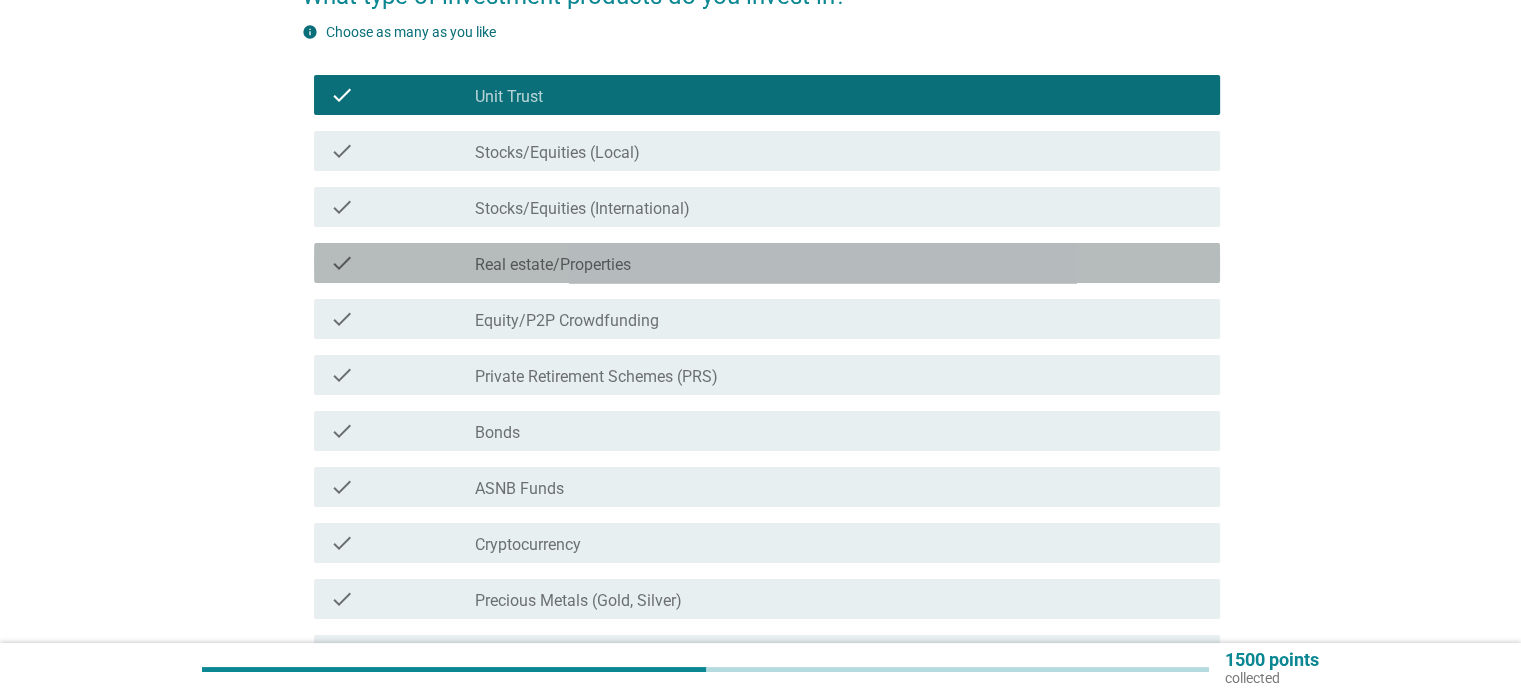 click on "check" at bounding box center [342, 263] 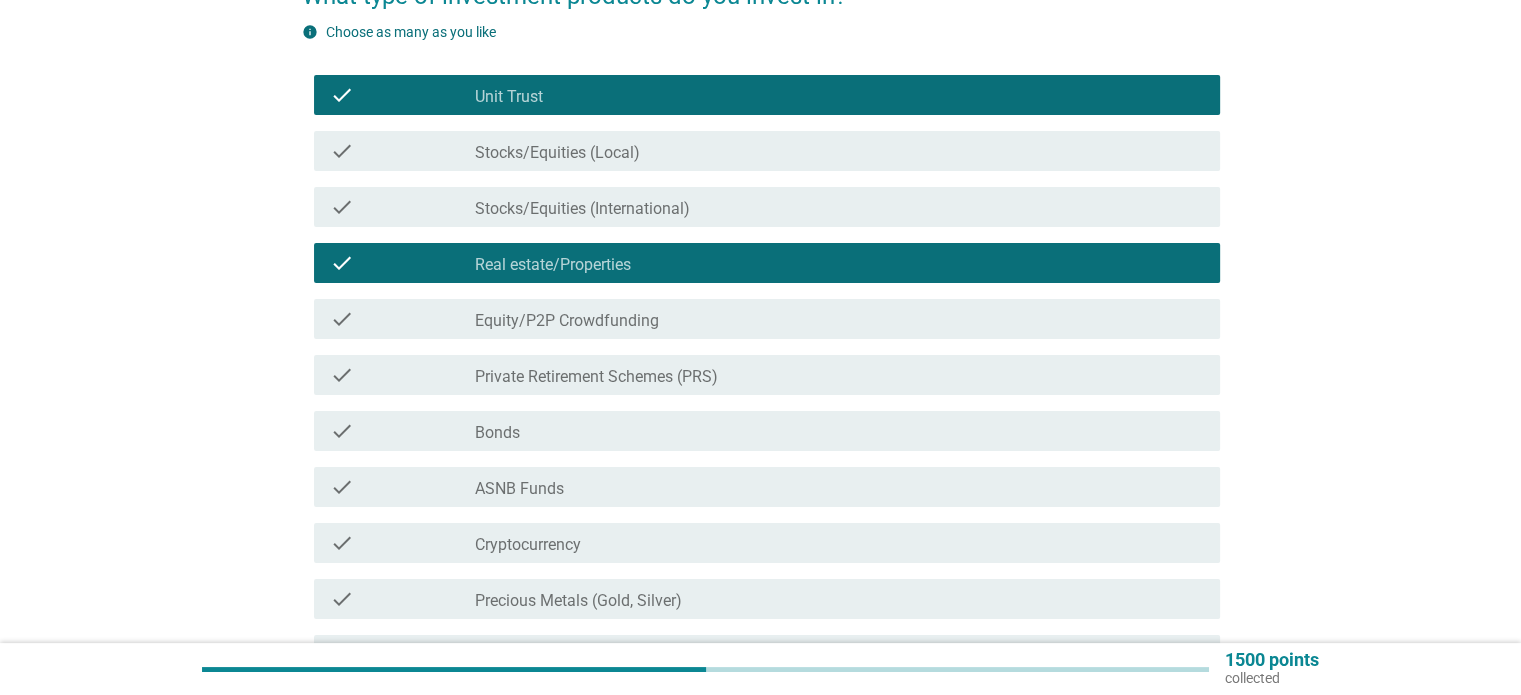 click on "check" at bounding box center [342, 375] 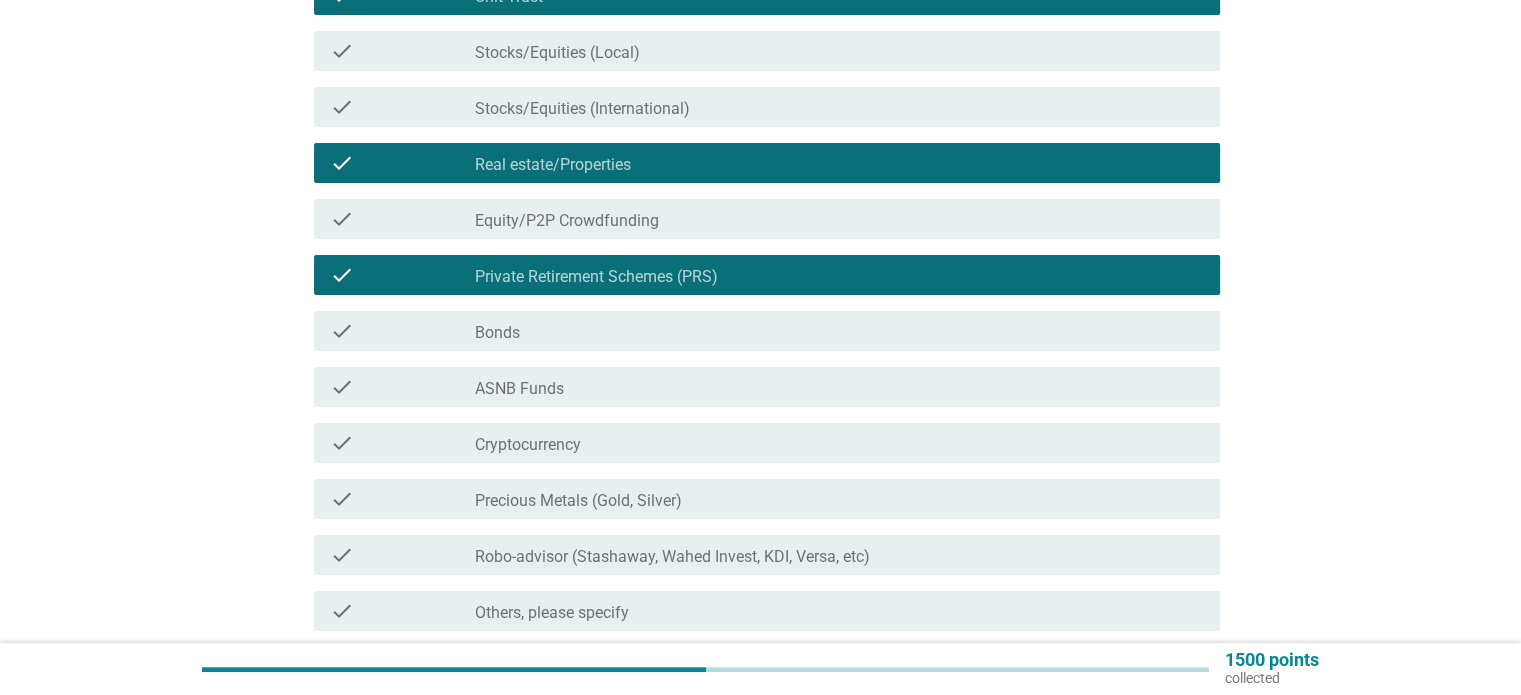 scroll, scrollTop: 400, scrollLeft: 0, axis: vertical 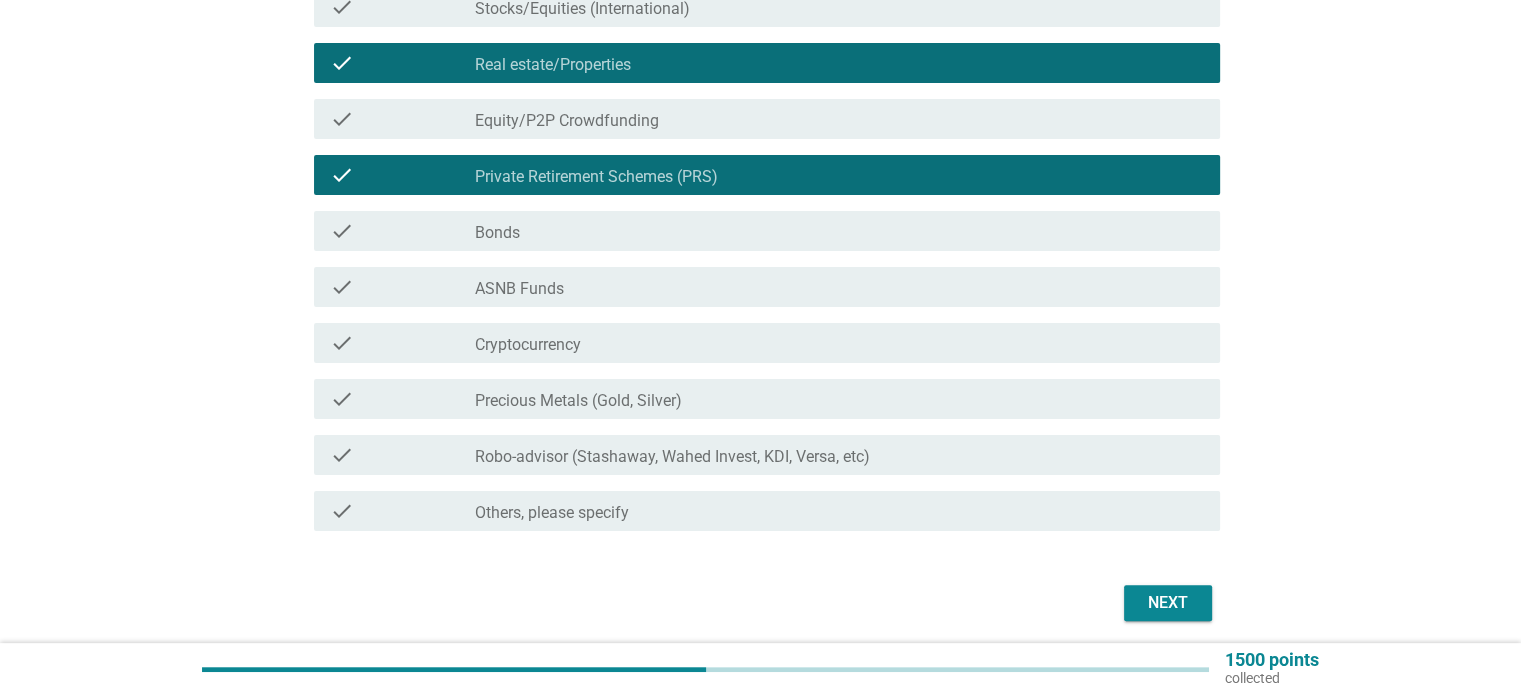 click on "check" at bounding box center [342, 399] 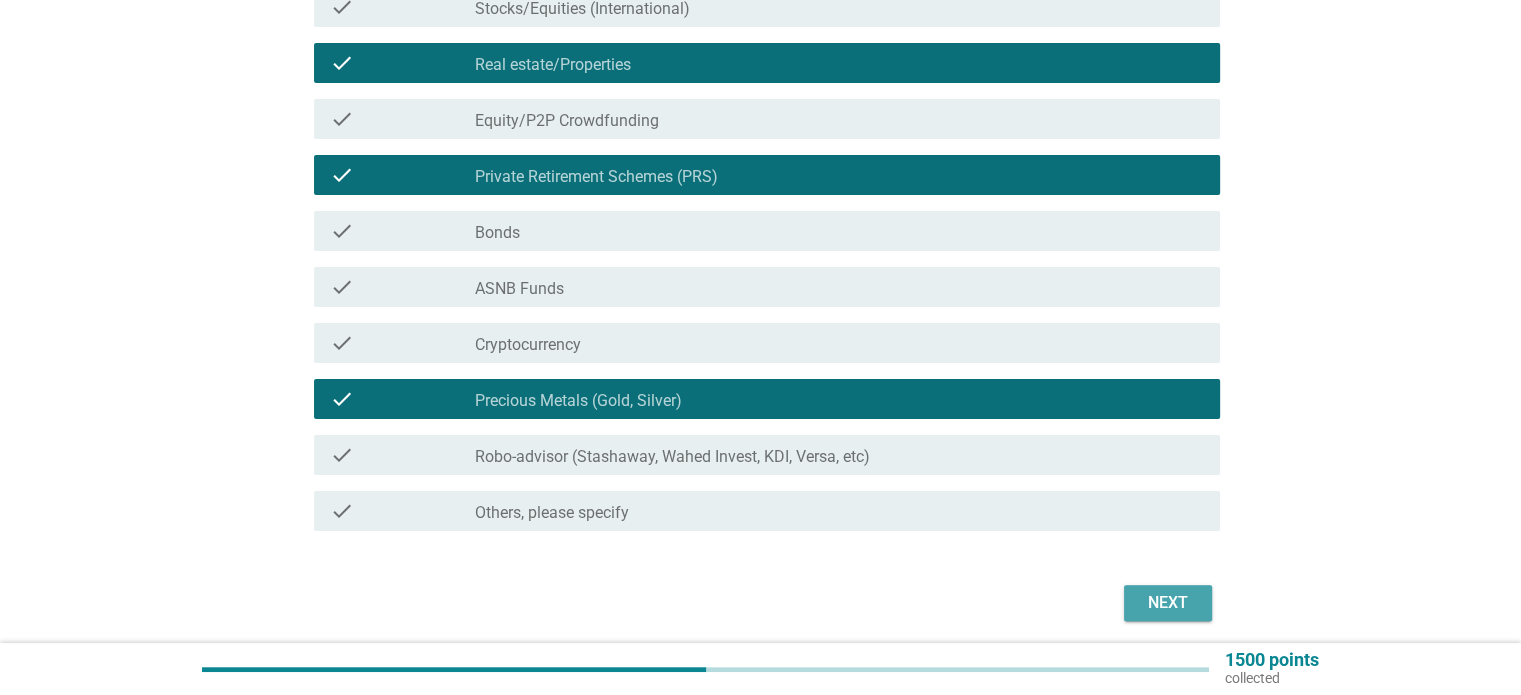 click on "Next" at bounding box center (1168, 603) 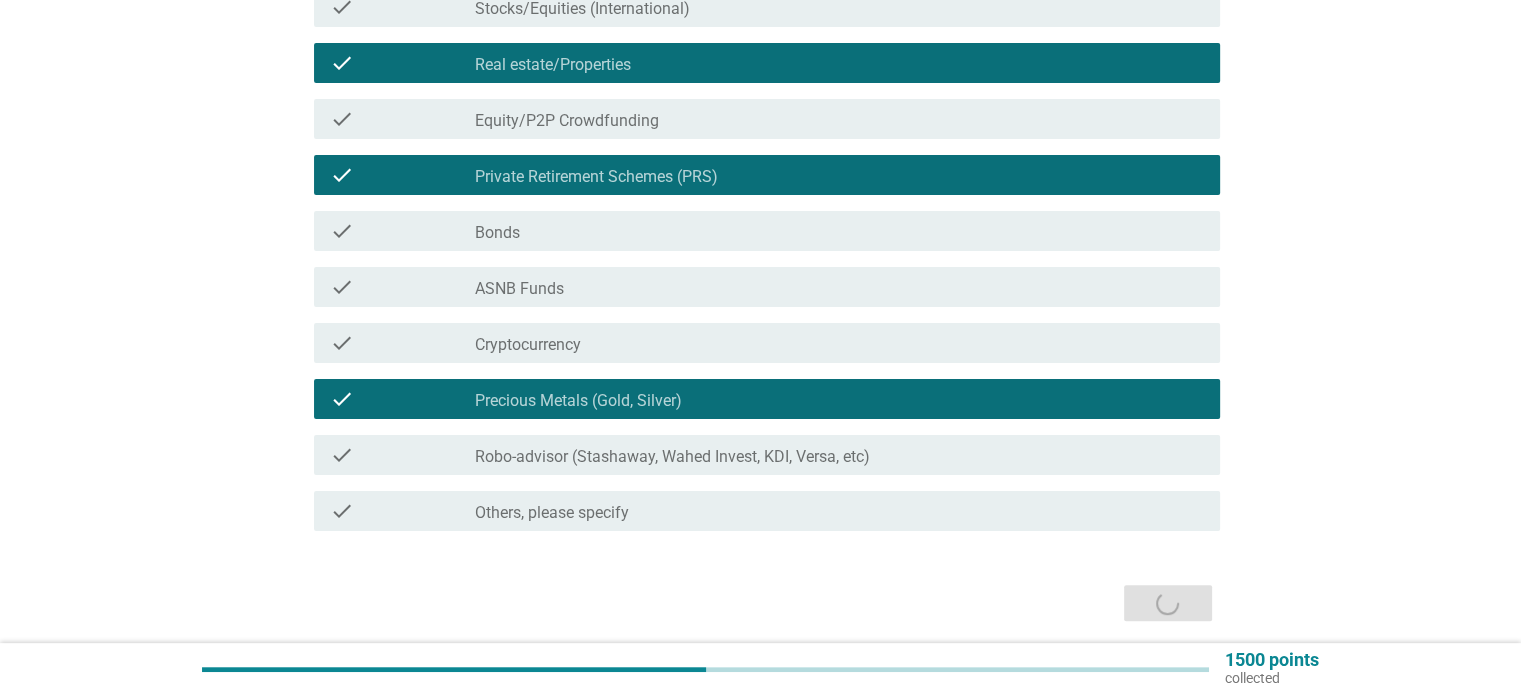 scroll, scrollTop: 0, scrollLeft: 0, axis: both 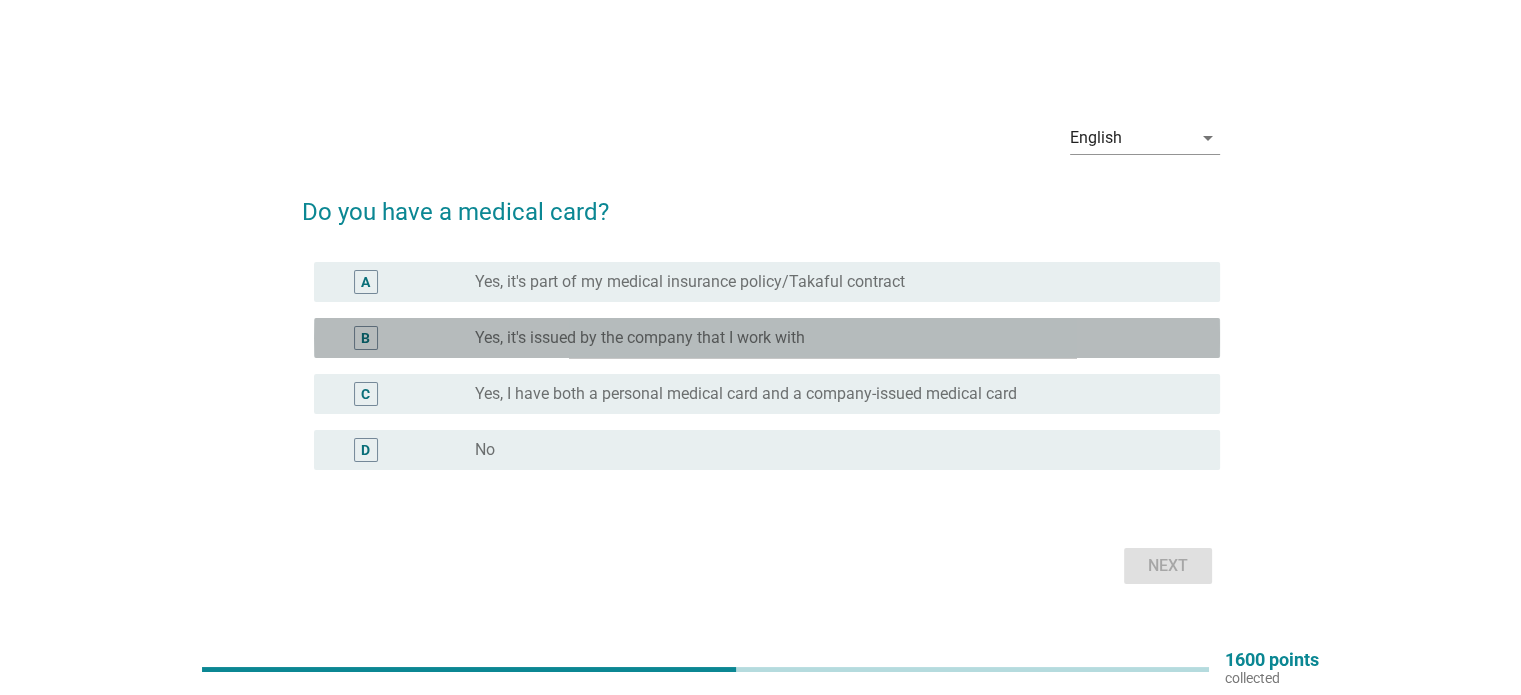 click on "B" at bounding box center [365, 337] 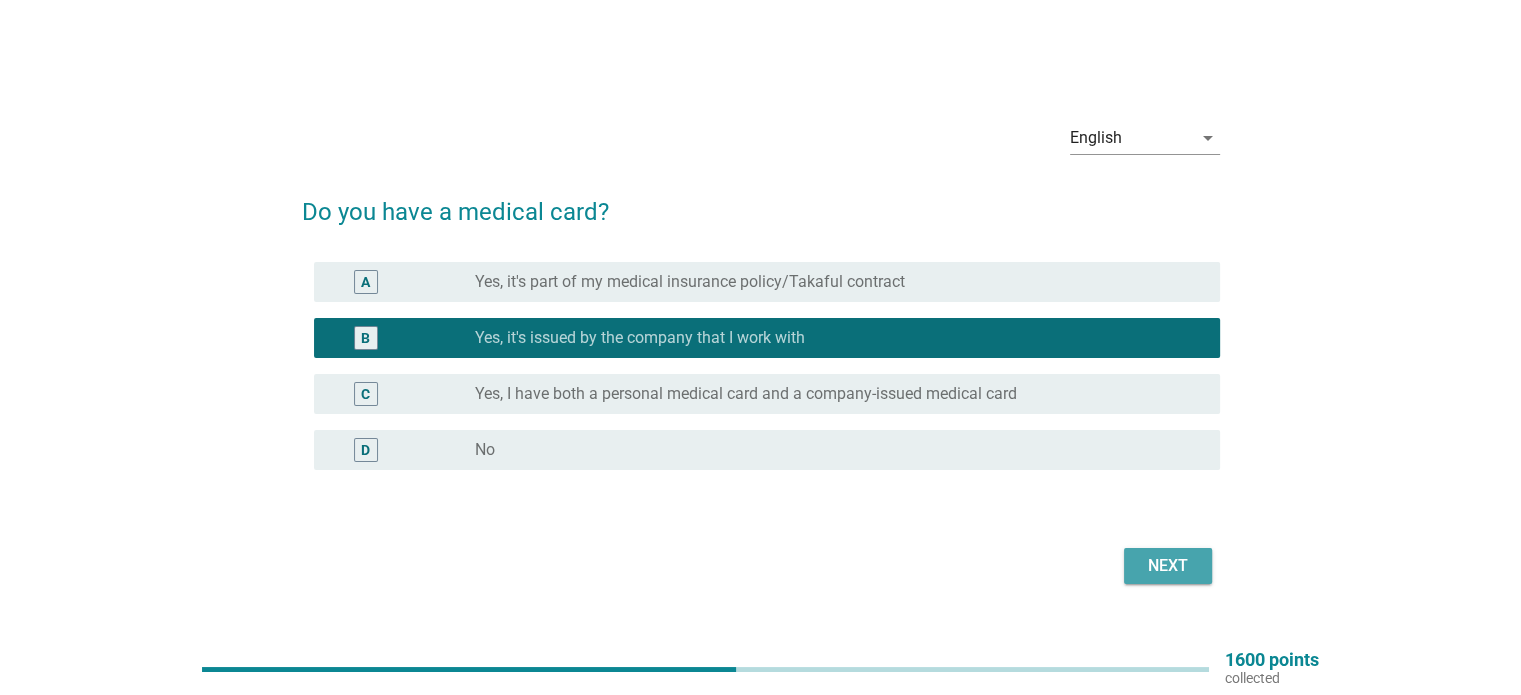 click on "Next" at bounding box center (1168, 566) 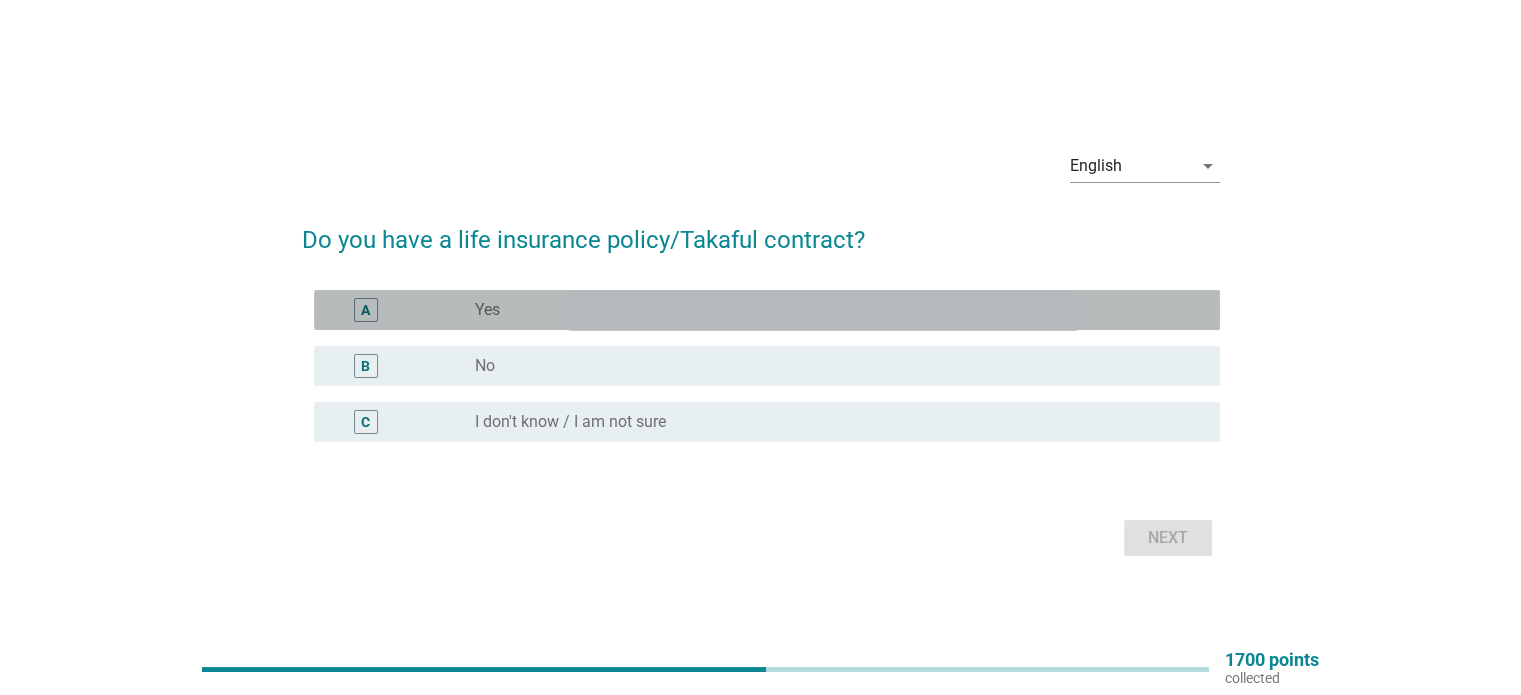 click on "A" at bounding box center [365, 309] 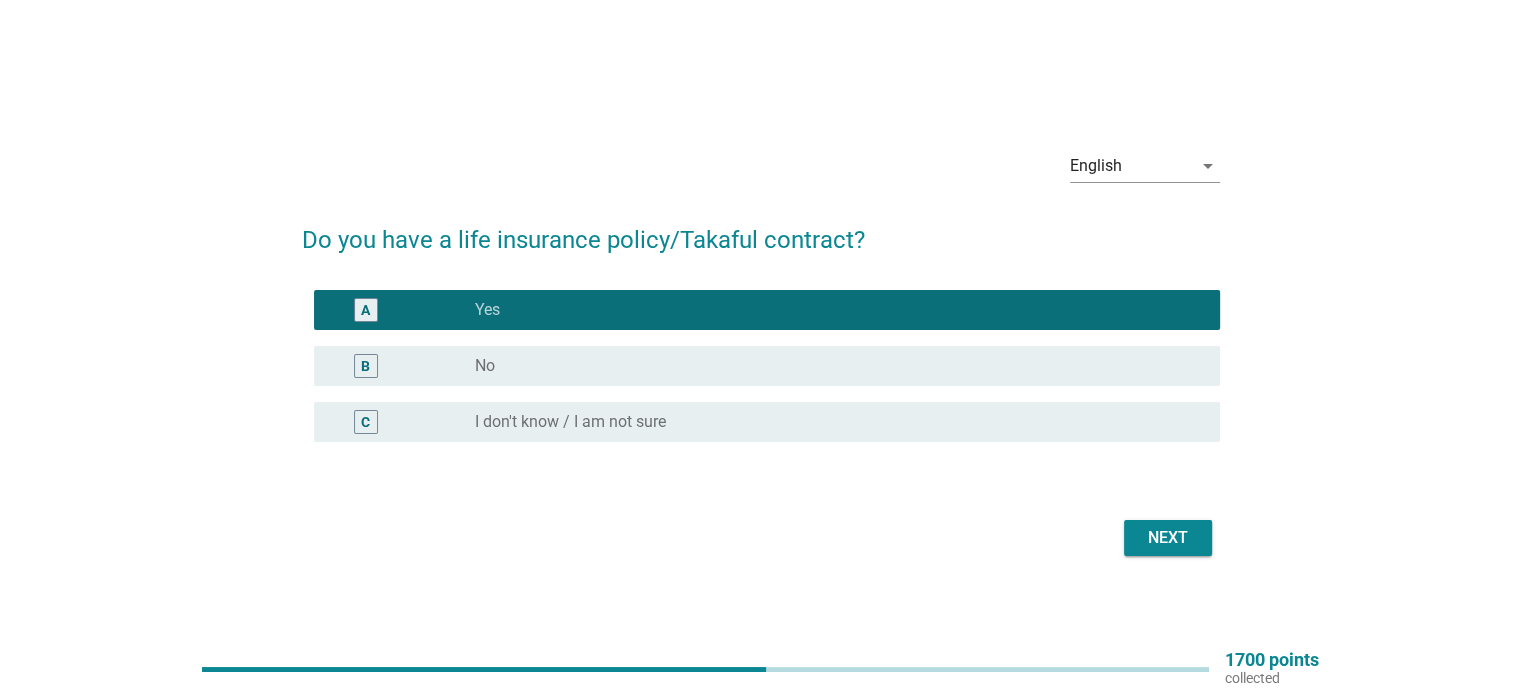 click on "Next" at bounding box center [1168, 538] 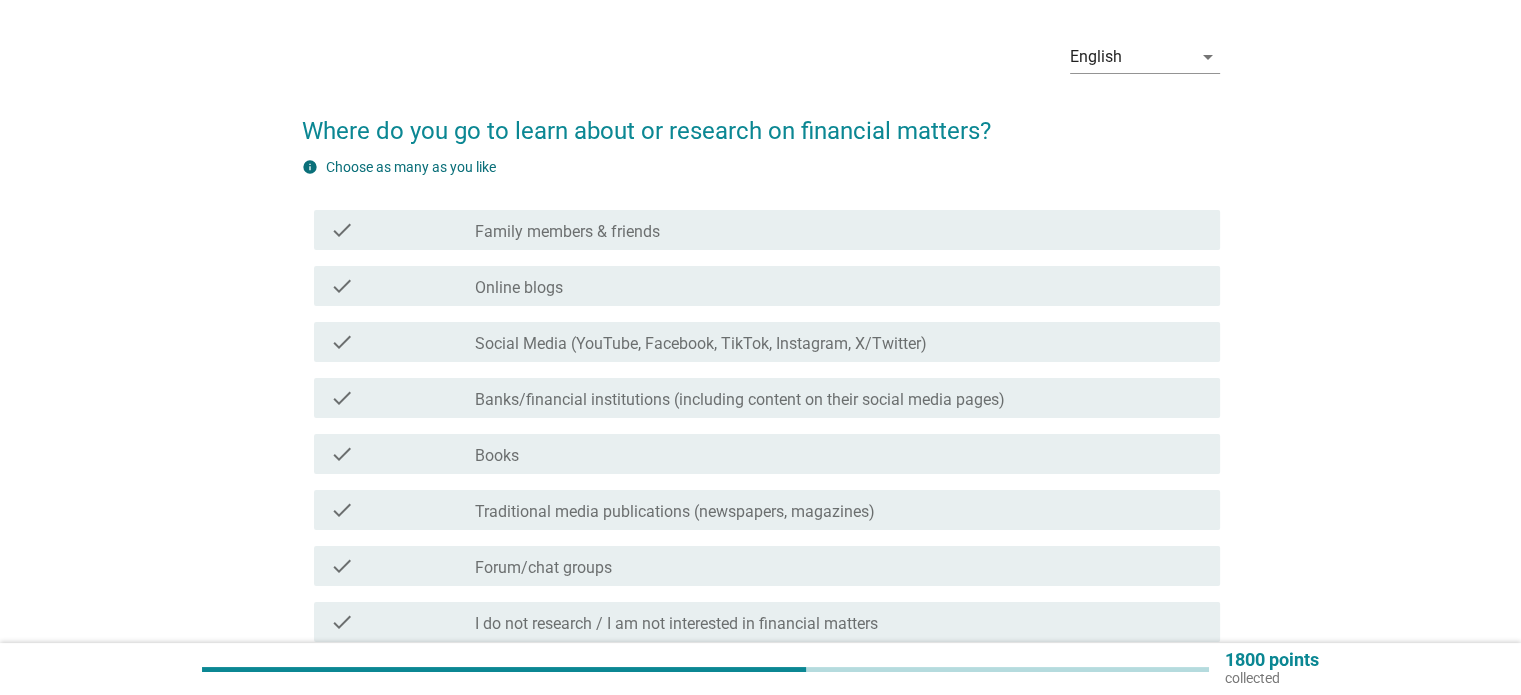 scroll, scrollTop: 100, scrollLeft: 0, axis: vertical 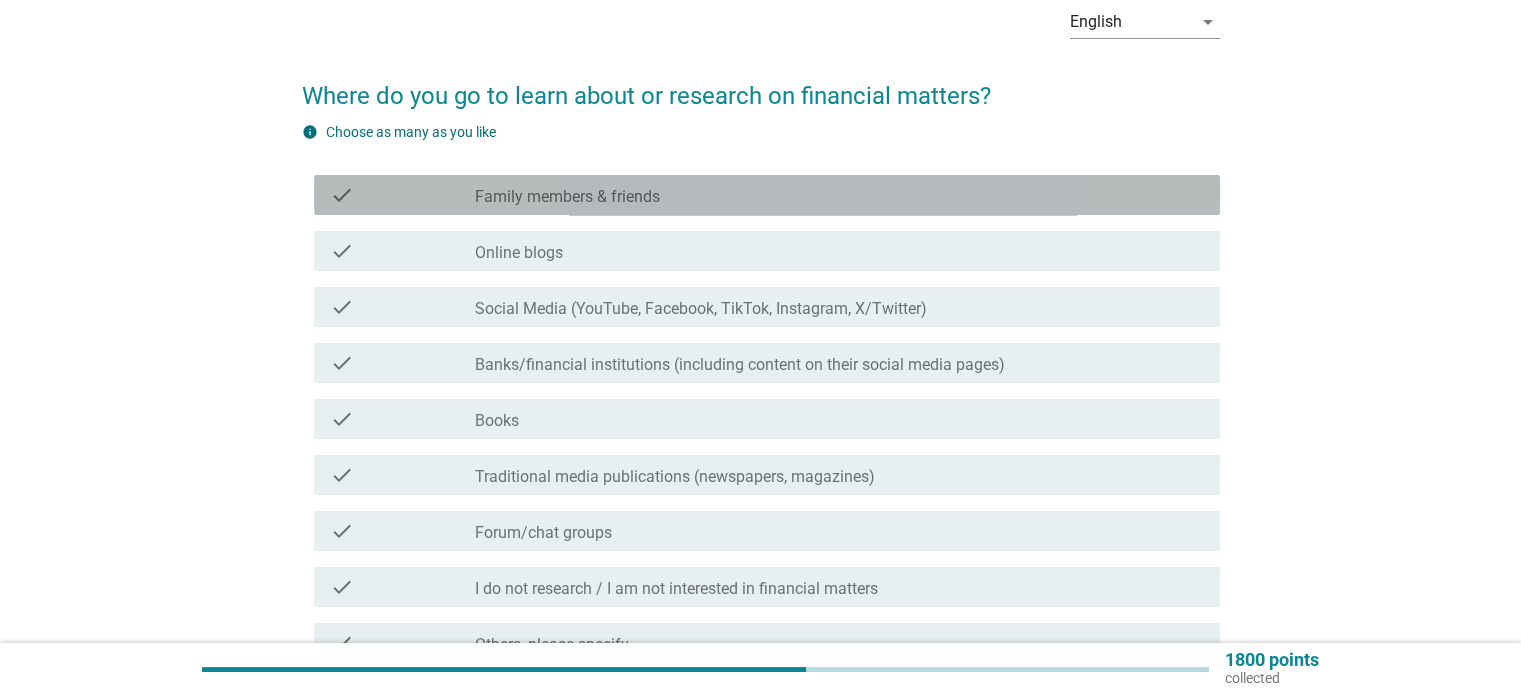 click on "check" at bounding box center [342, 195] 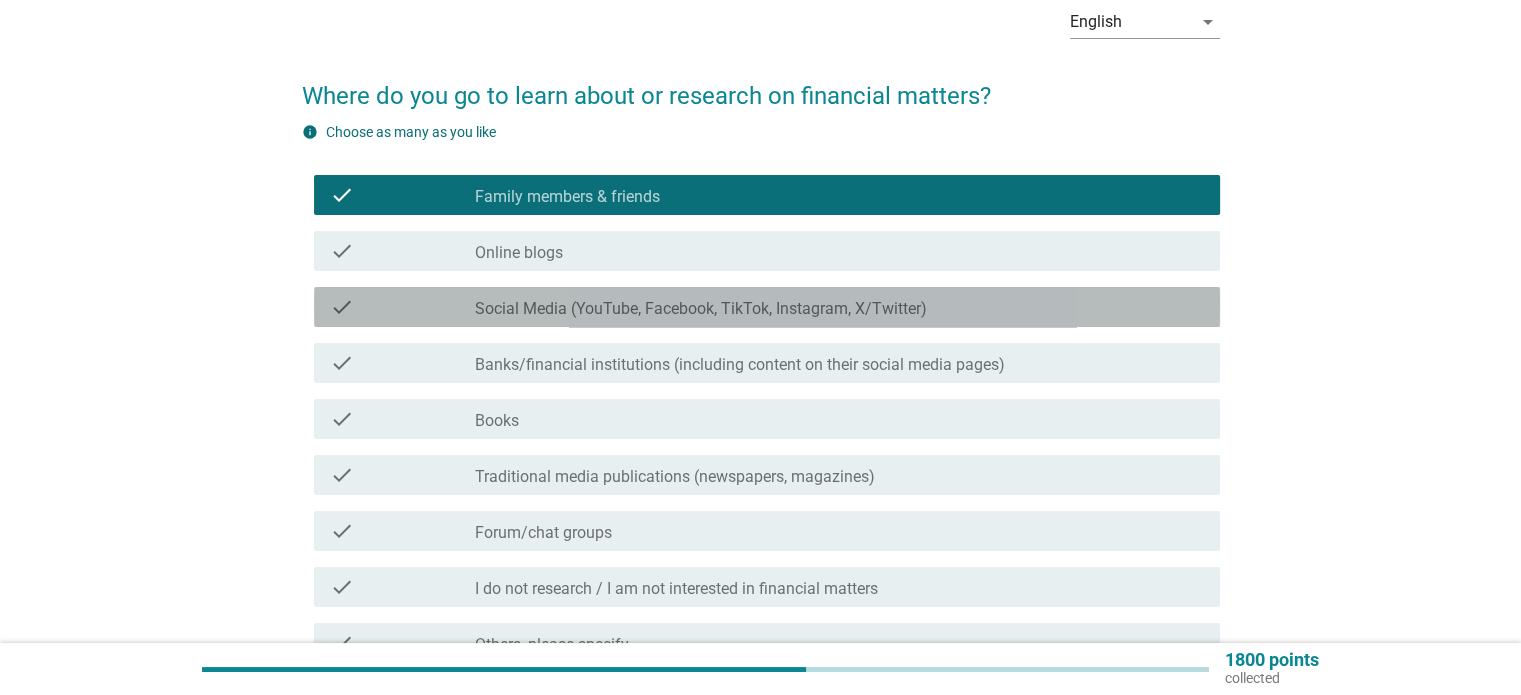 click on "check" at bounding box center [342, 307] 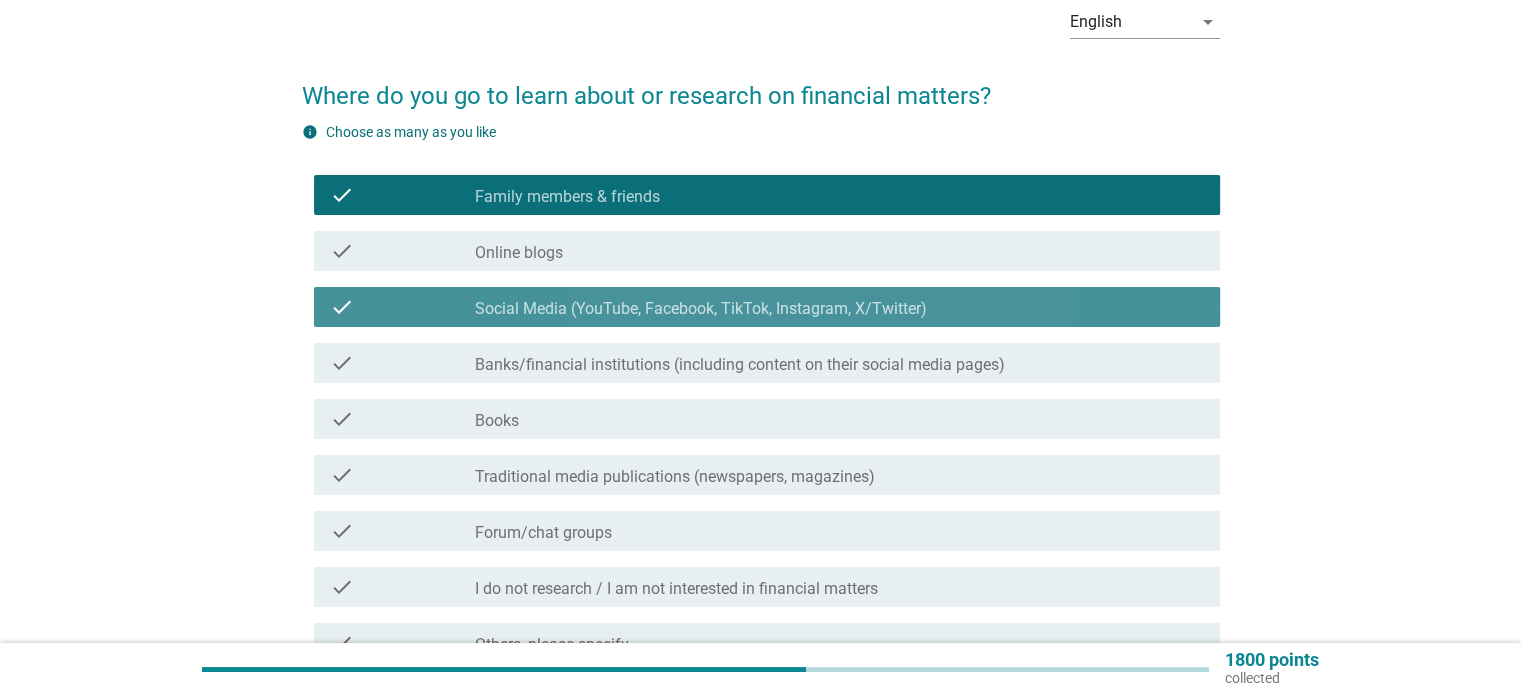 click on "check" at bounding box center (342, 307) 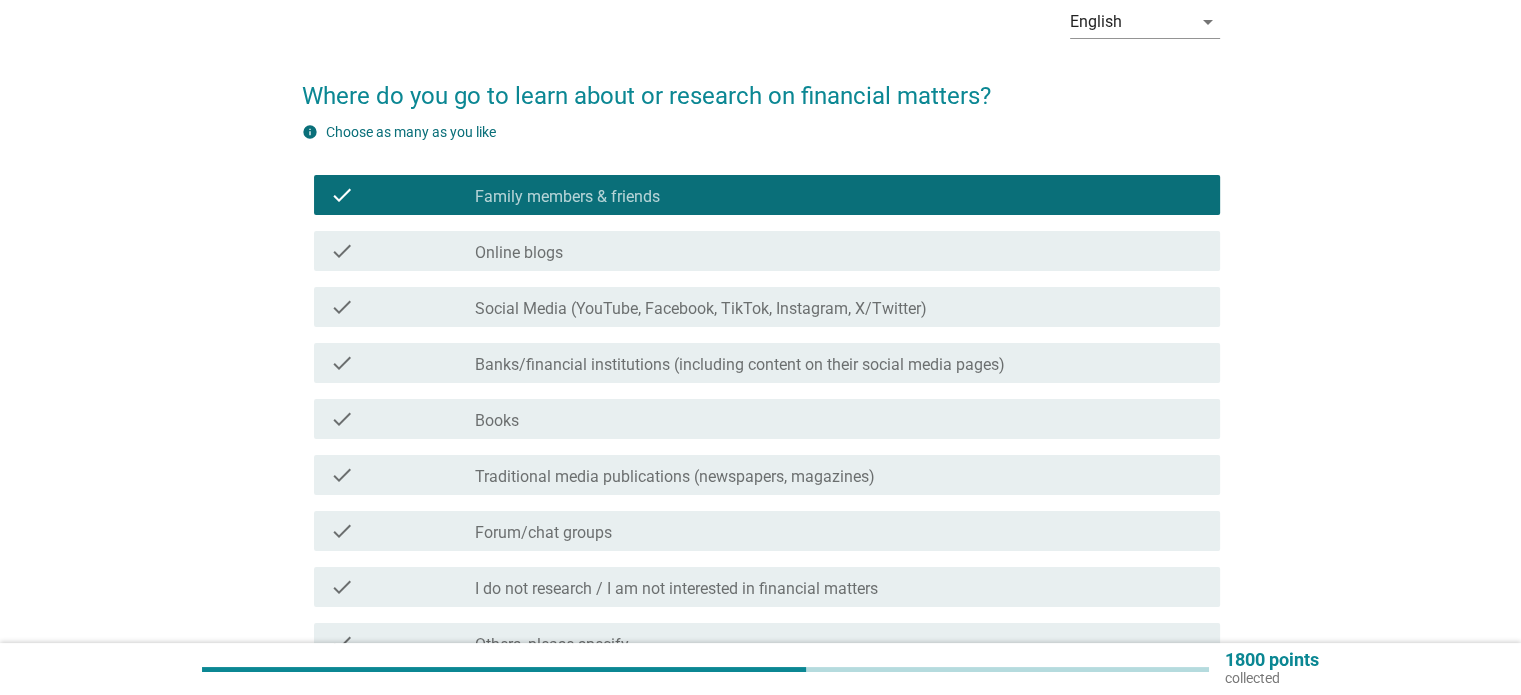 click on "check" at bounding box center (342, 363) 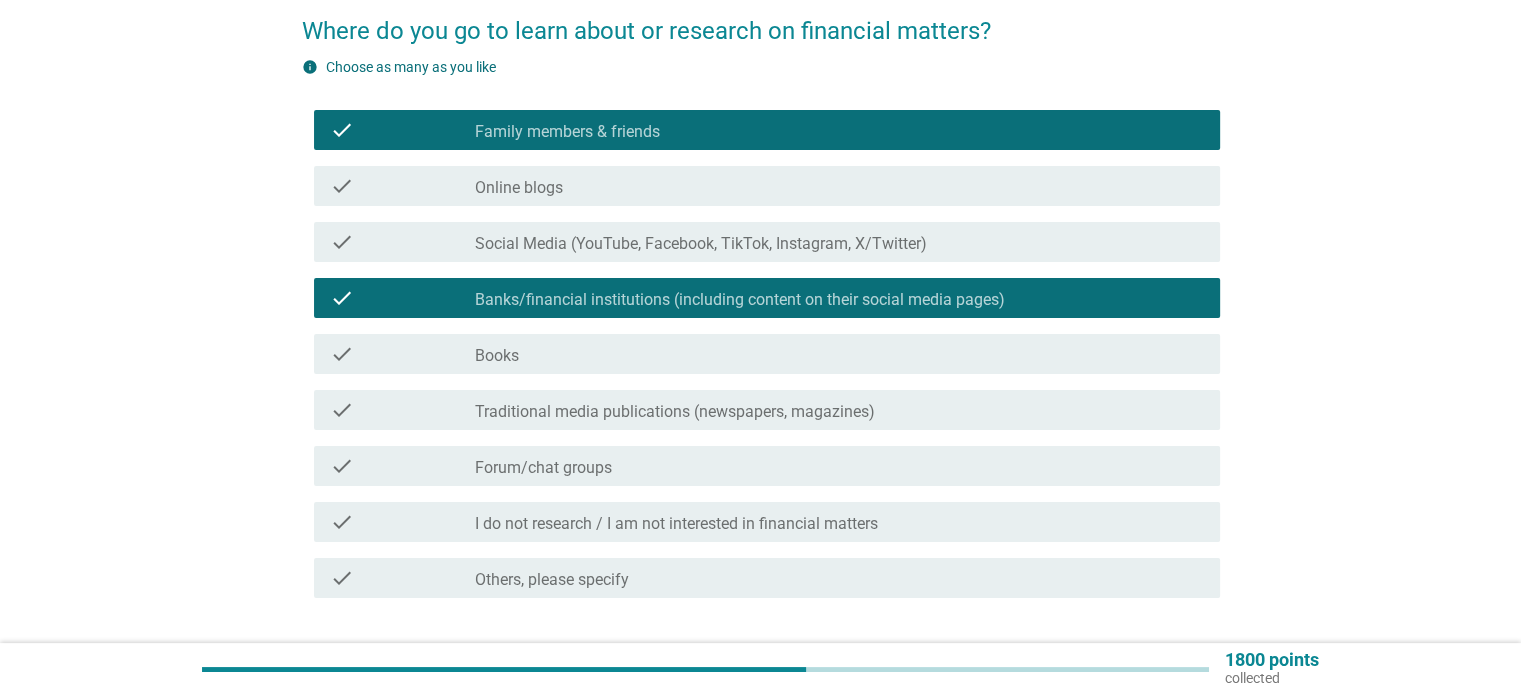 scroll, scrollTop: 200, scrollLeft: 0, axis: vertical 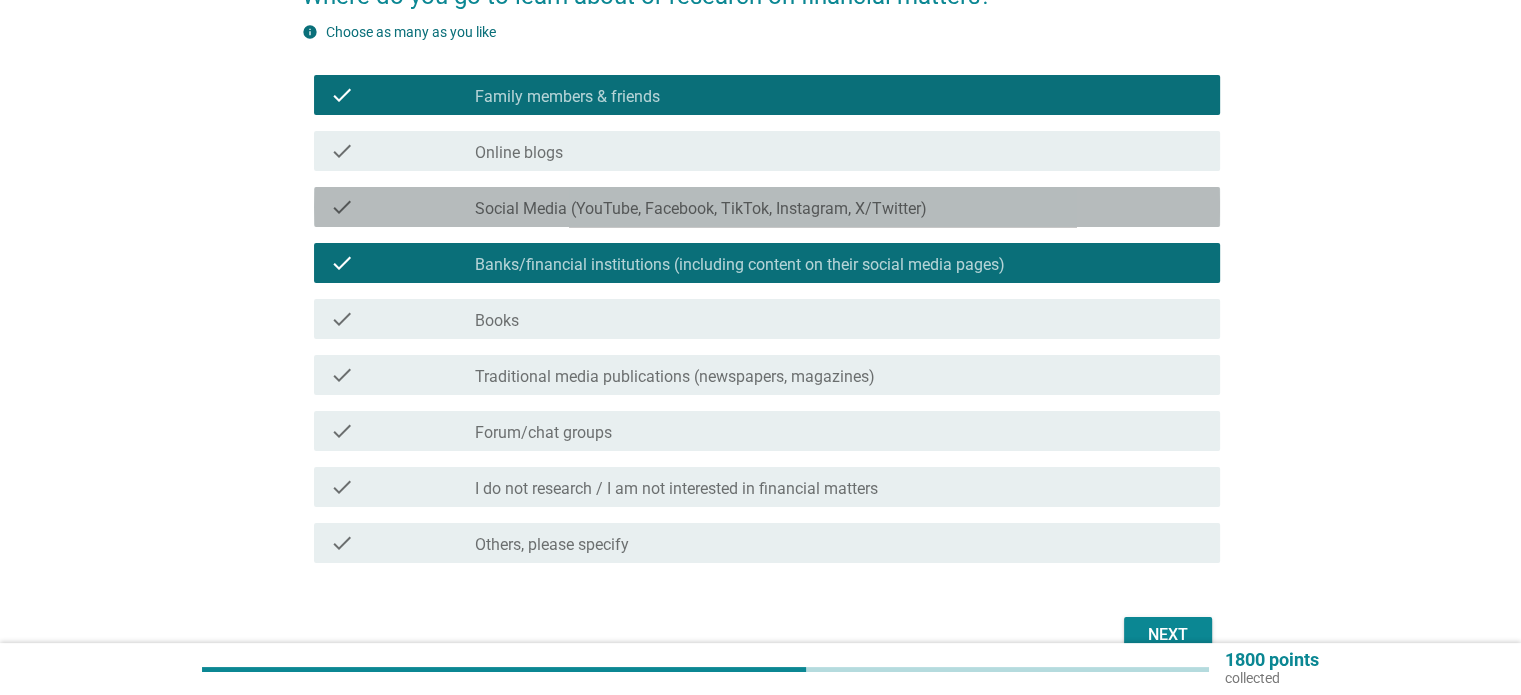 click on "check" at bounding box center (342, 207) 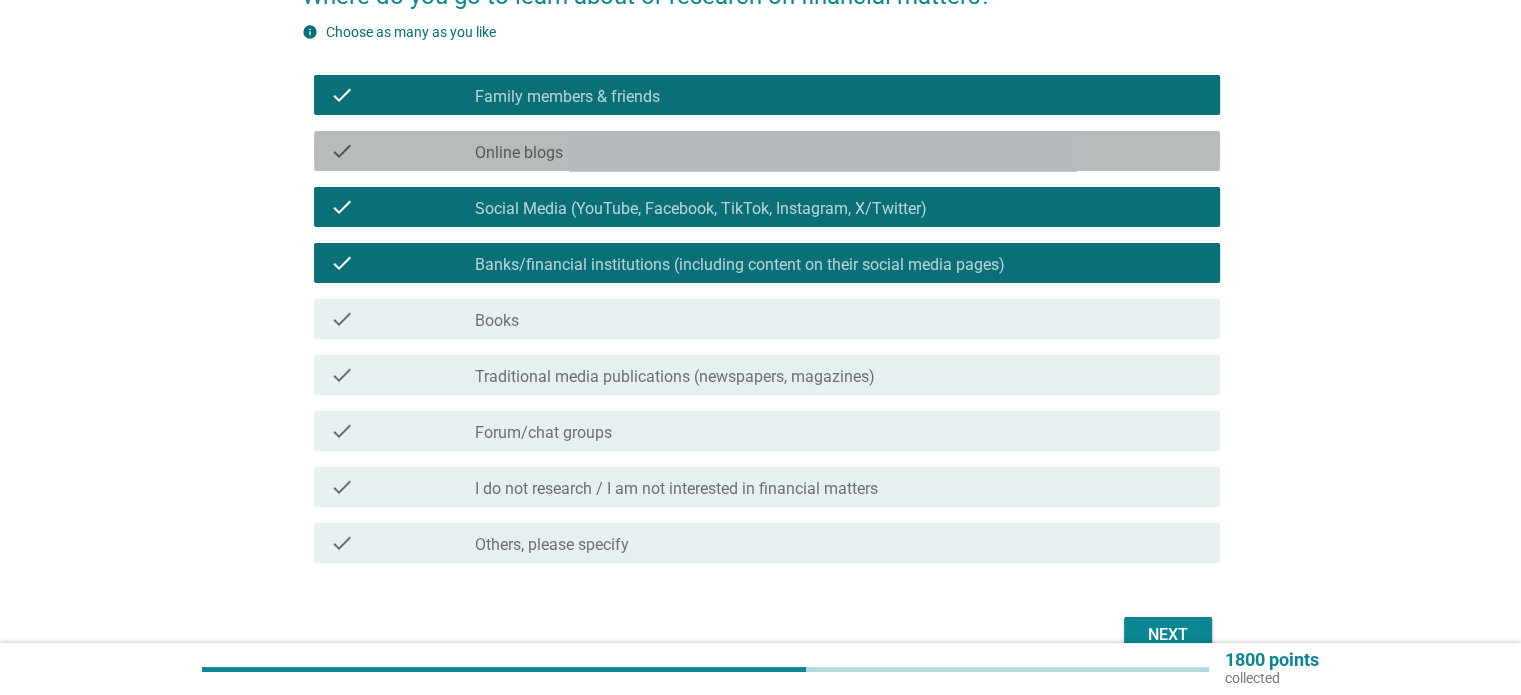 click on "check" at bounding box center [342, 151] 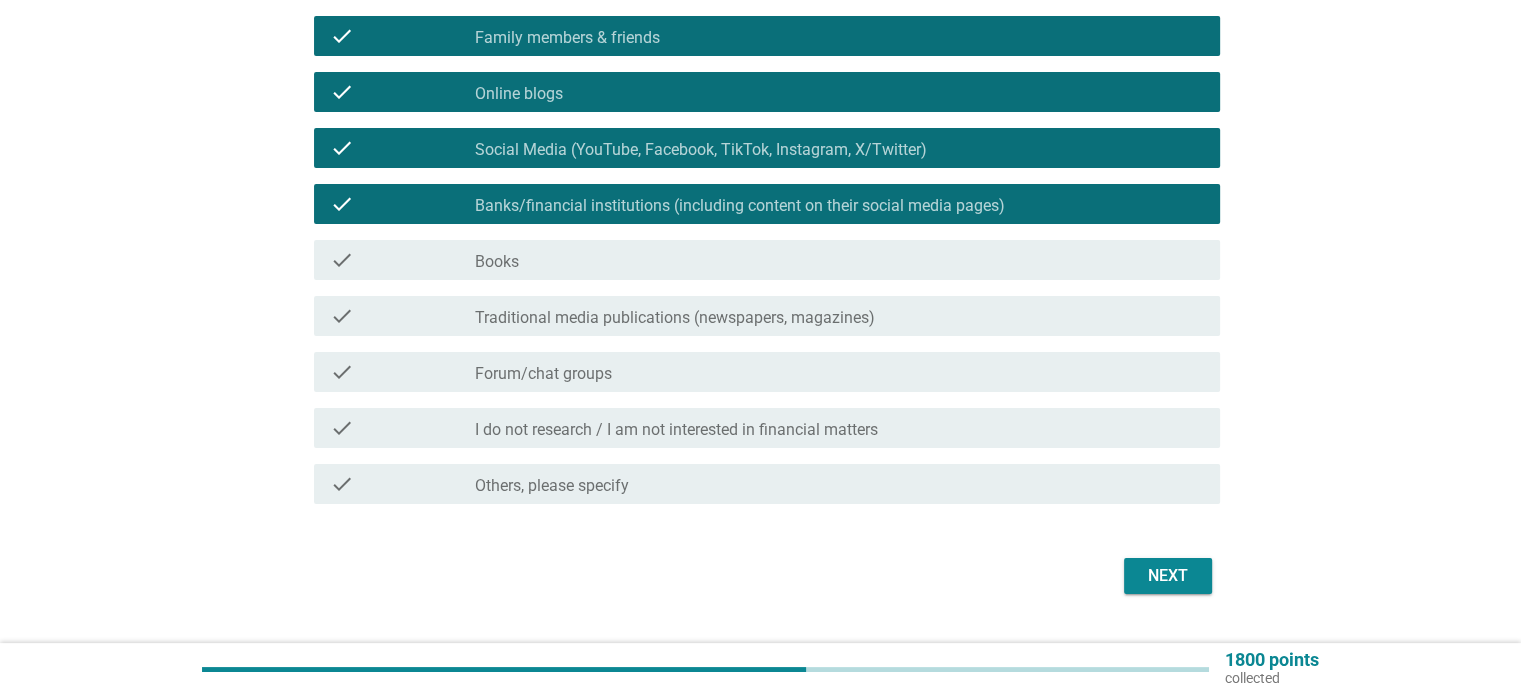 scroll, scrollTop: 305, scrollLeft: 0, axis: vertical 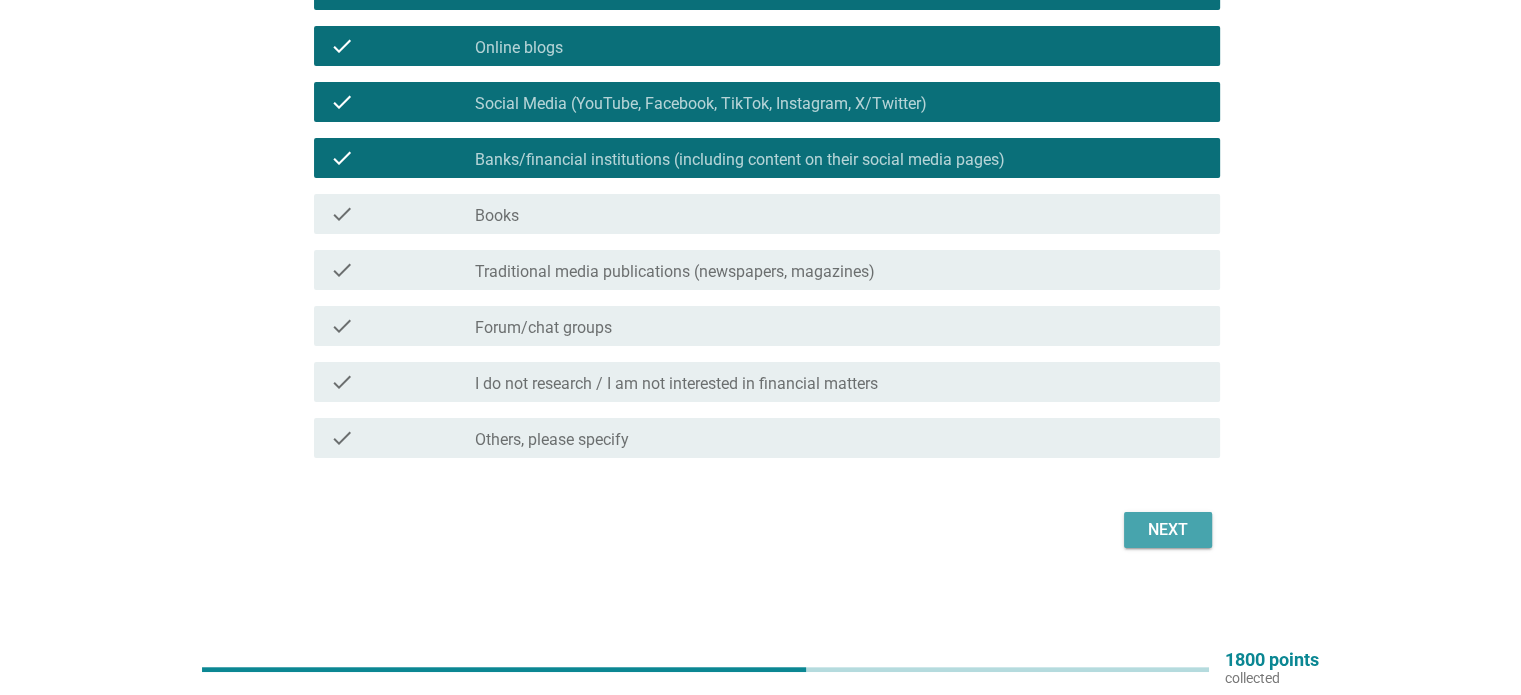 click on "Next" at bounding box center (1168, 530) 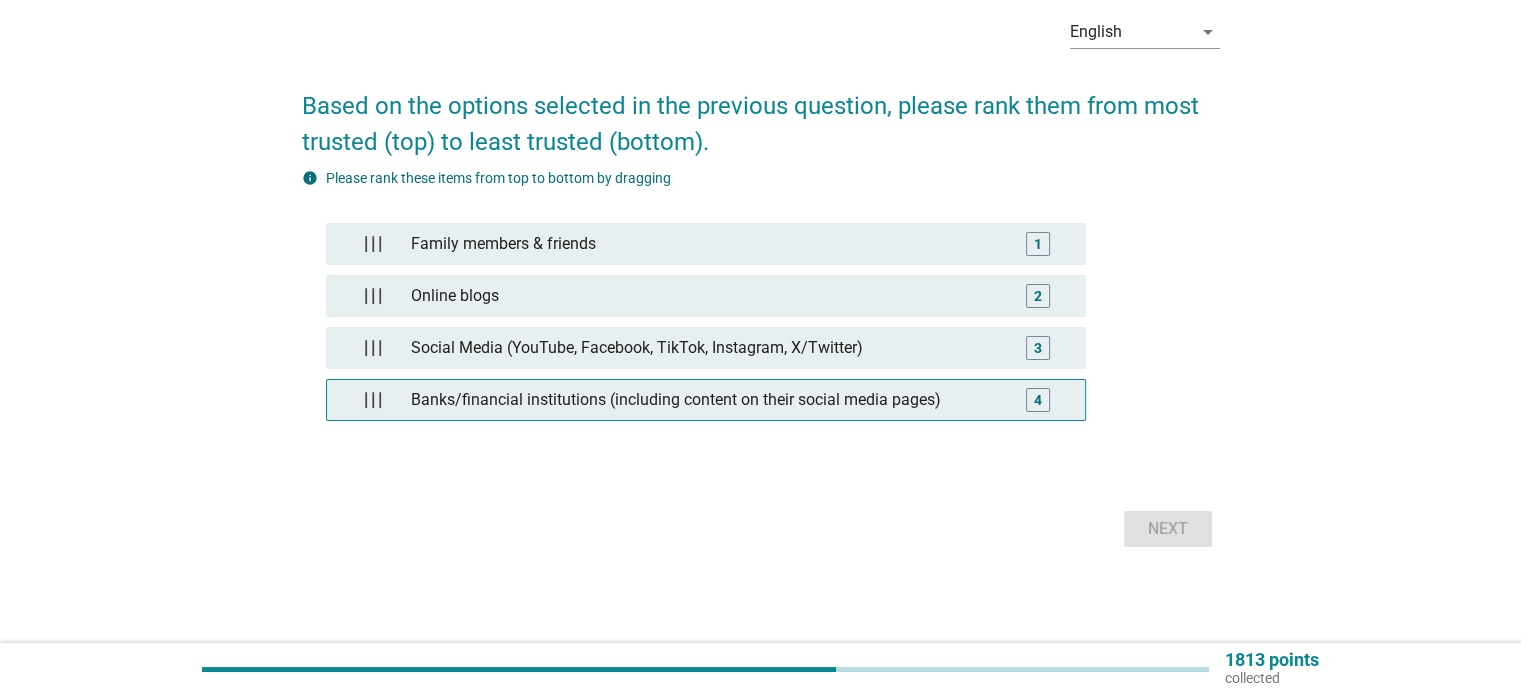 scroll, scrollTop: 0, scrollLeft: 0, axis: both 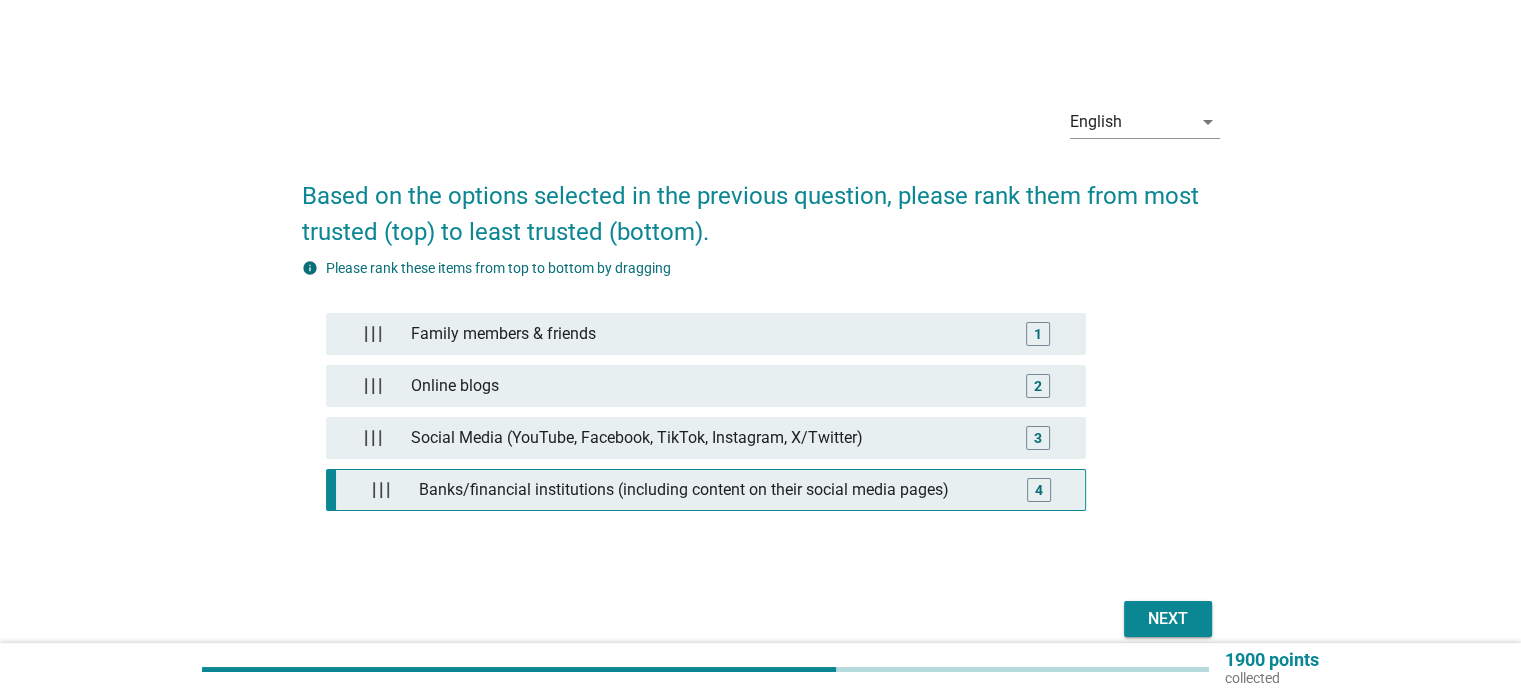 type 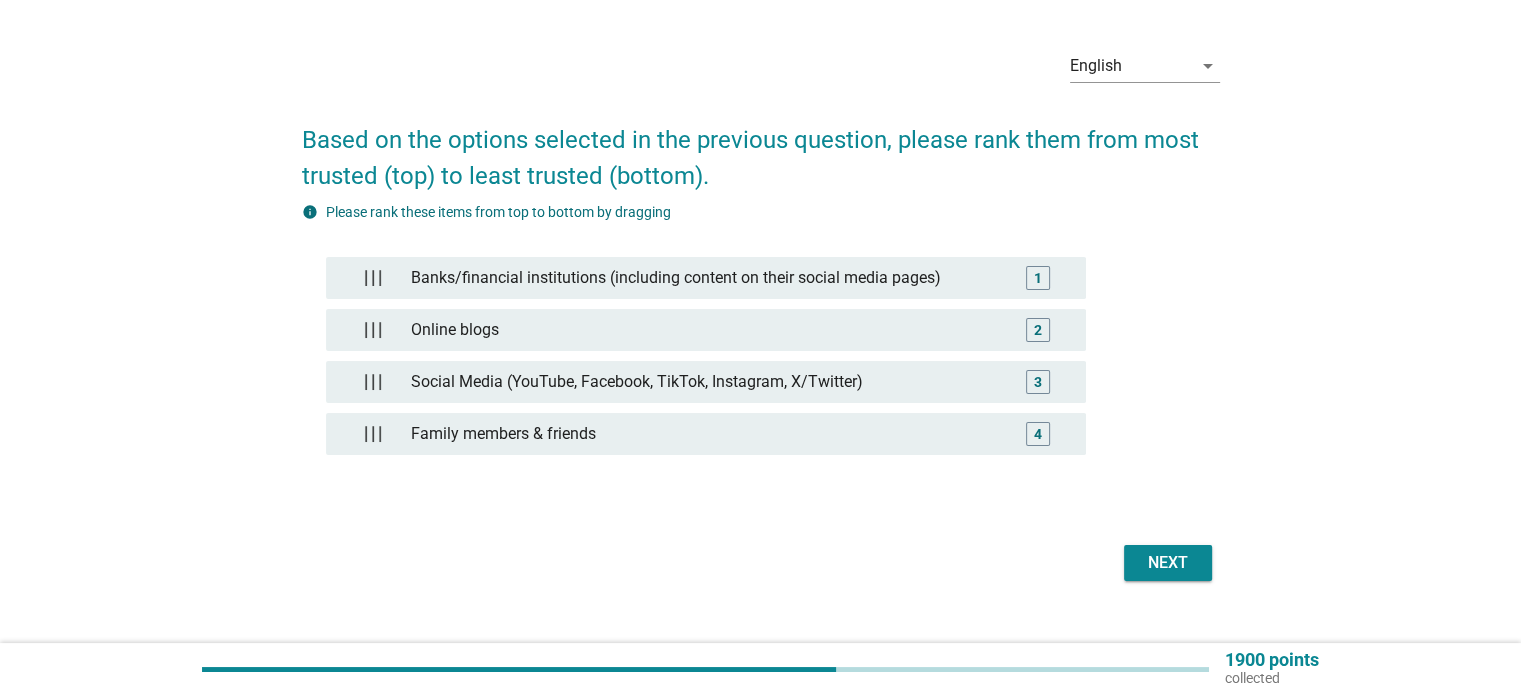 scroll, scrollTop: 88, scrollLeft: 0, axis: vertical 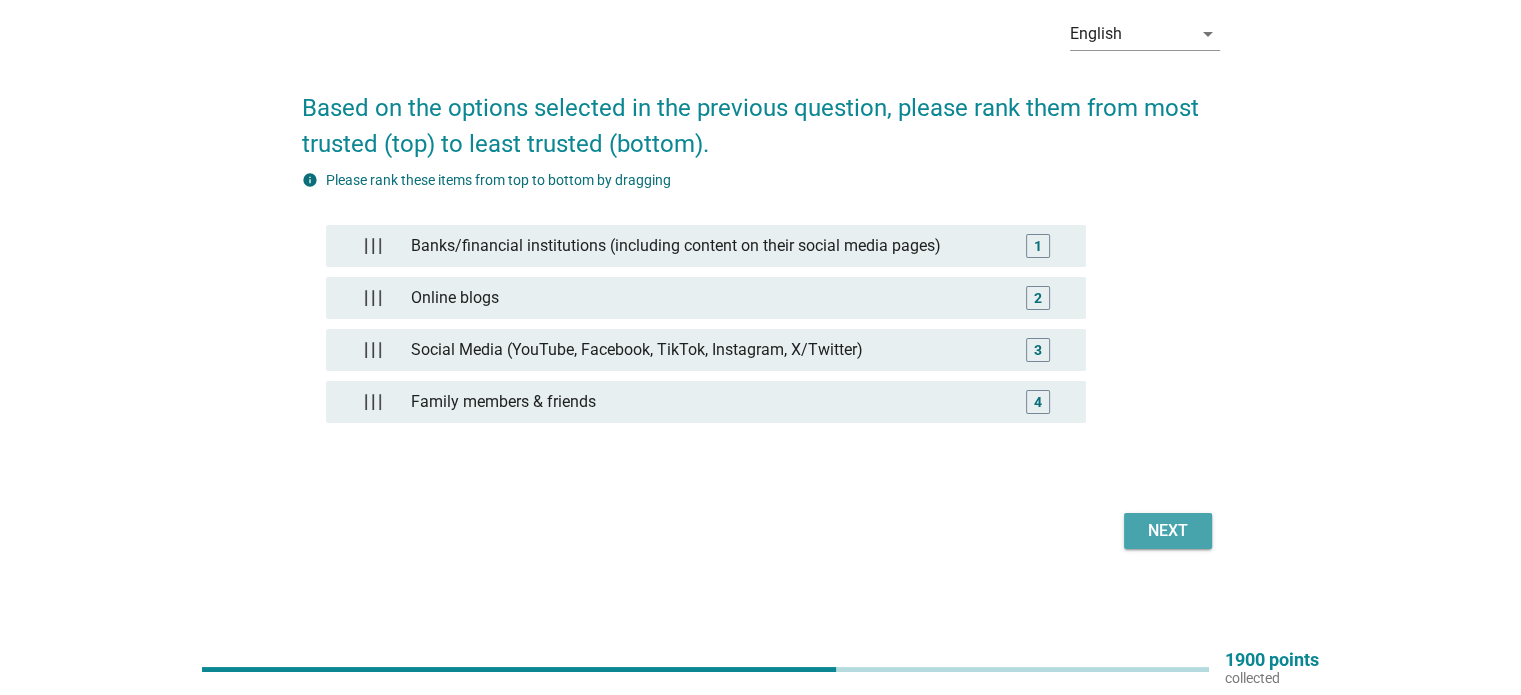click on "Next" at bounding box center (1168, 531) 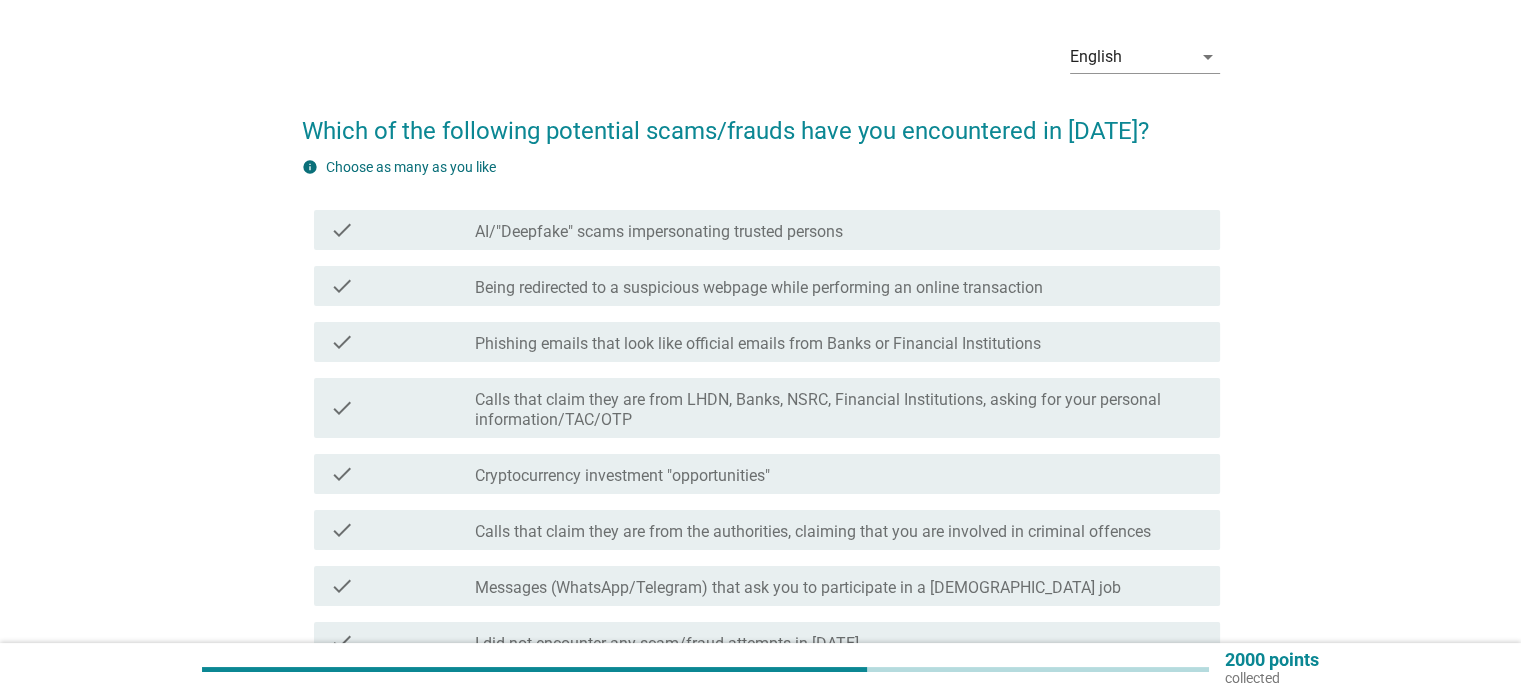 scroll, scrollTop: 100, scrollLeft: 0, axis: vertical 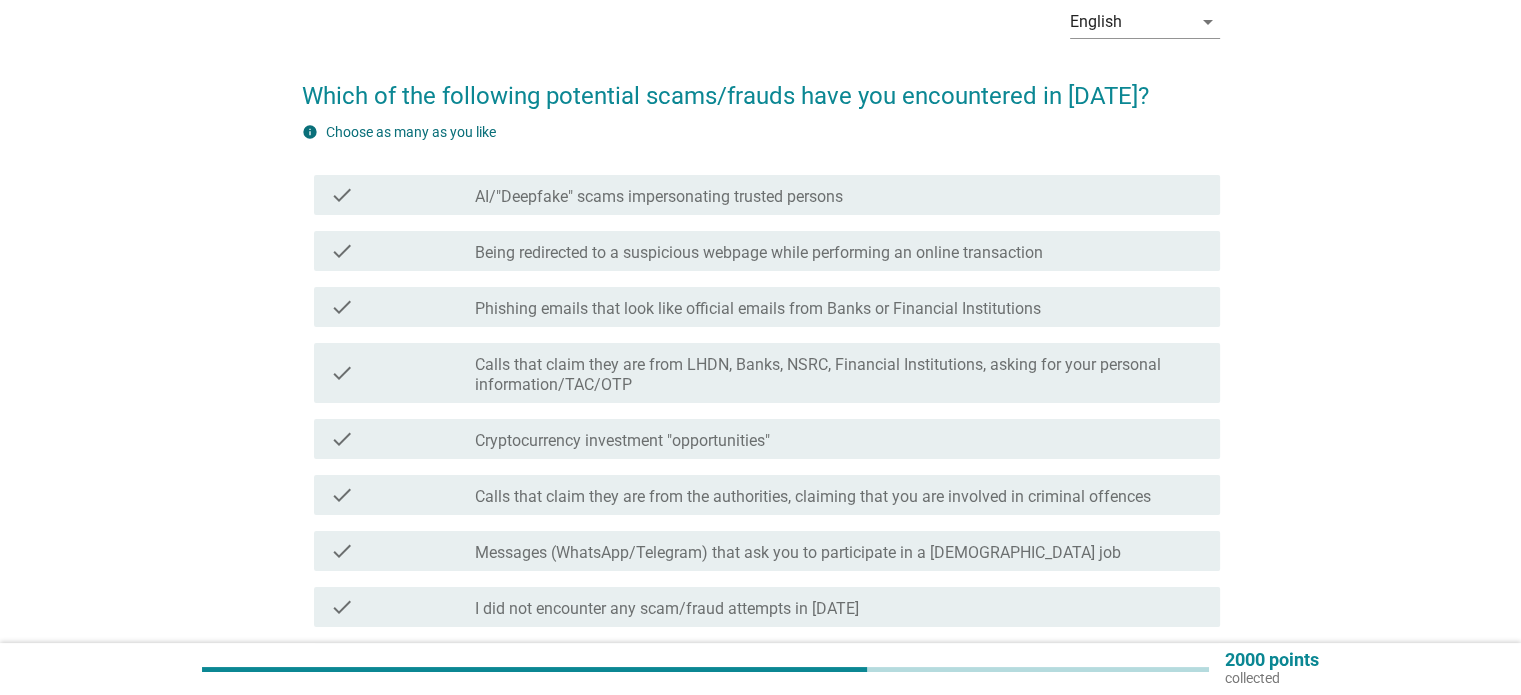 click on "check" at bounding box center (342, 195) 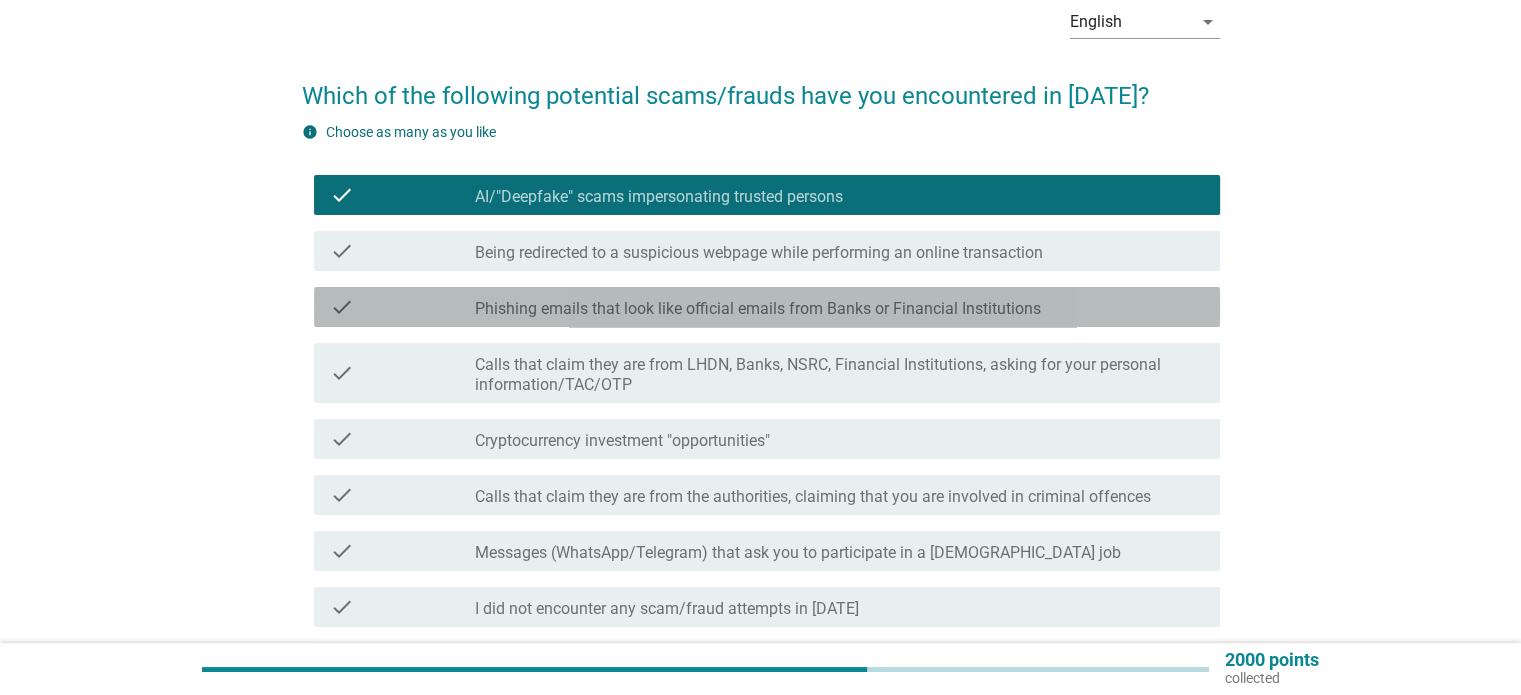 click on "check" at bounding box center (403, 307) 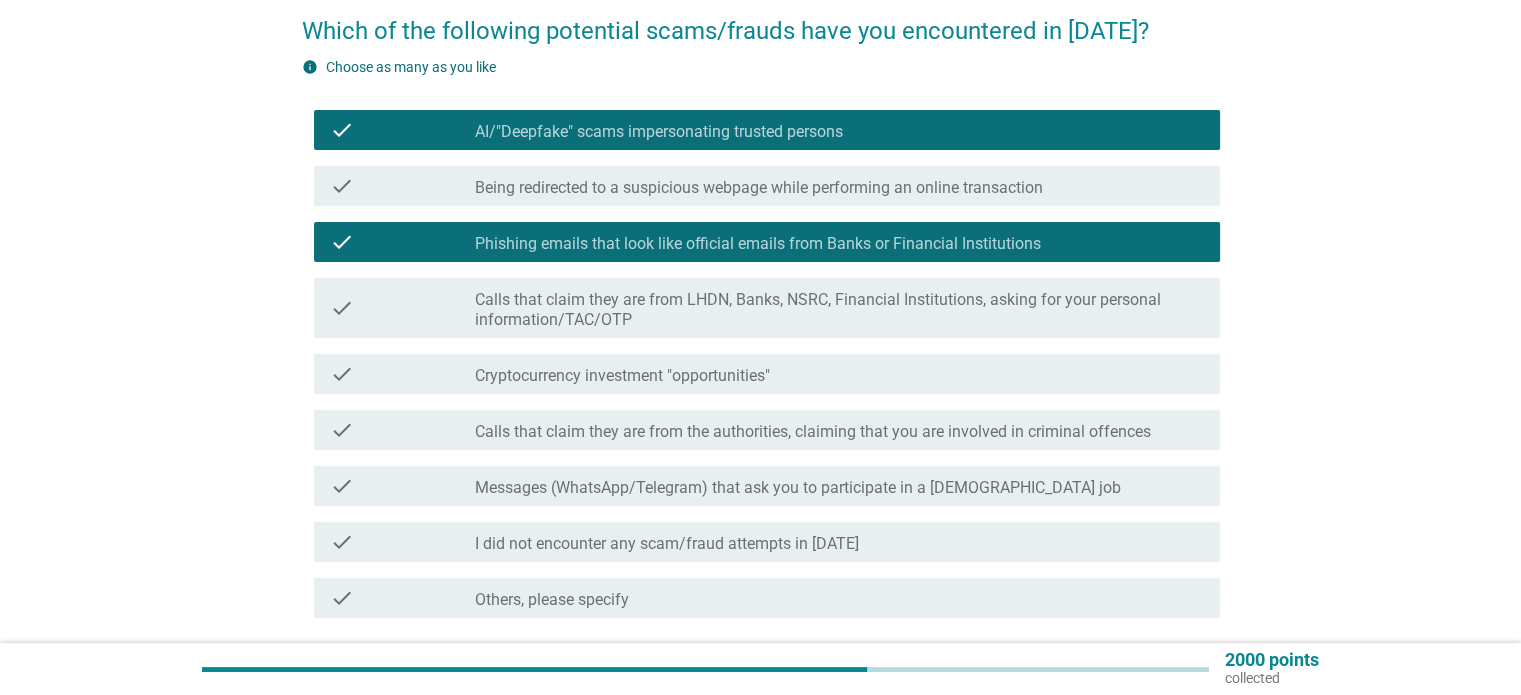 scroll, scrollTop: 200, scrollLeft: 0, axis: vertical 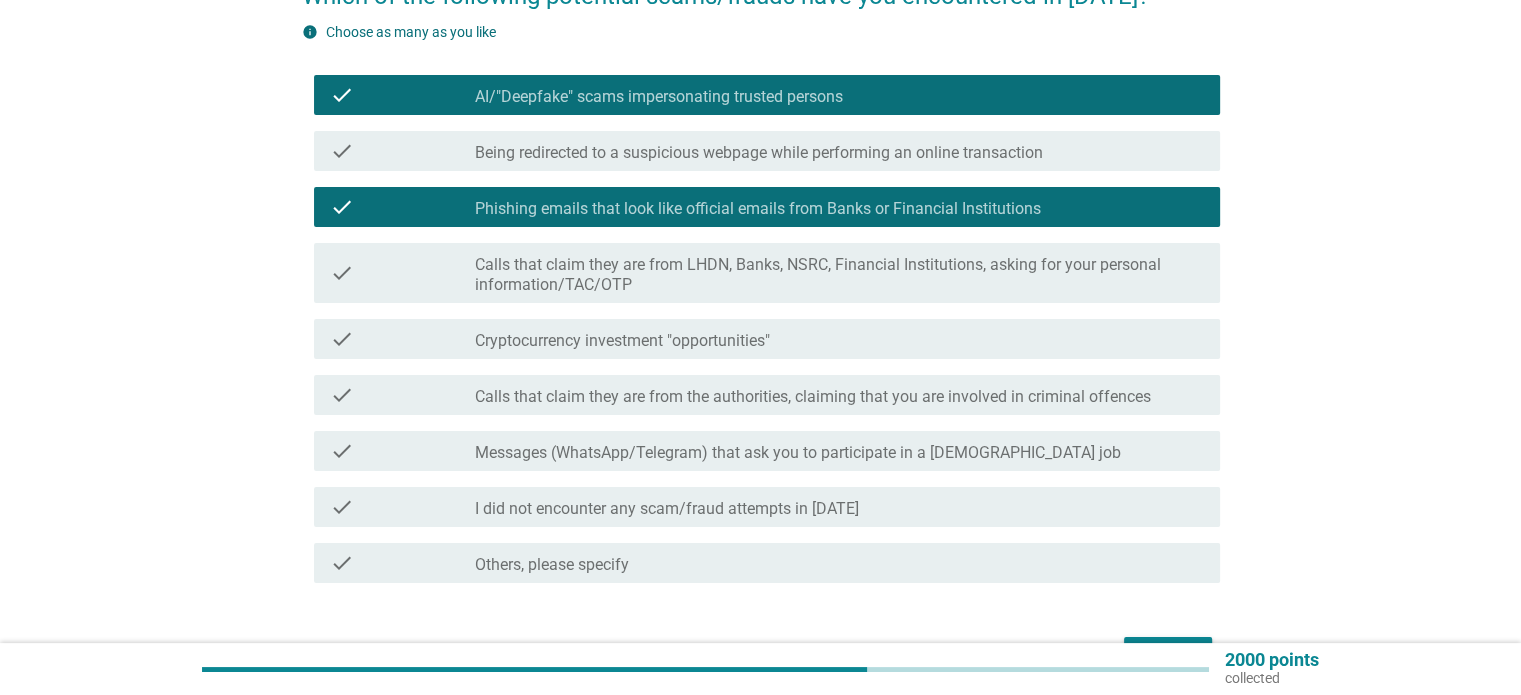 click on "check" at bounding box center (342, 273) 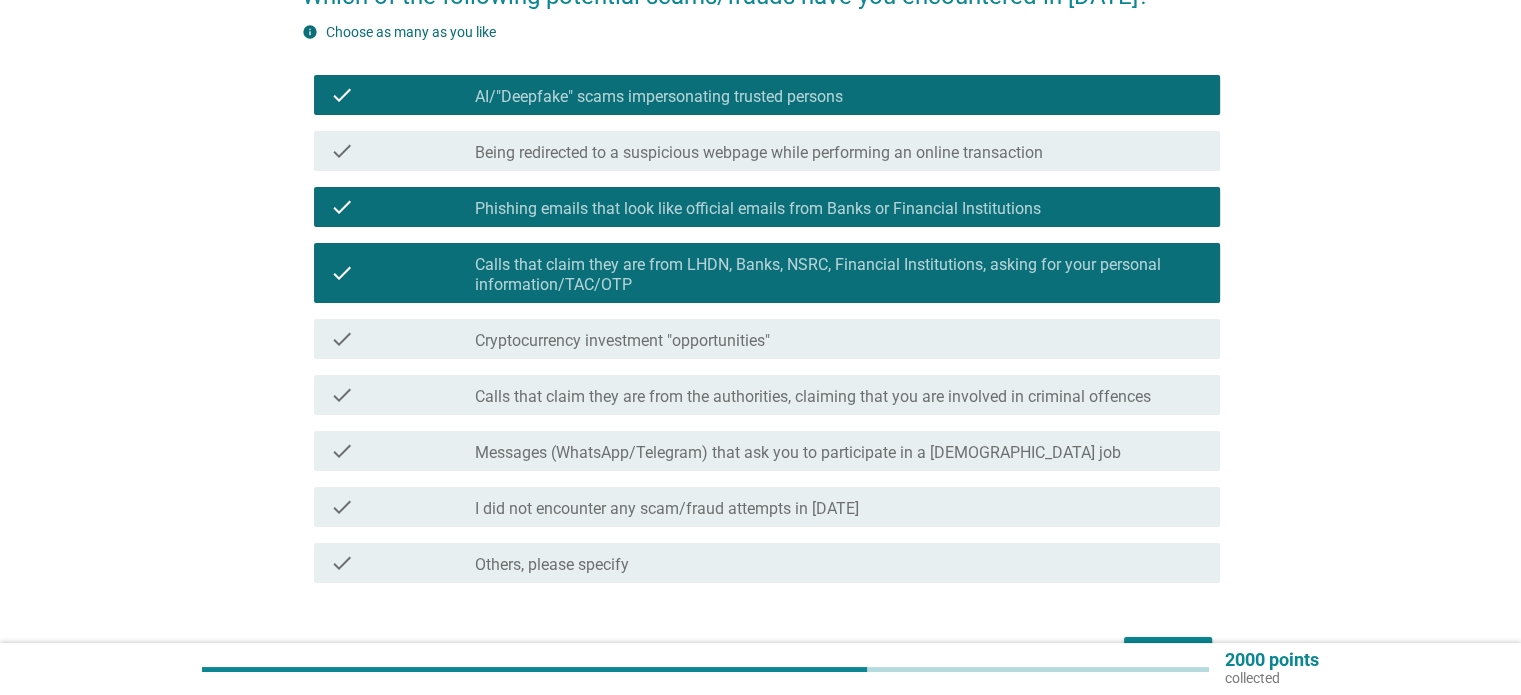 click on "check" at bounding box center [342, 451] 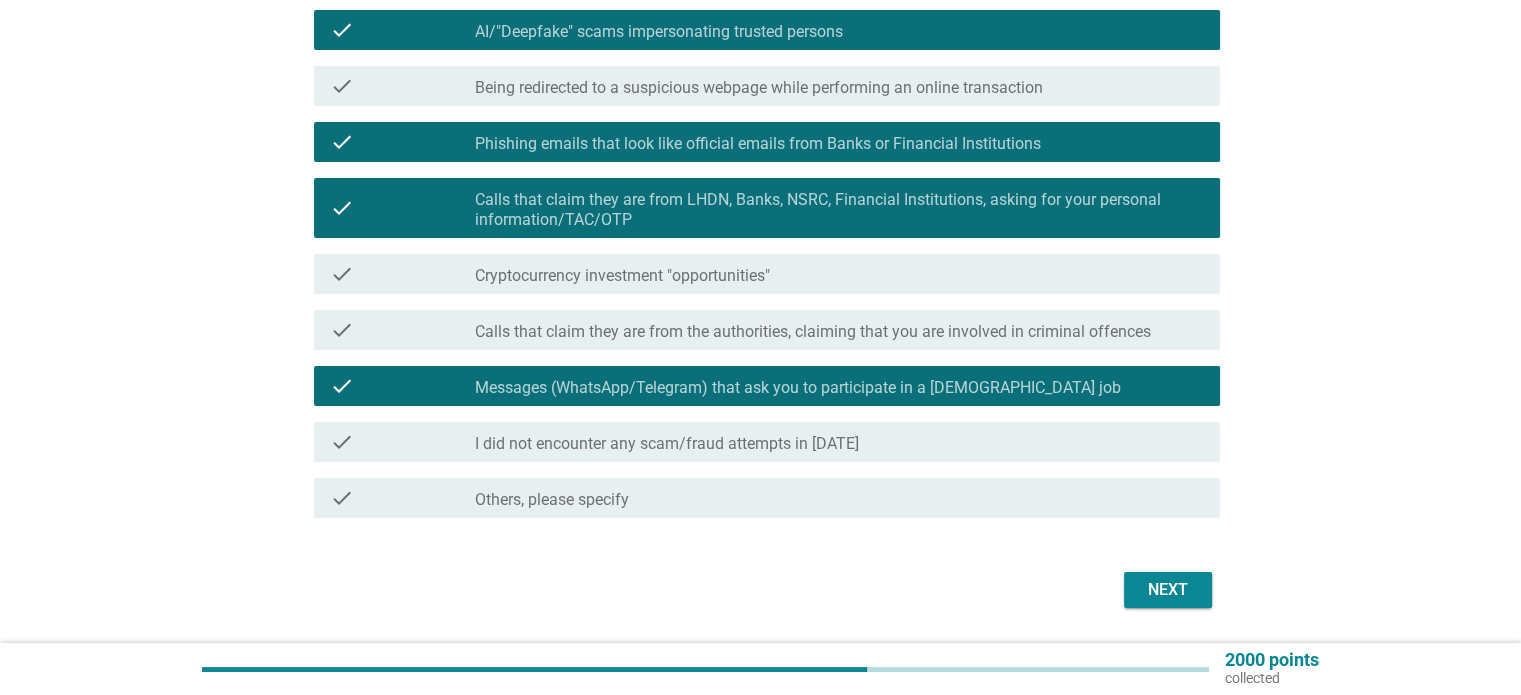 scroll, scrollTop: 300, scrollLeft: 0, axis: vertical 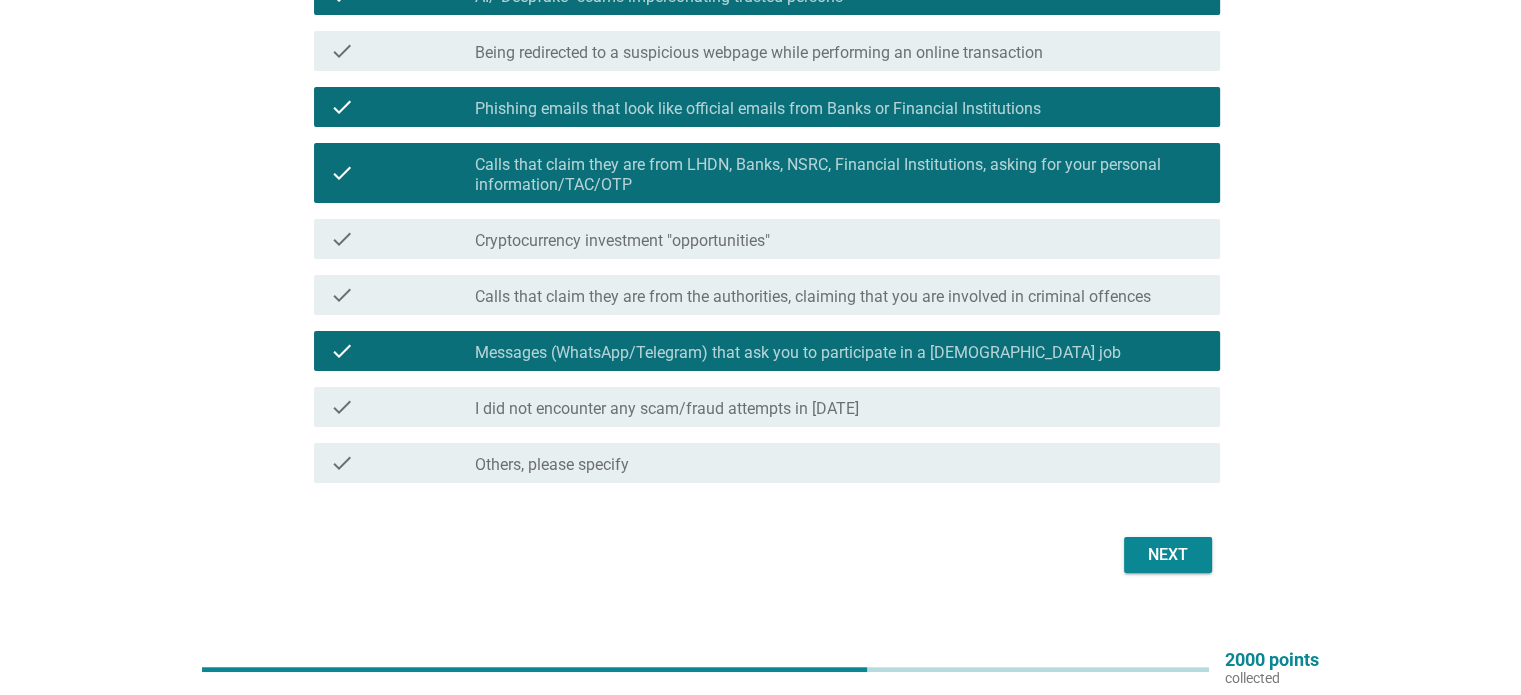 click on "Next" at bounding box center (1168, 555) 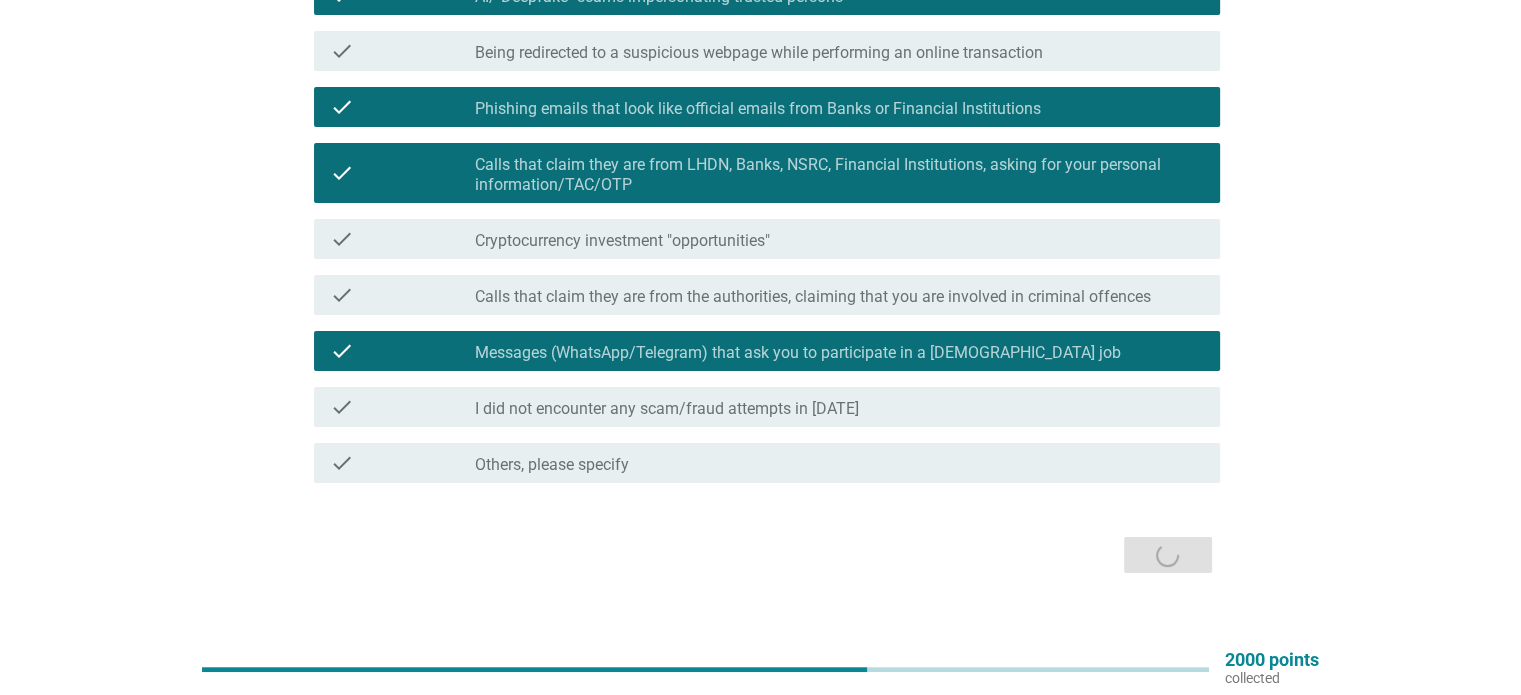 scroll, scrollTop: 0, scrollLeft: 0, axis: both 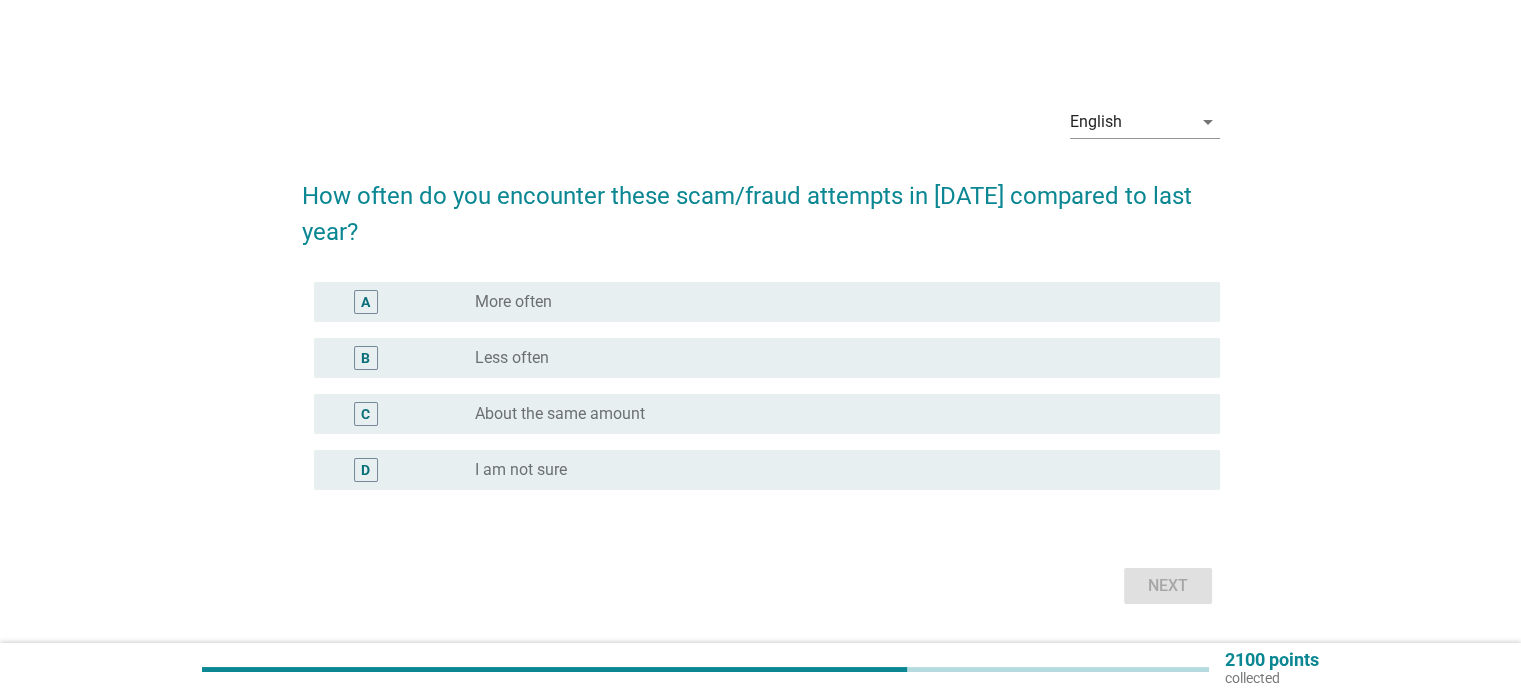 click on "B" at bounding box center [365, 358] 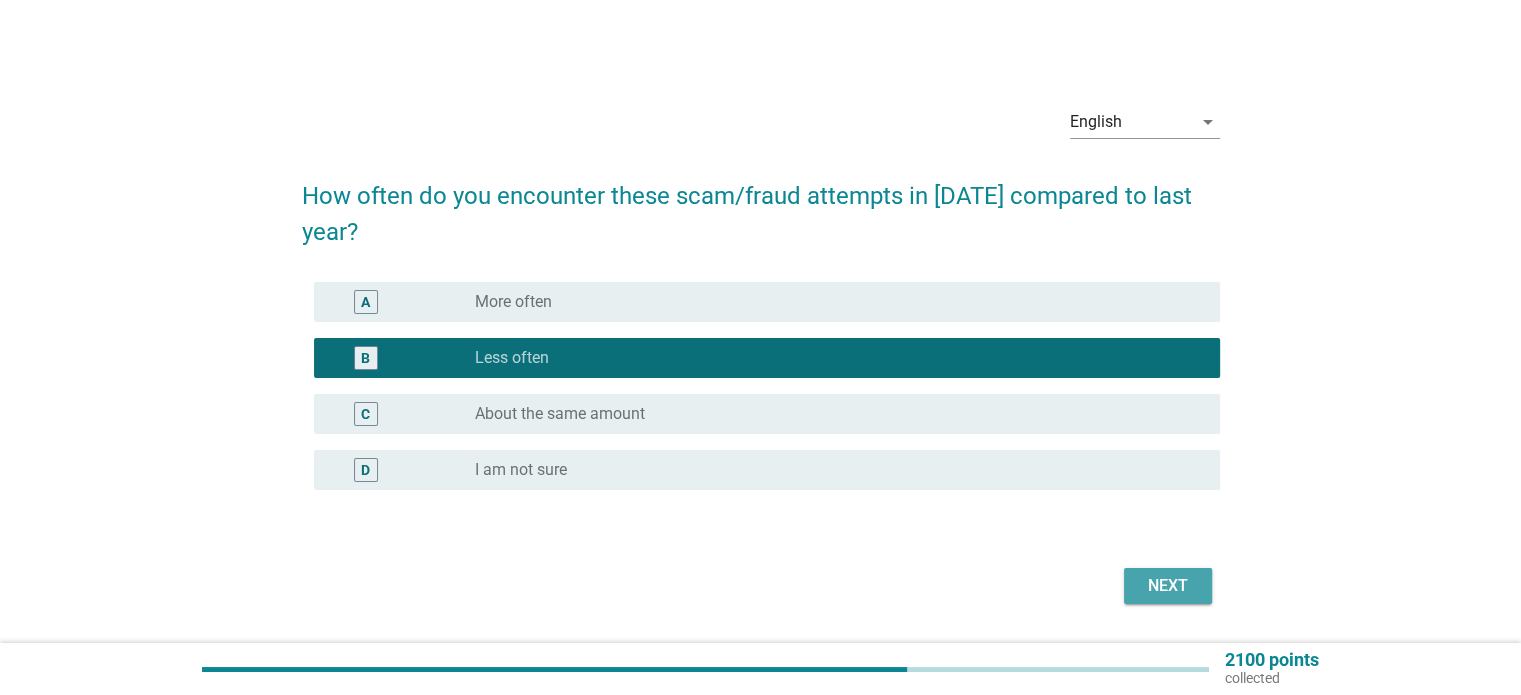 click on "Next" at bounding box center (1168, 586) 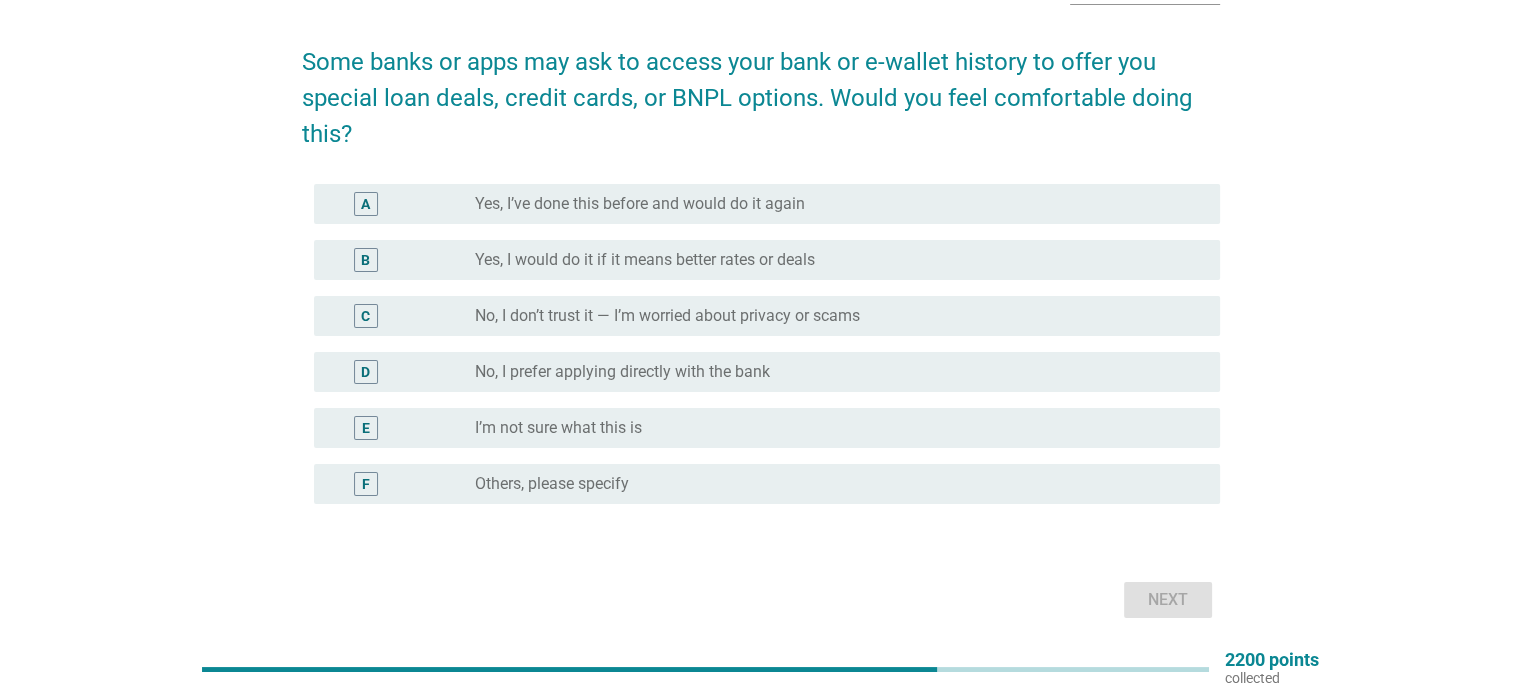 scroll, scrollTop: 100, scrollLeft: 0, axis: vertical 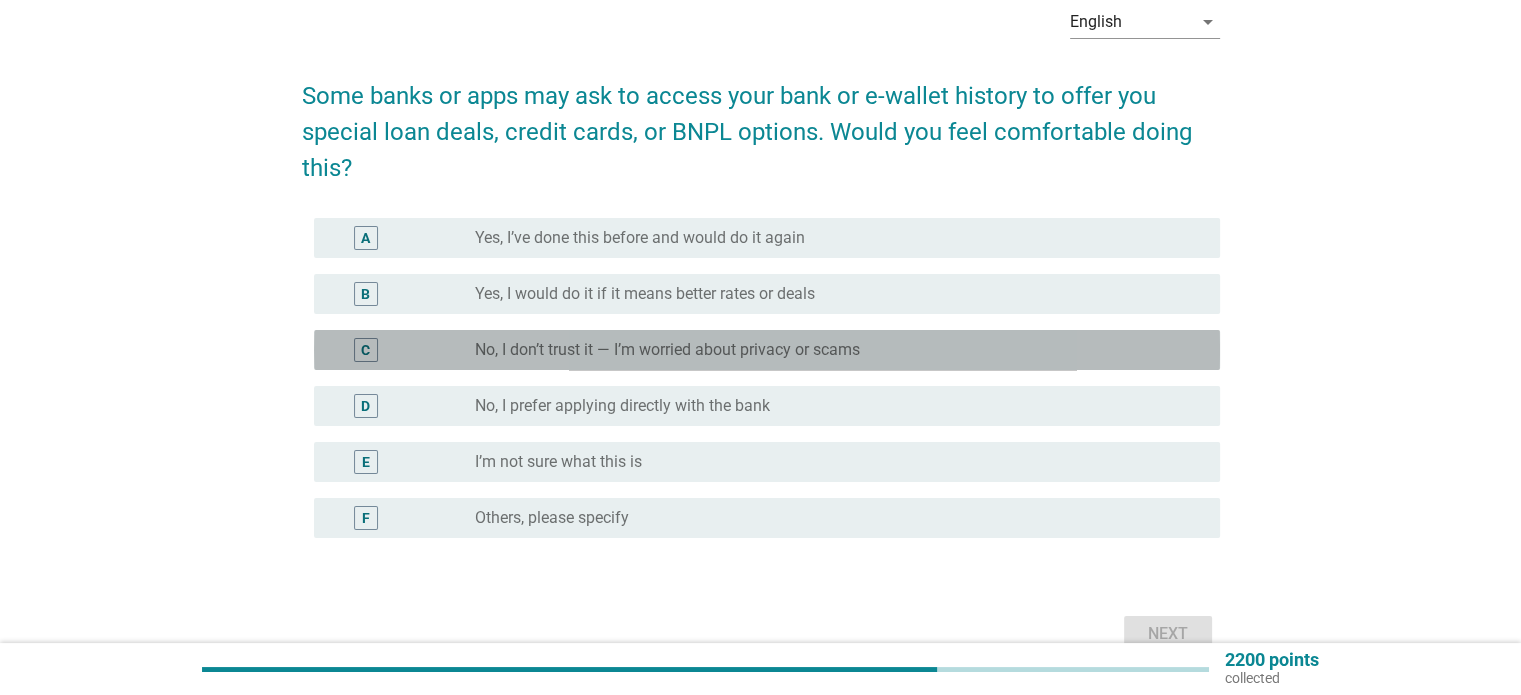 click on "C" at bounding box center (365, 350) 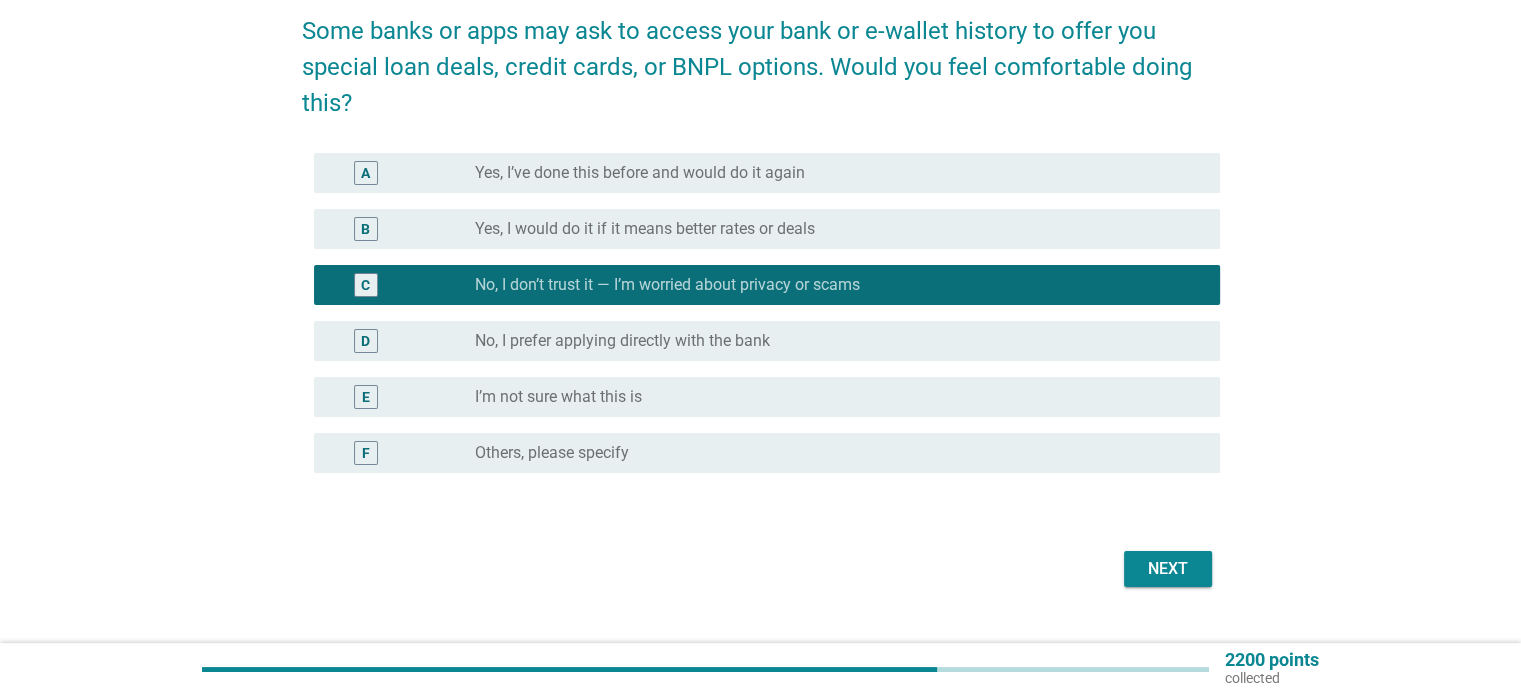 scroll, scrollTop: 200, scrollLeft: 0, axis: vertical 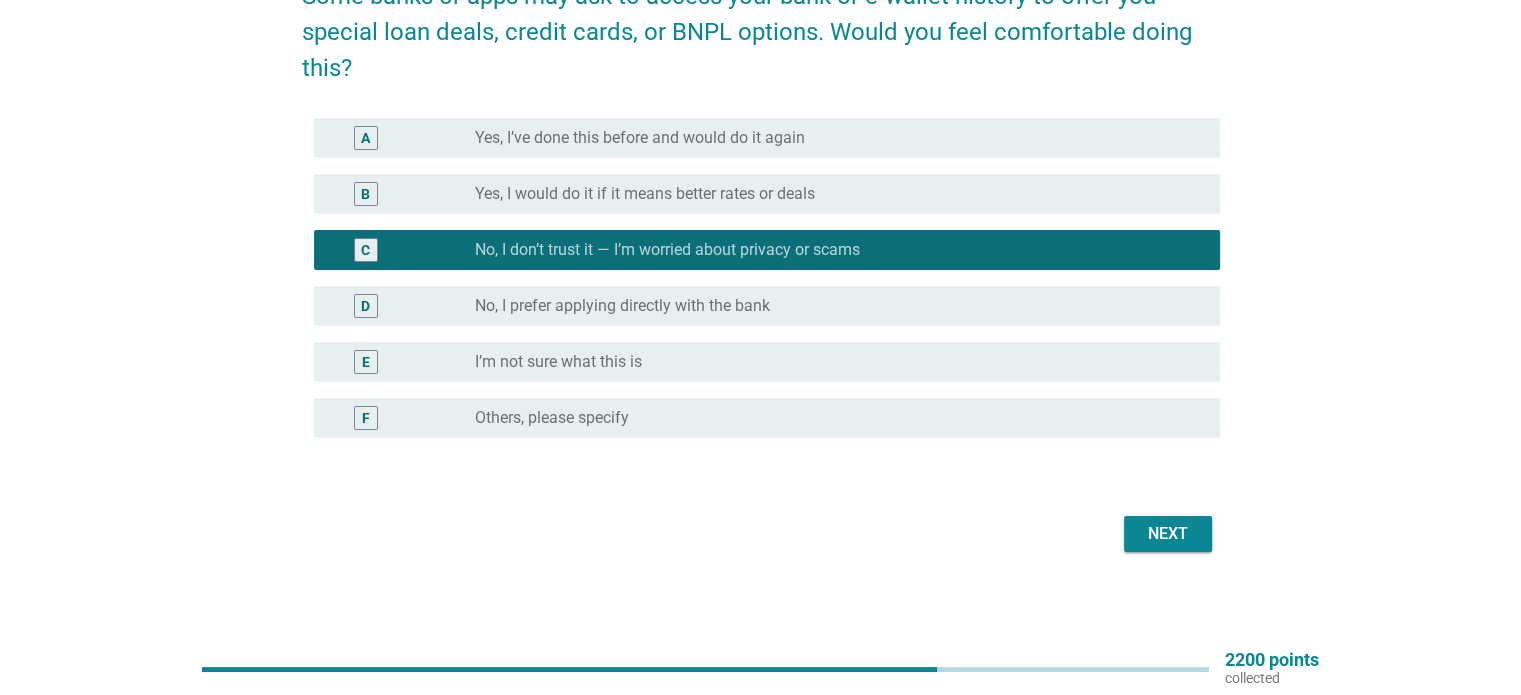 click on "Next" at bounding box center [1168, 534] 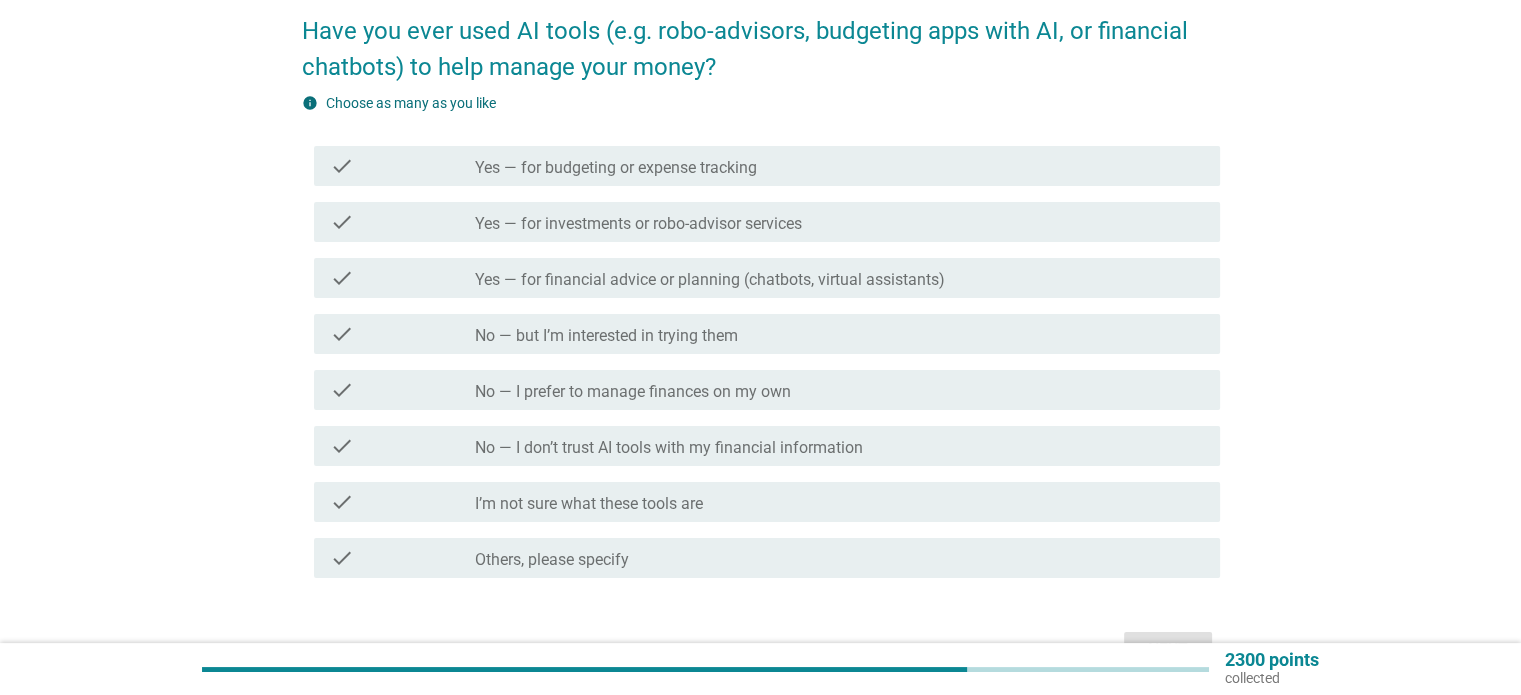 scroll, scrollTop: 200, scrollLeft: 0, axis: vertical 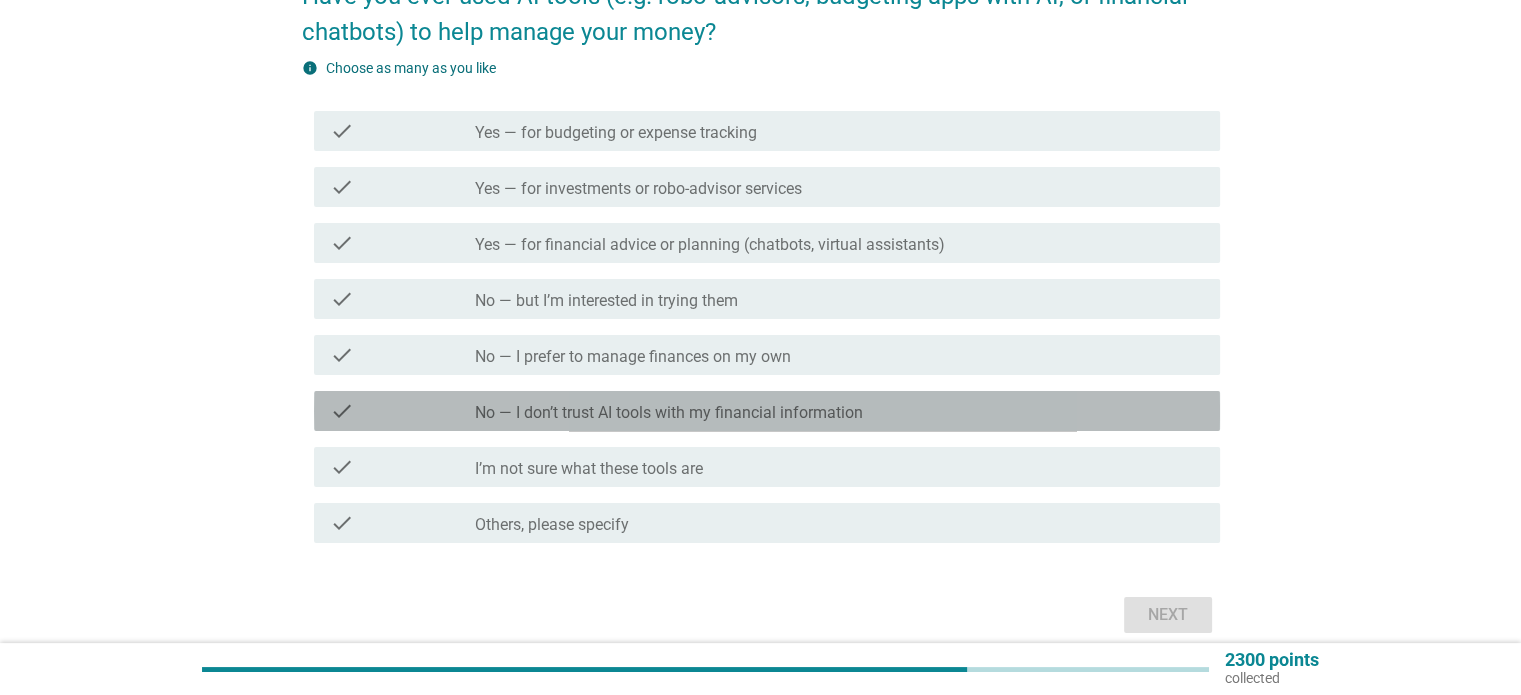 click on "check" at bounding box center [342, 411] 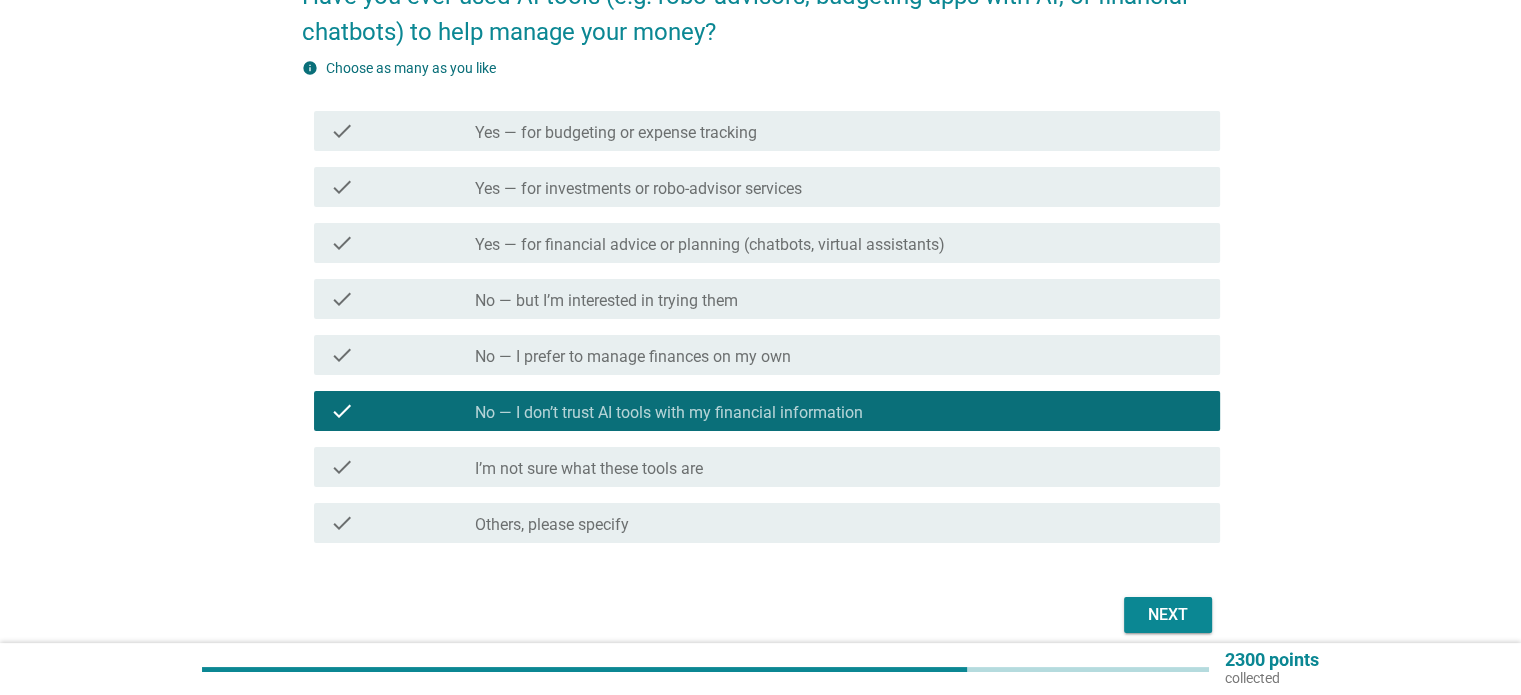 scroll, scrollTop: 285, scrollLeft: 0, axis: vertical 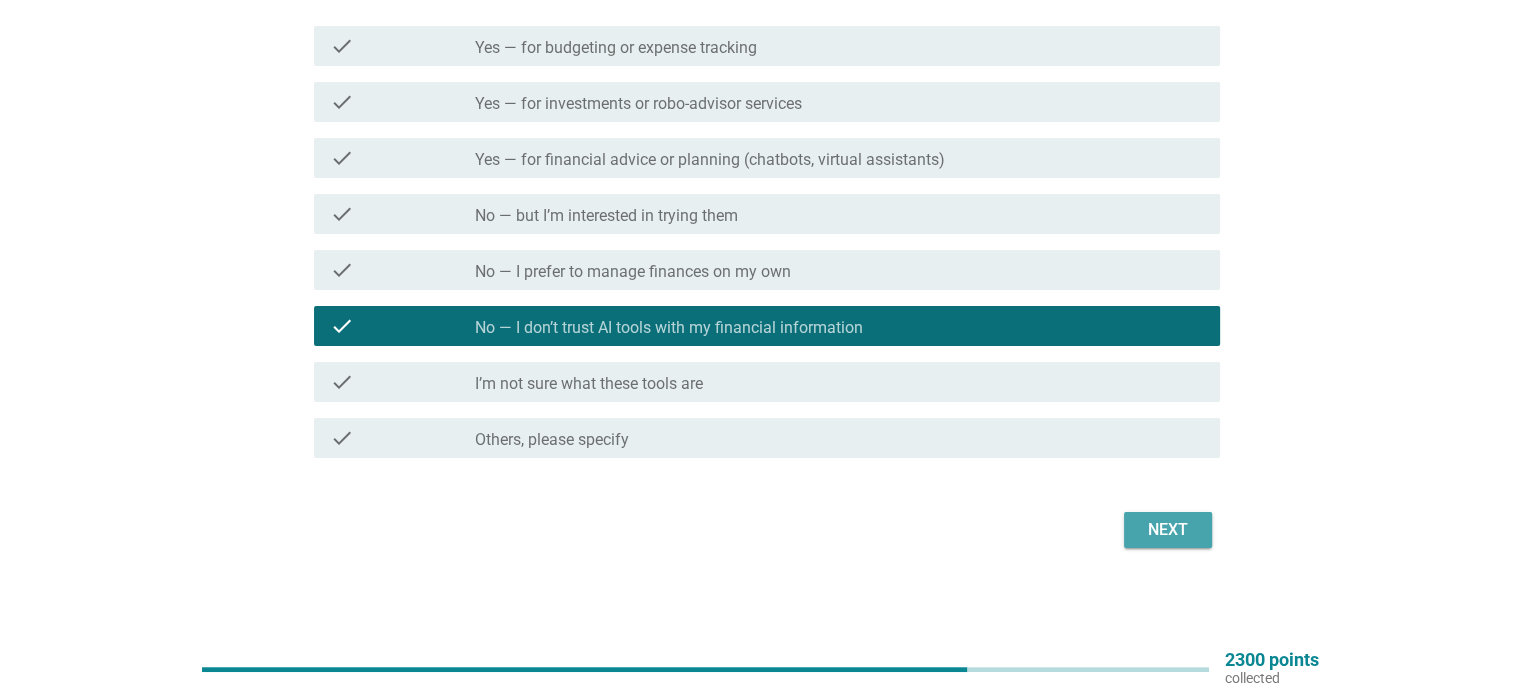 click on "Next" at bounding box center (1168, 530) 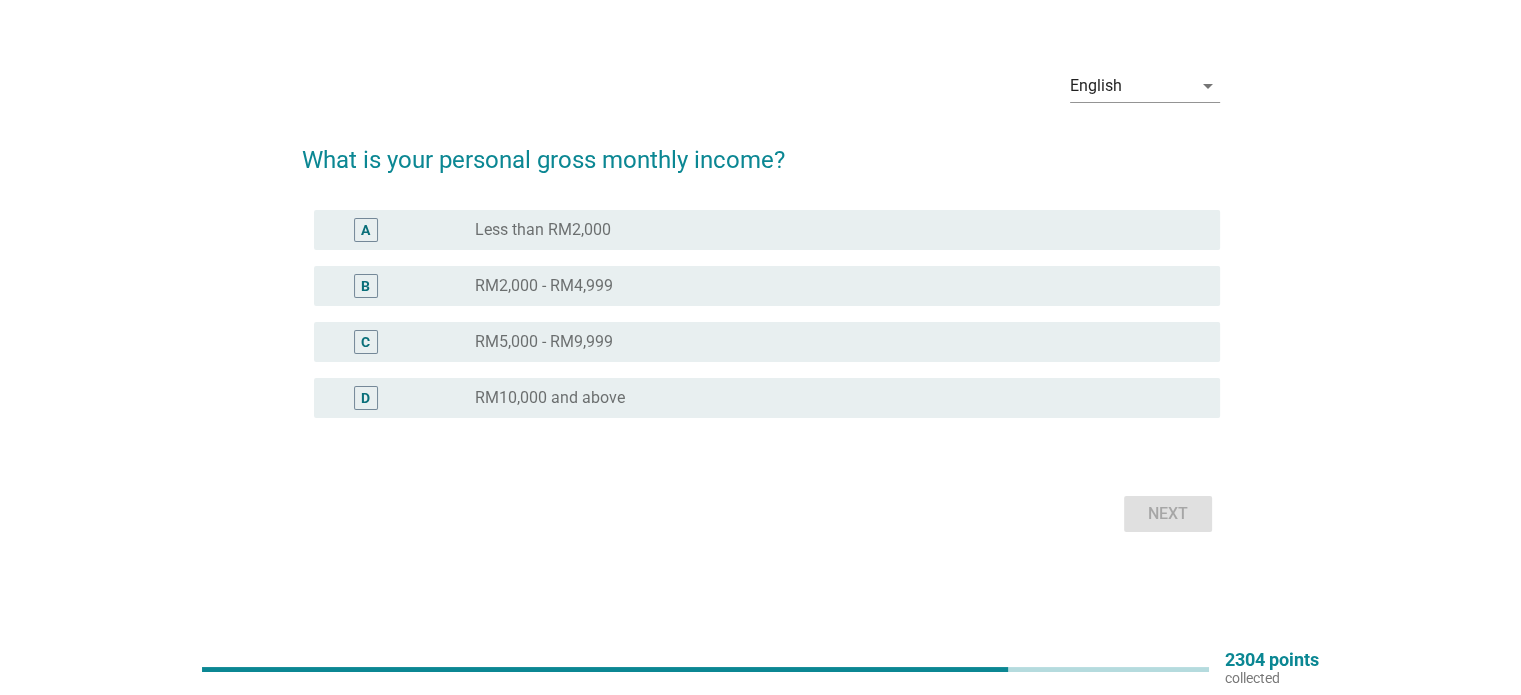scroll, scrollTop: 0, scrollLeft: 0, axis: both 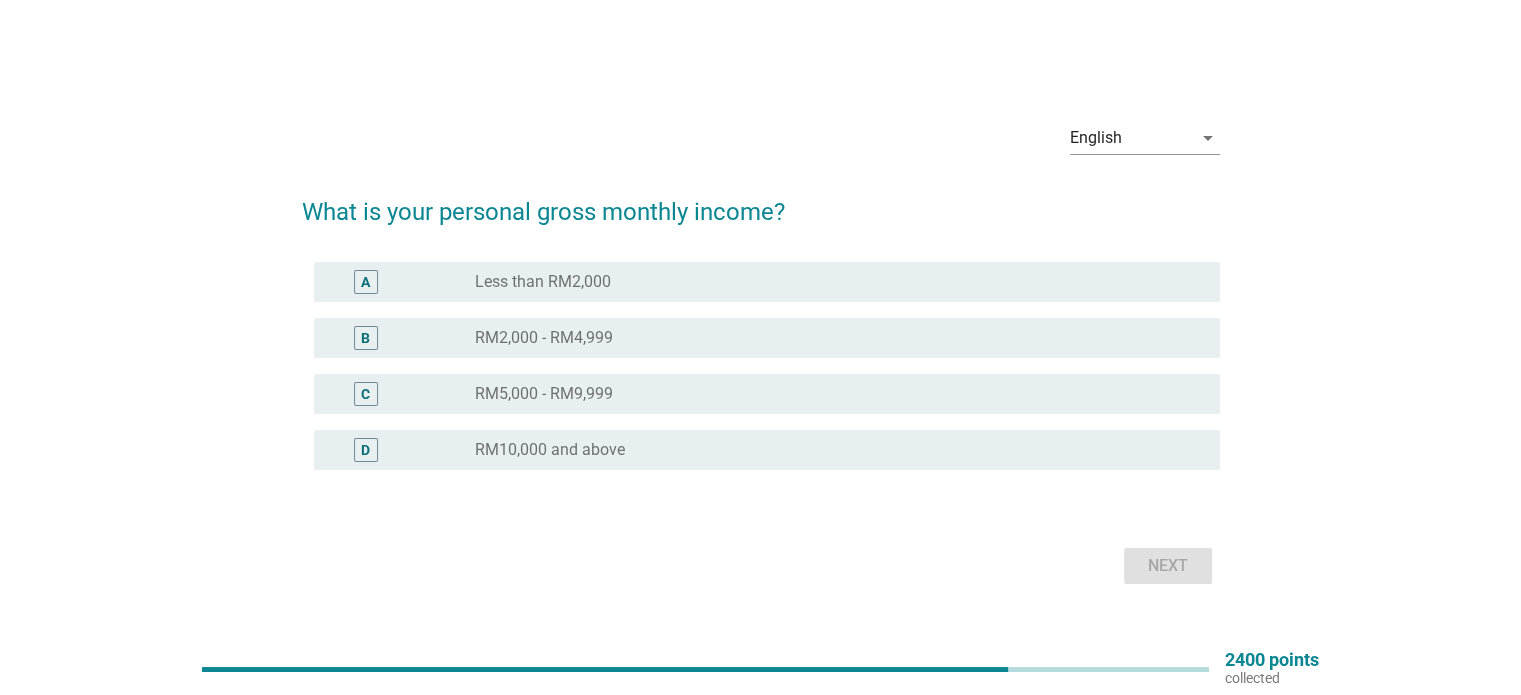 click on "D" at bounding box center (366, 450) 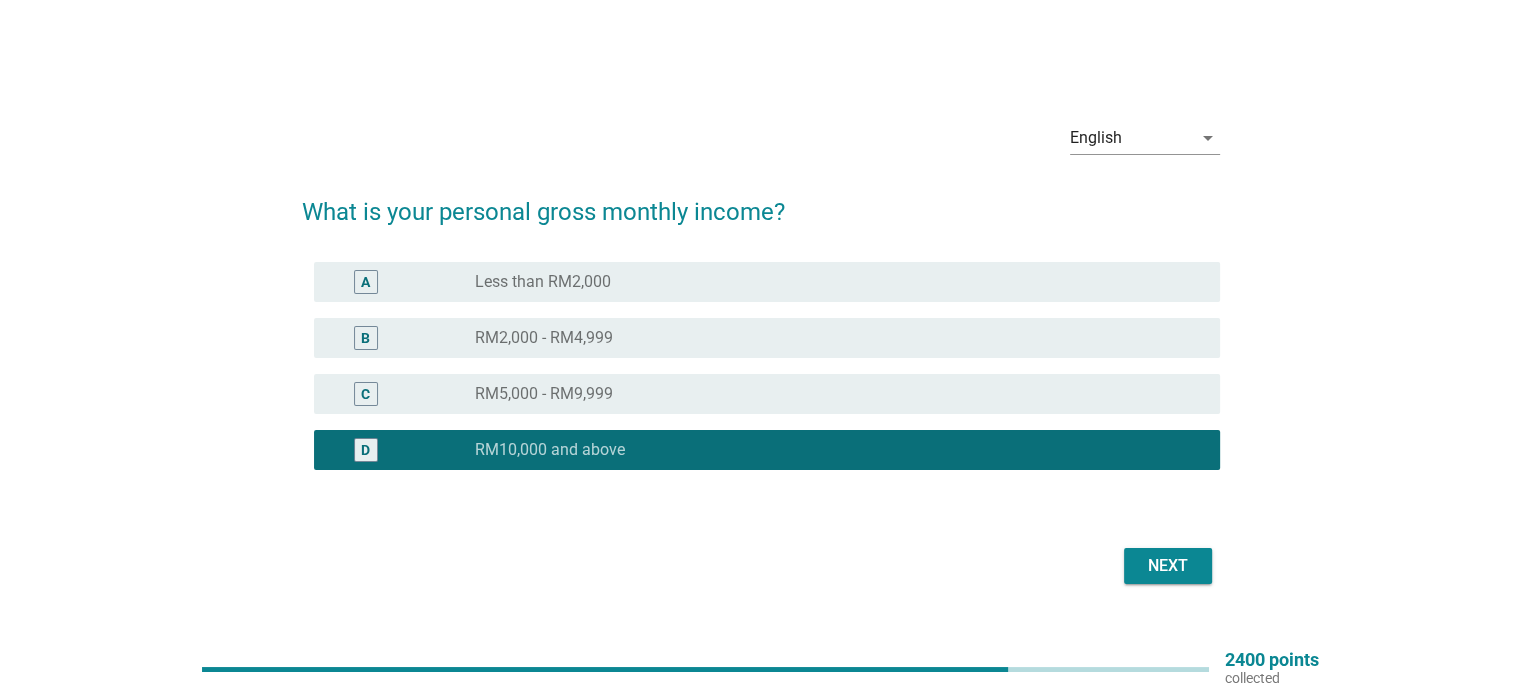 scroll, scrollTop: 52, scrollLeft: 0, axis: vertical 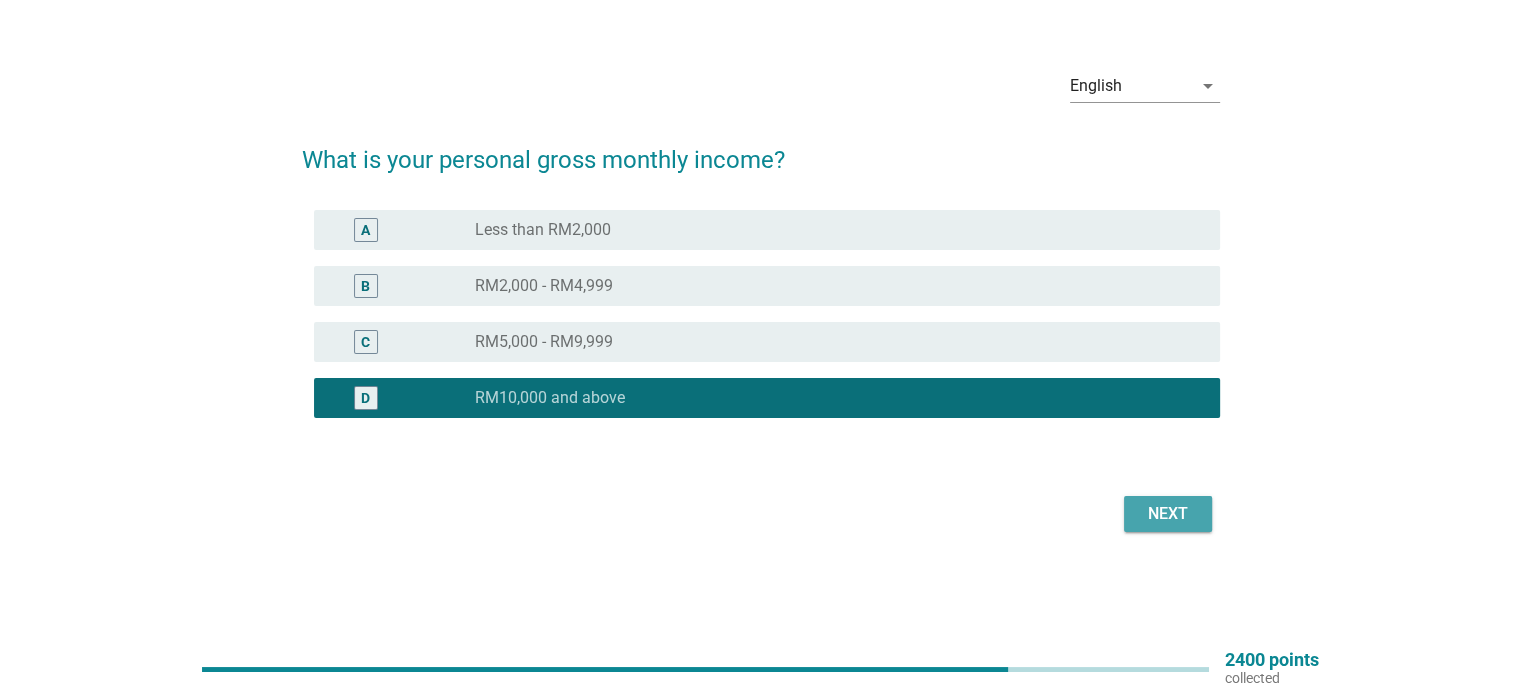 click on "Next" at bounding box center [1168, 514] 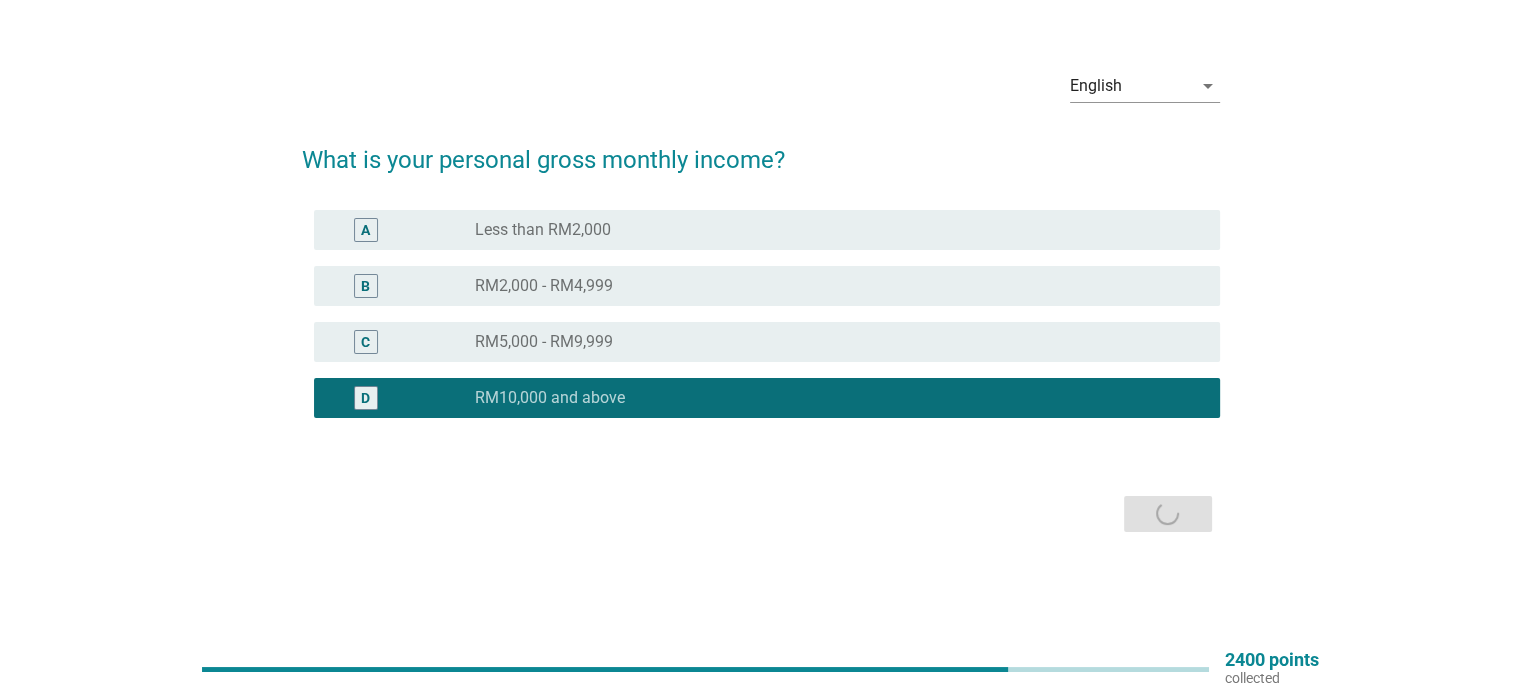 scroll, scrollTop: 0, scrollLeft: 0, axis: both 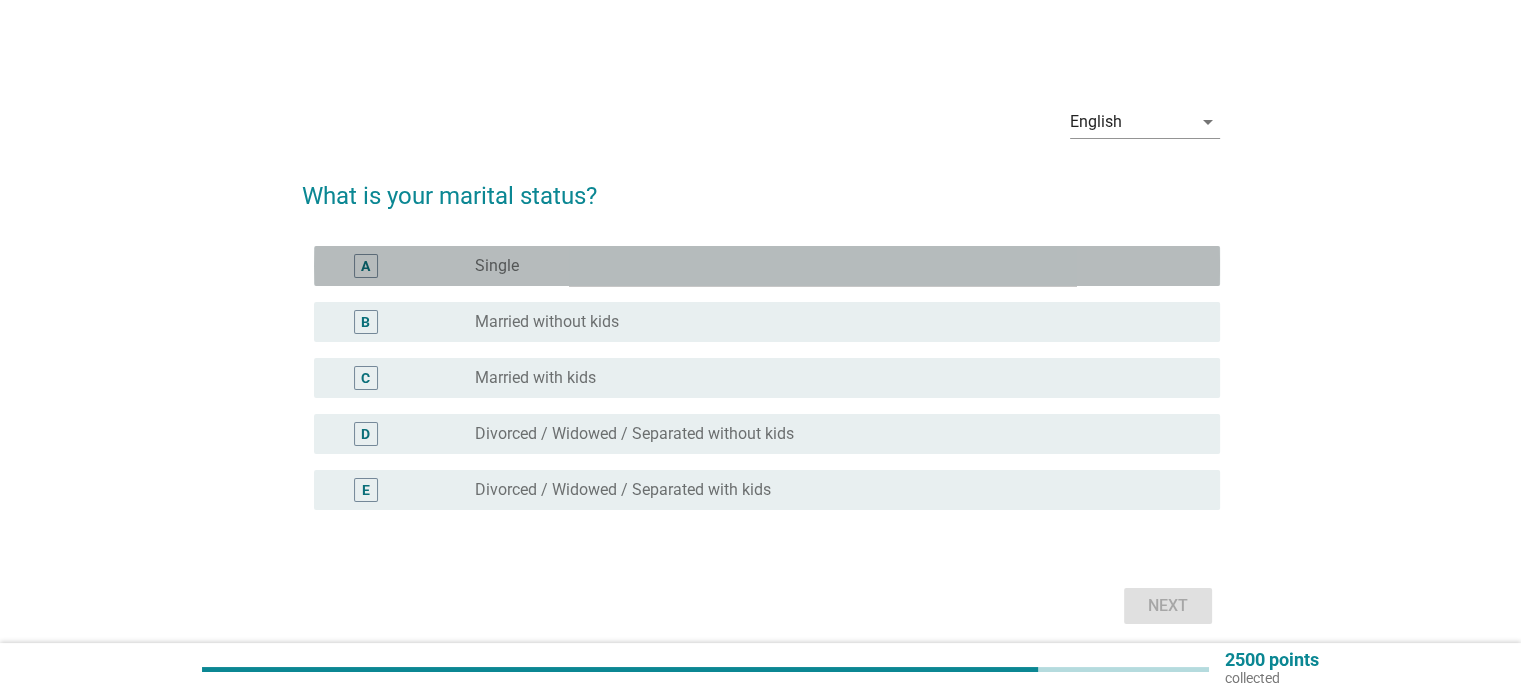 click on "A" at bounding box center (365, 266) 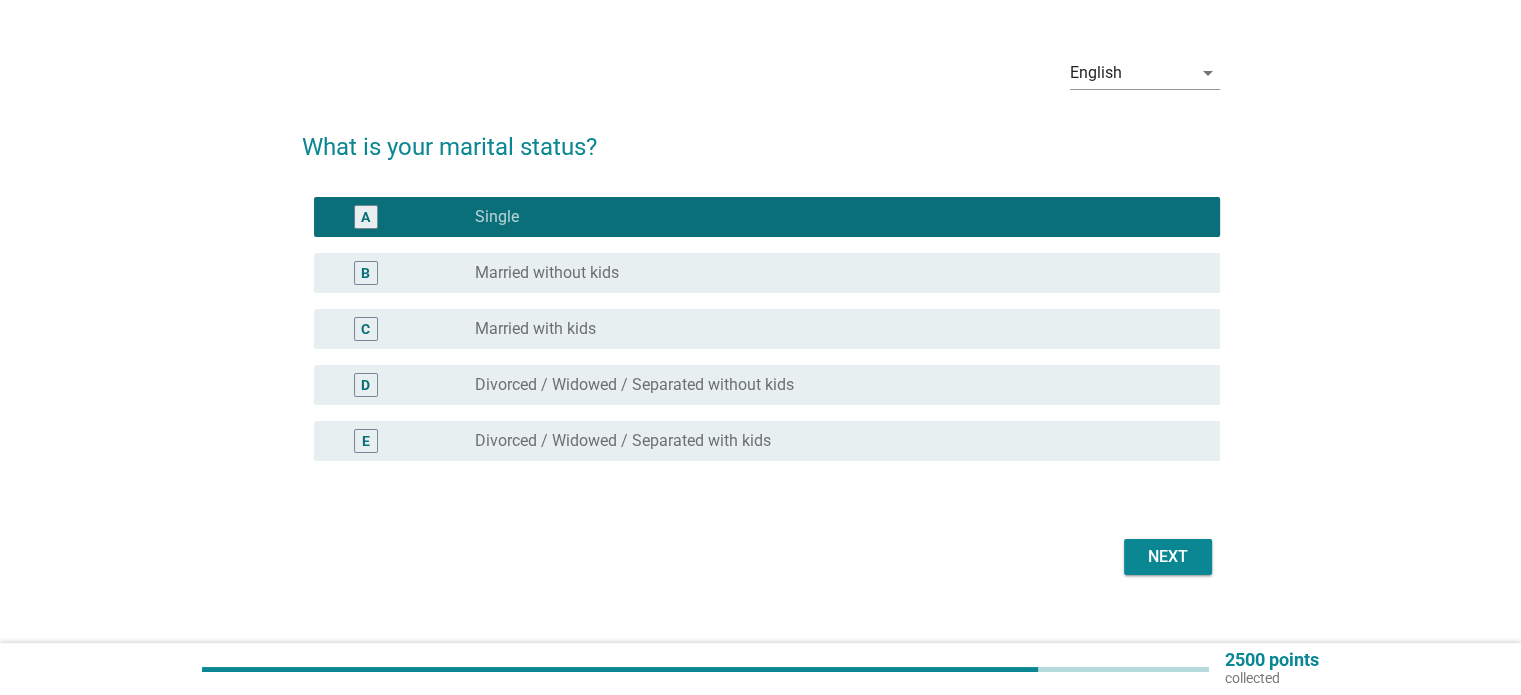 scroll, scrollTop: 76, scrollLeft: 0, axis: vertical 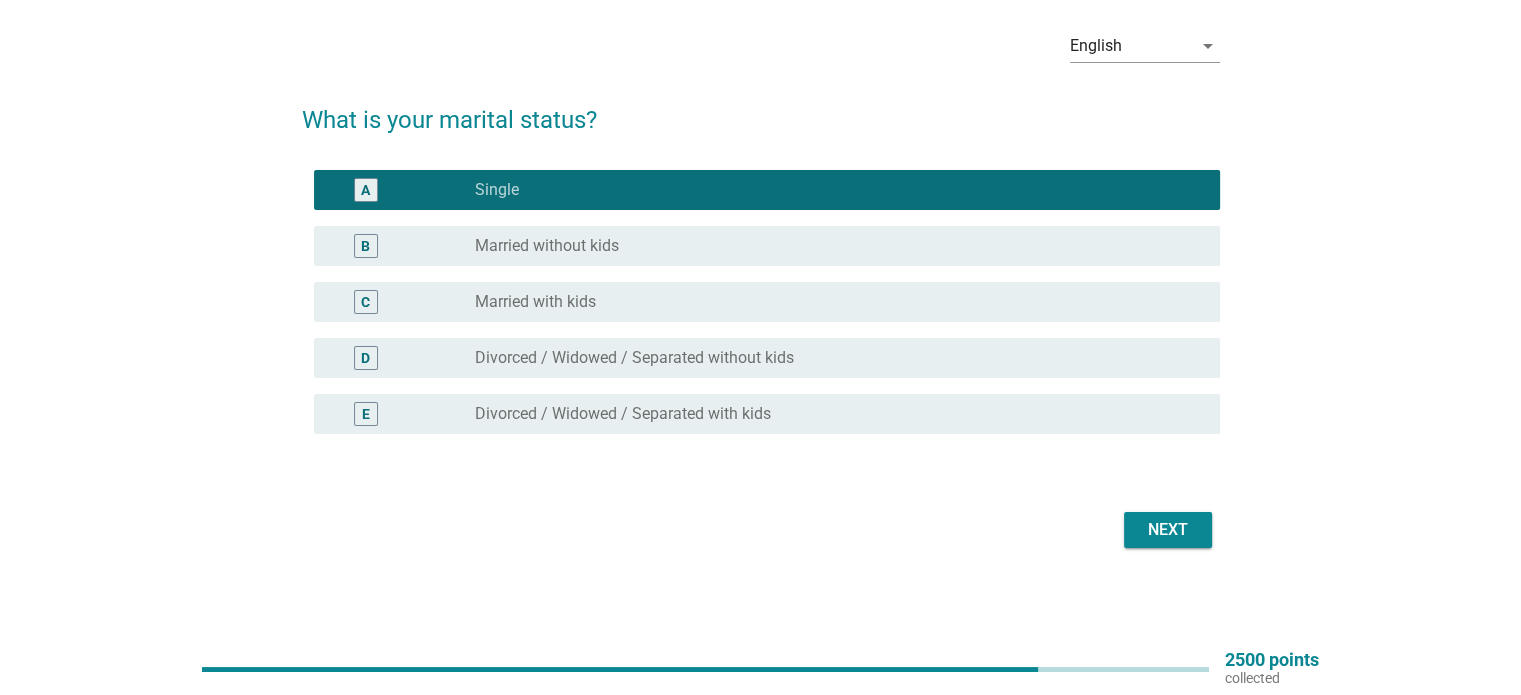 click on "Next" at bounding box center [1168, 530] 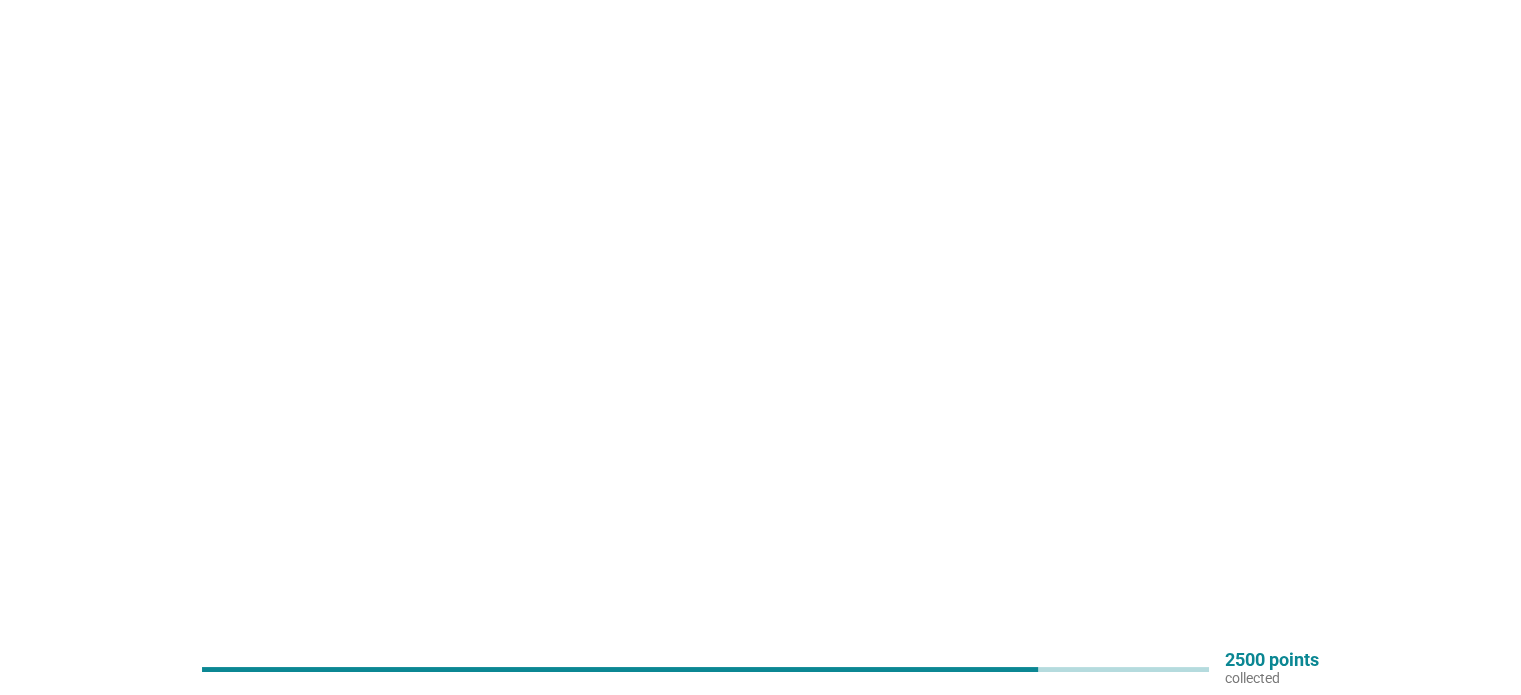 scroll, scrollTop: 0, scrollLeft: 0, axis: both 